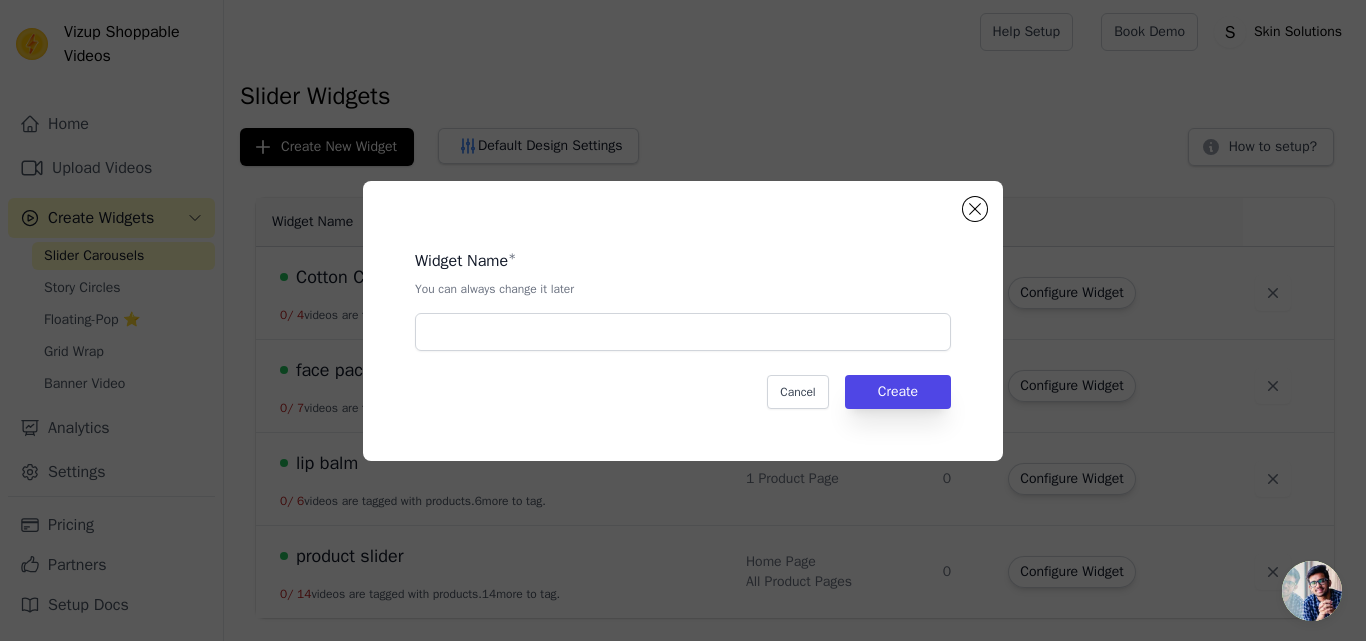 scroll, scrollTop: 0, scrollLeft: 0, axis: both 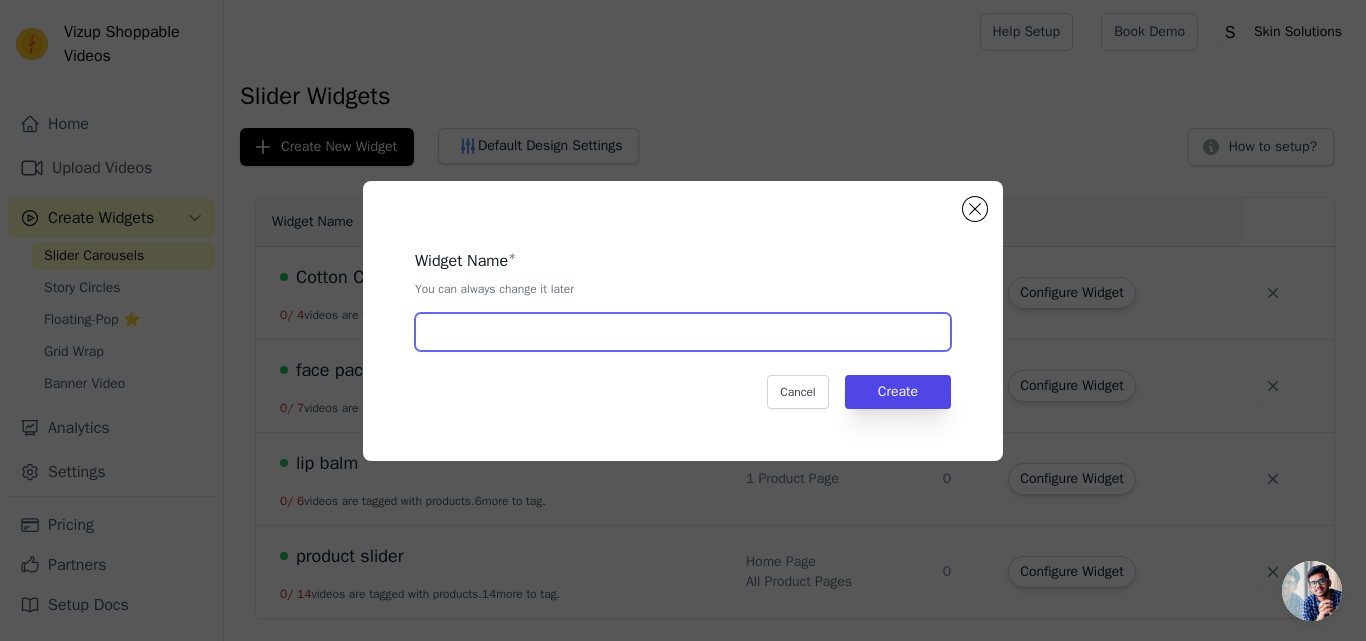 click at bounding box center (683, 332) 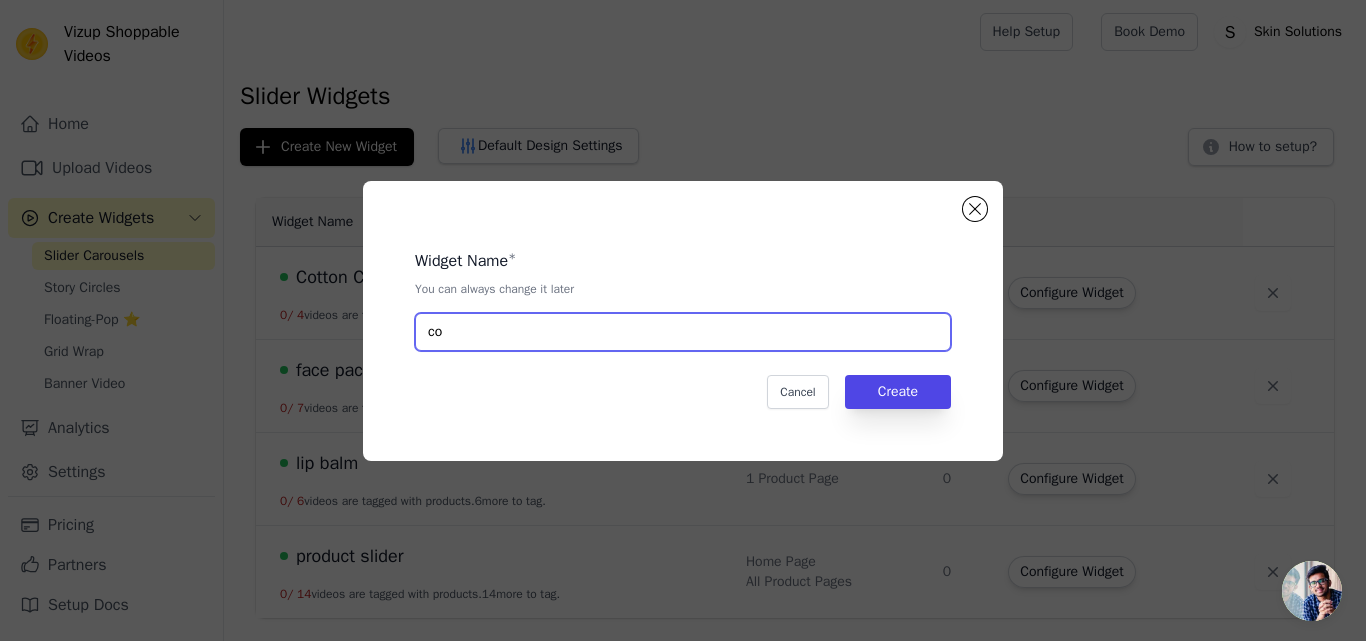 type on "c" 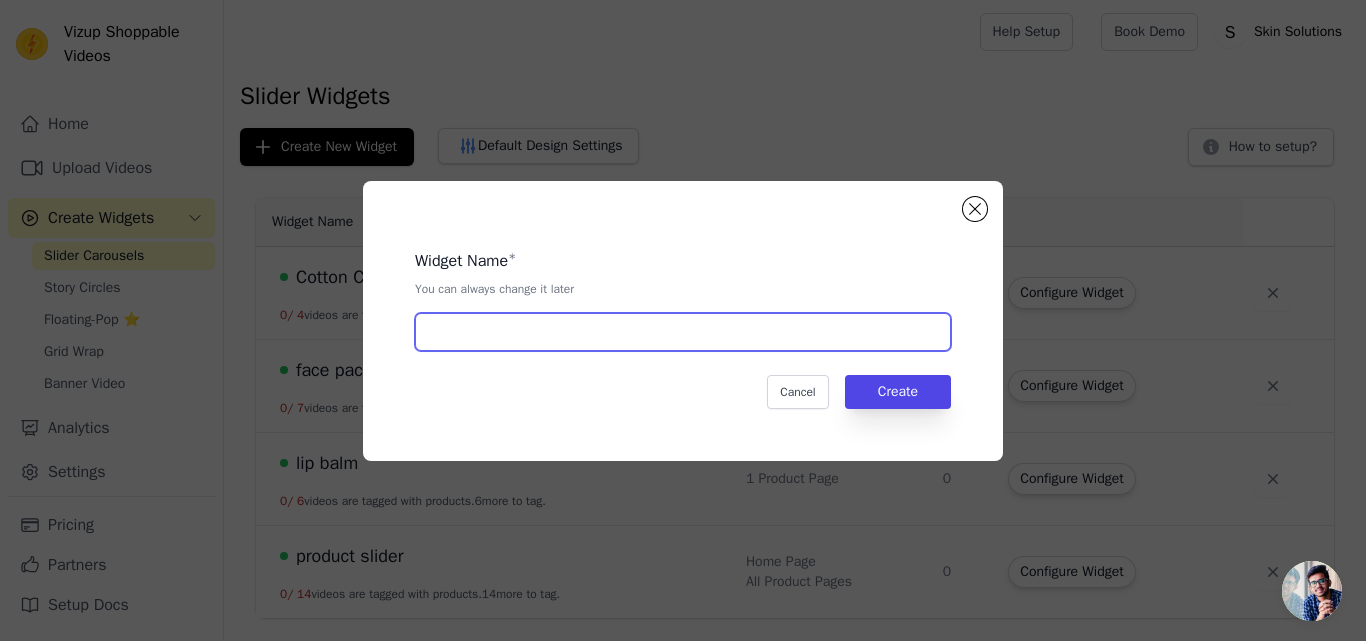 click at bounding box center [683, 332] 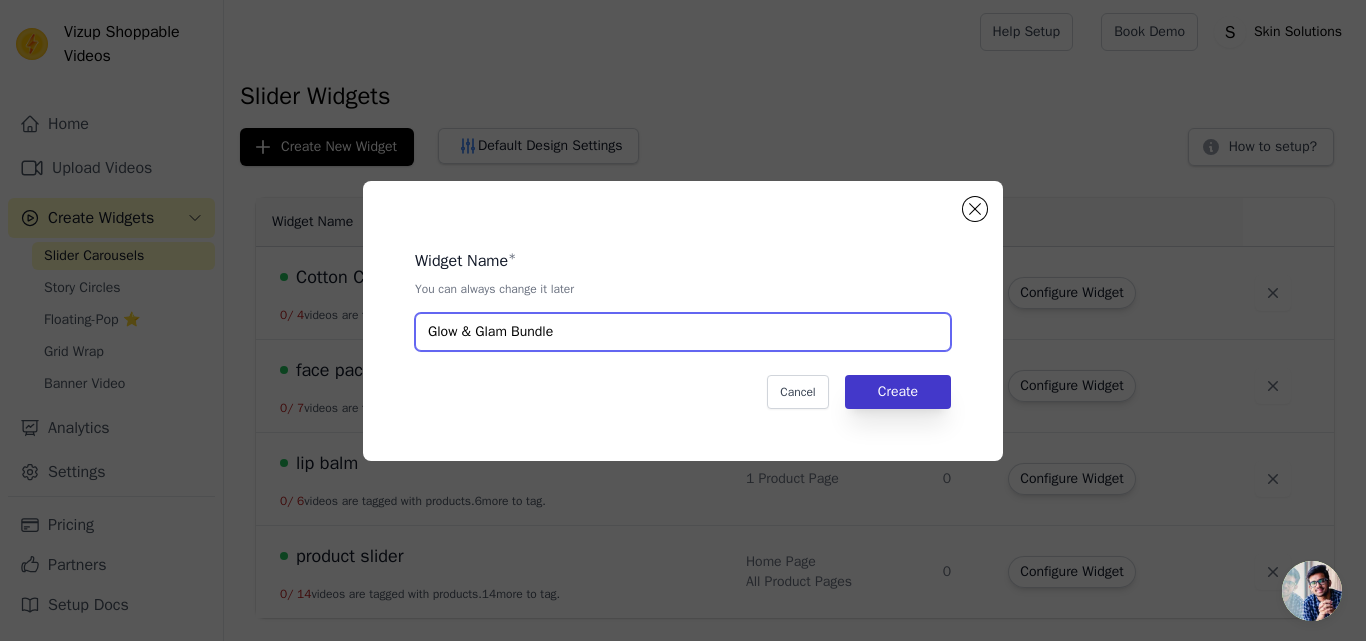type on "Glow & Glam Bundle" 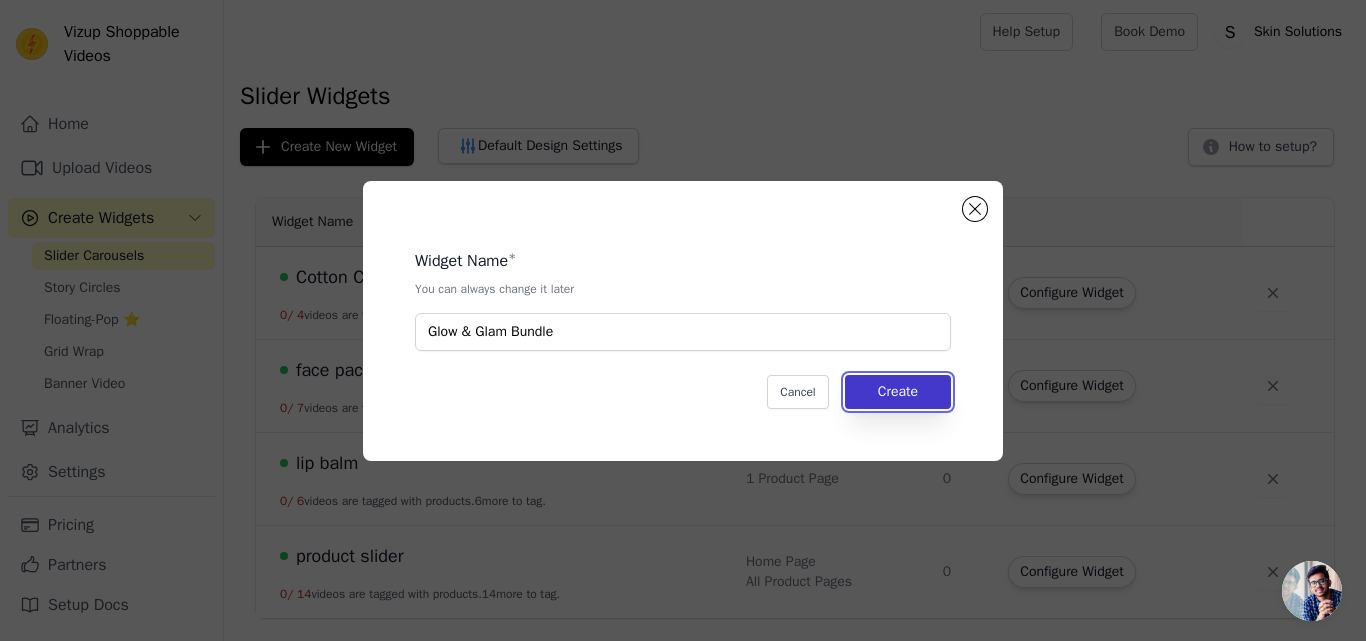 click on "Create" at bounding box center (898, 392) 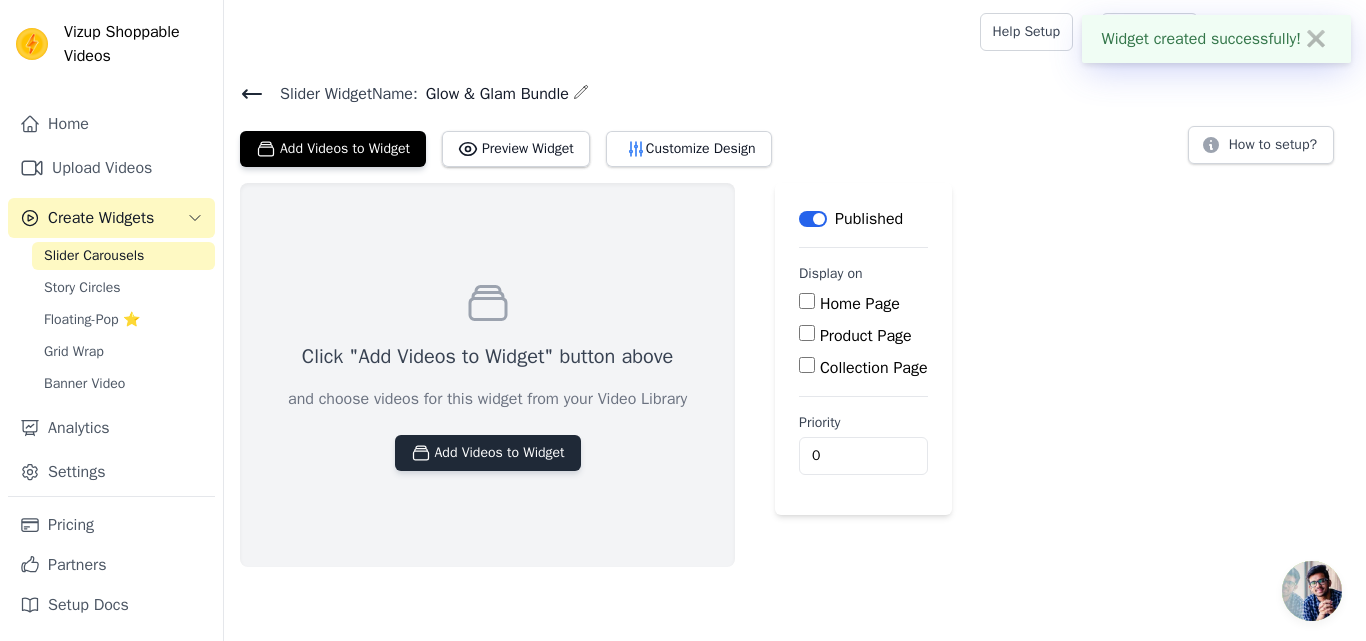 click on "Add Videos to Widget" at bounding box center (488, 453) 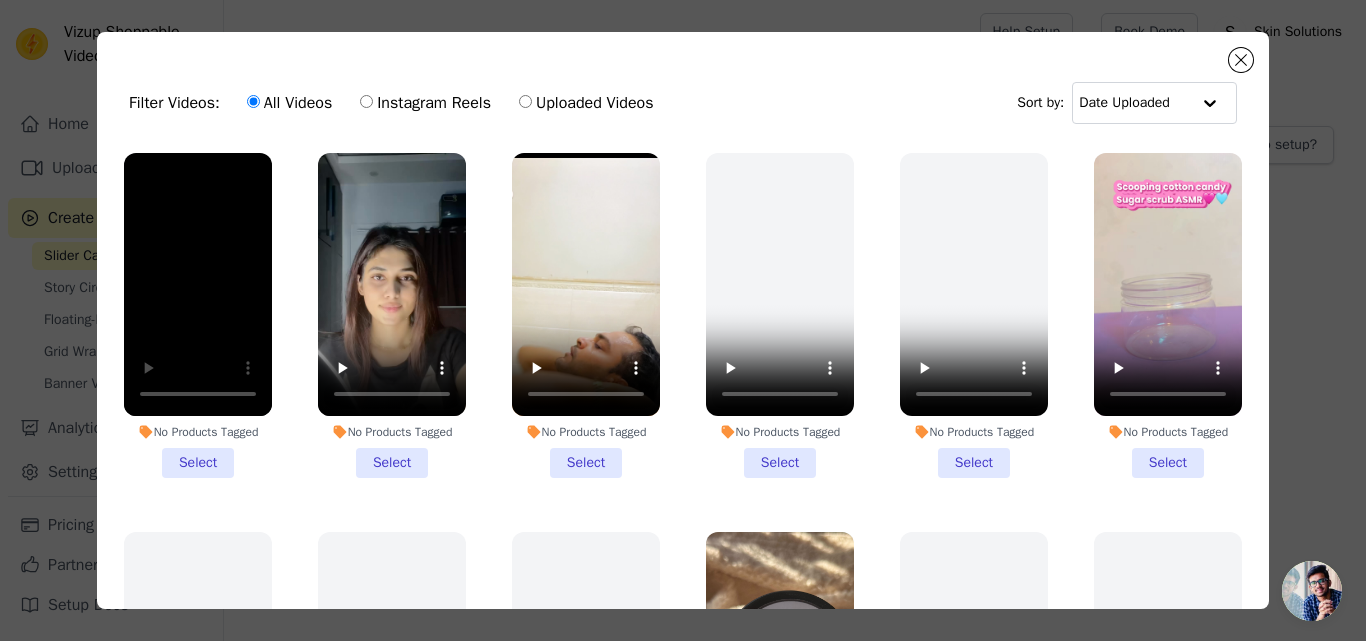 click on "No Products Tagged     Select" at bounding box center [198, 315] 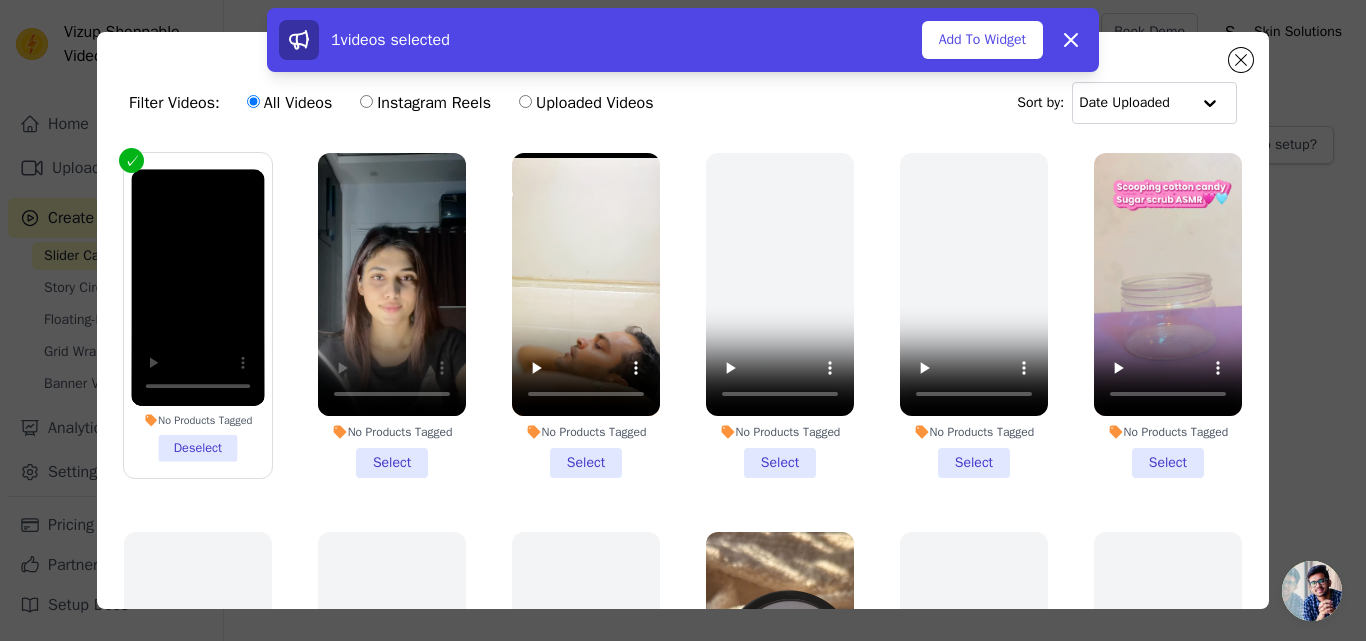 click on "No Products Tagged     Select" at bounding box center (392, 315) 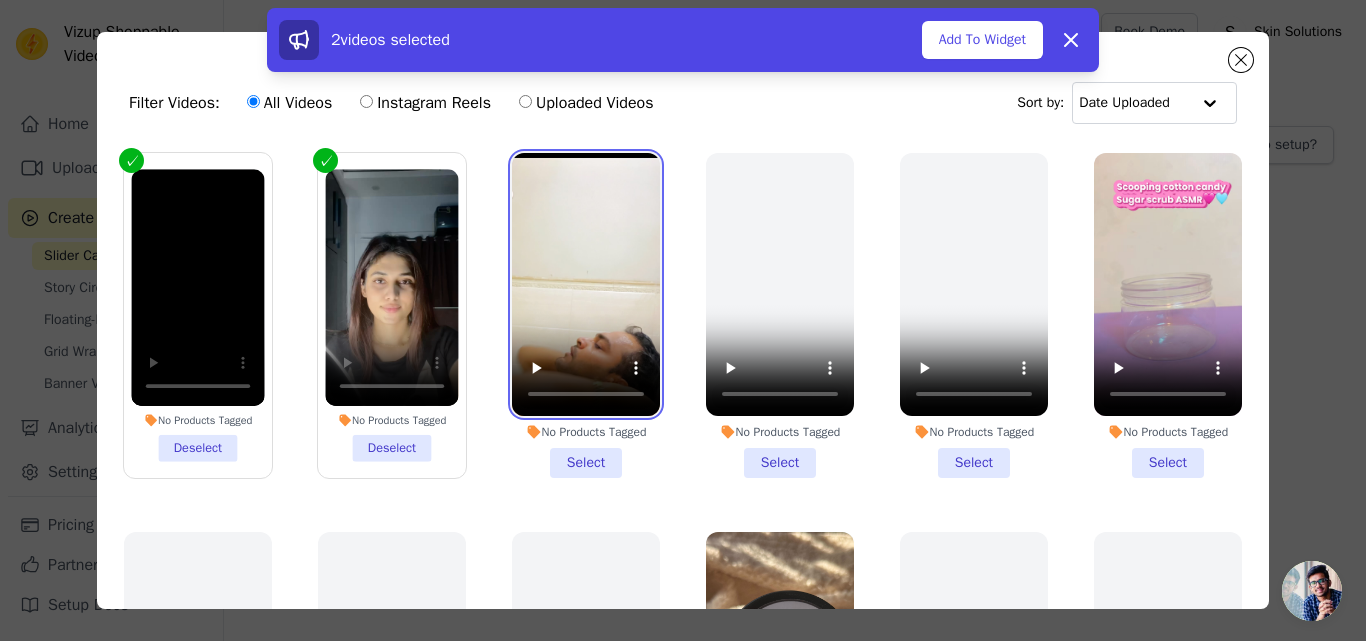 type 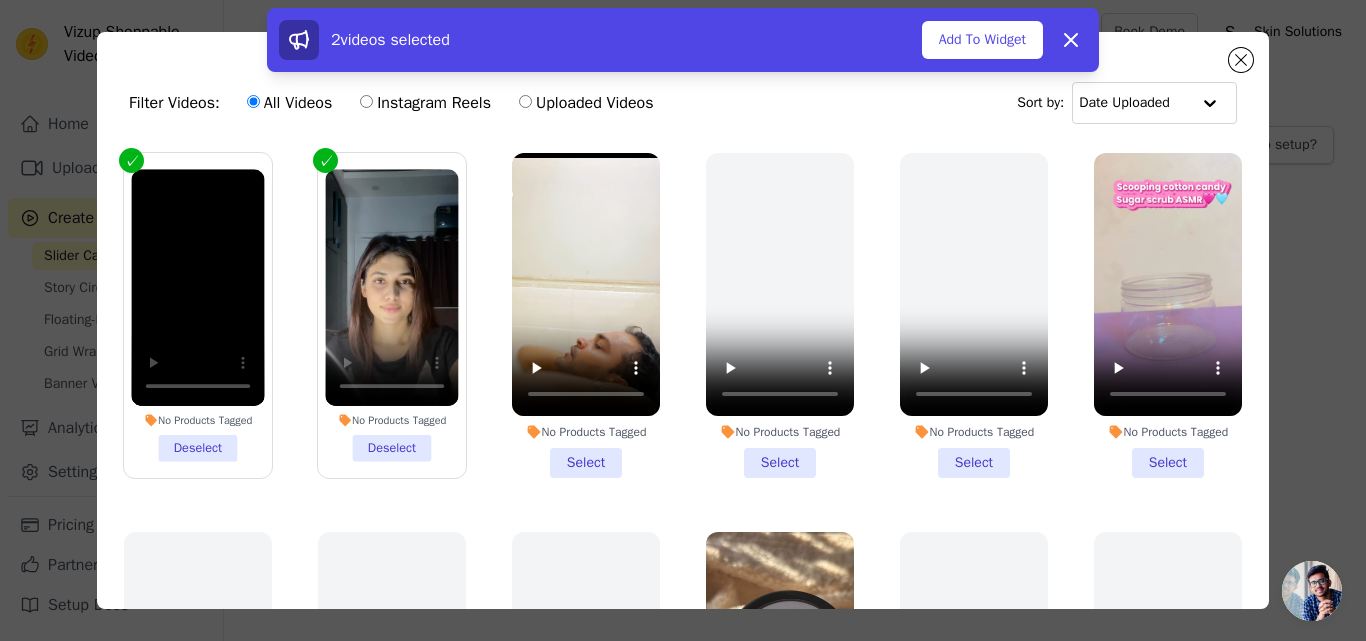 click on "No Products Tagged     Select" at bounding box center (586, 315) 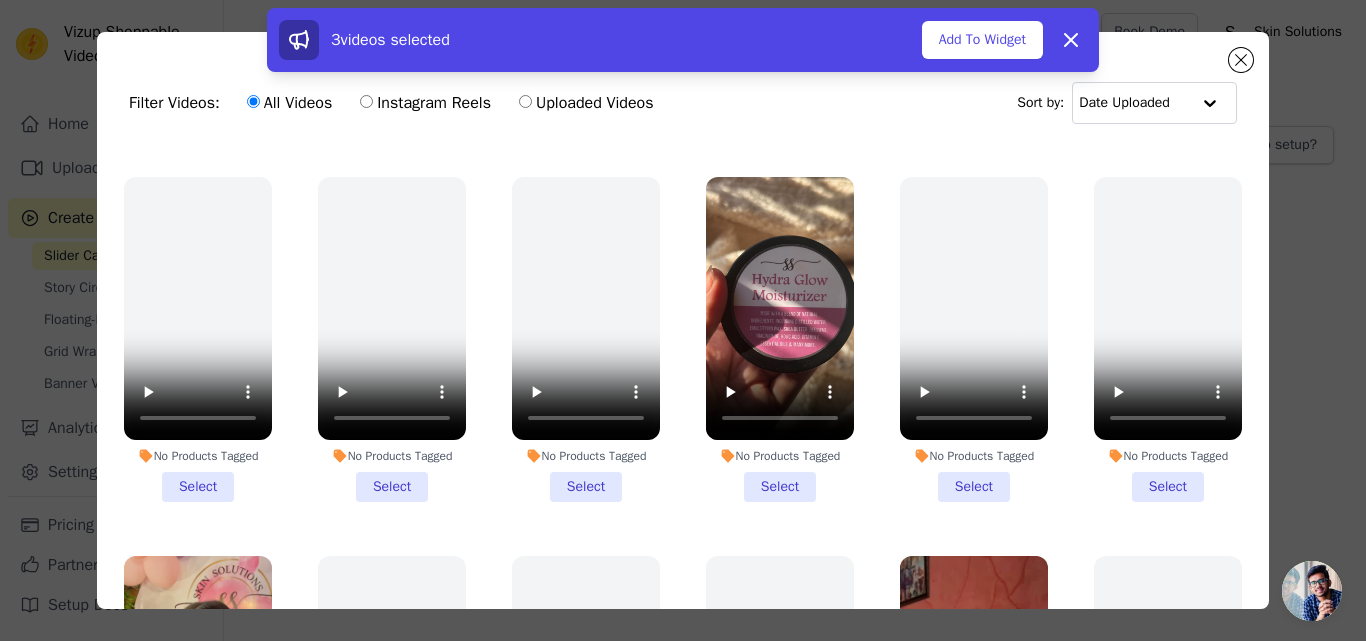 scroll, scrollTop: 400, scrollLeft: 0, axis: vertical 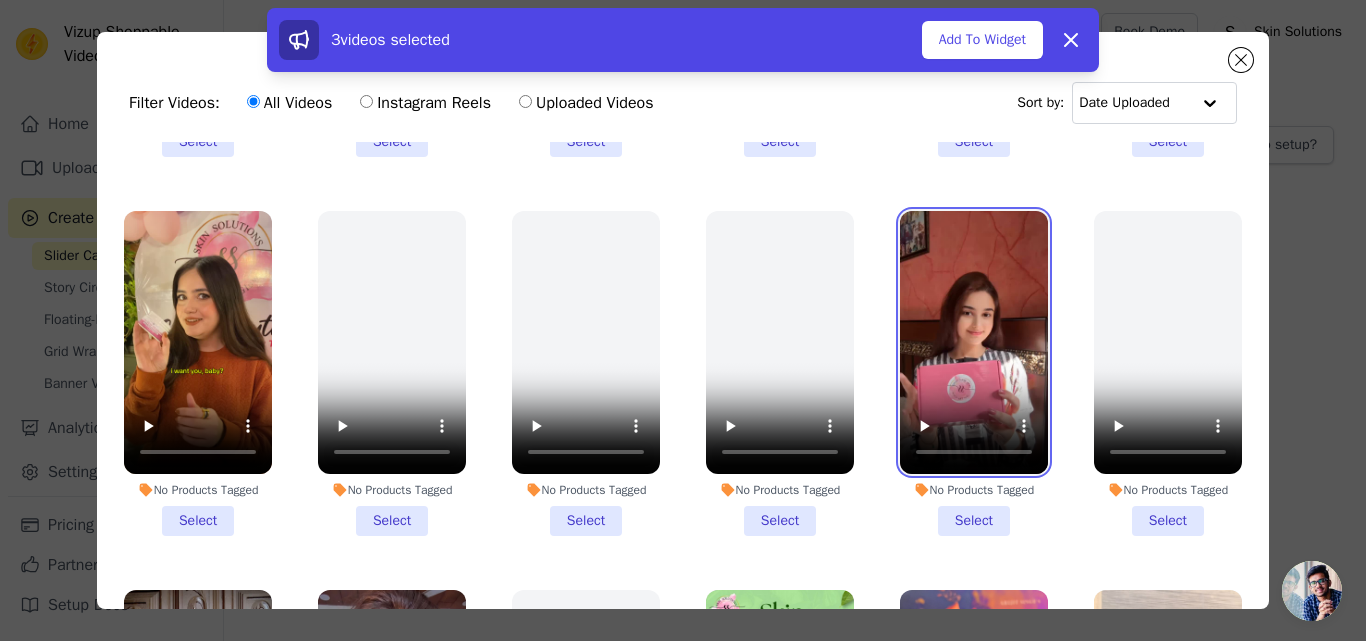type 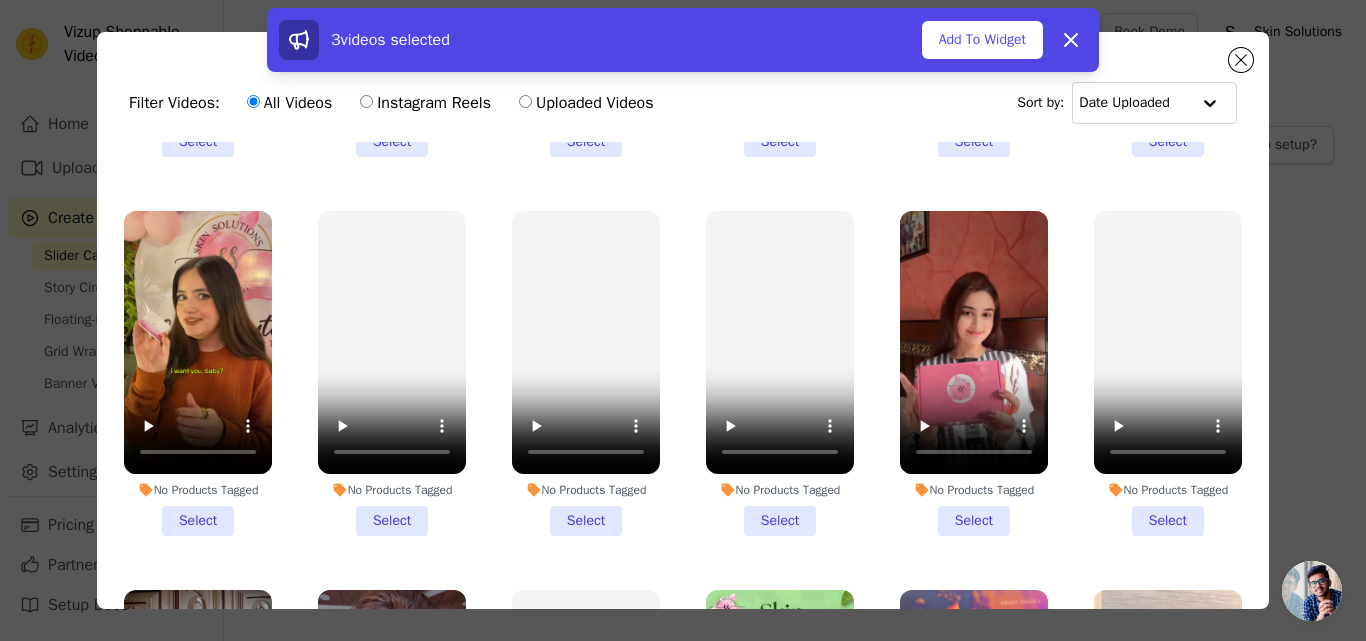 click on "No Products Tagged     Select" at bounding box center (974, 373) 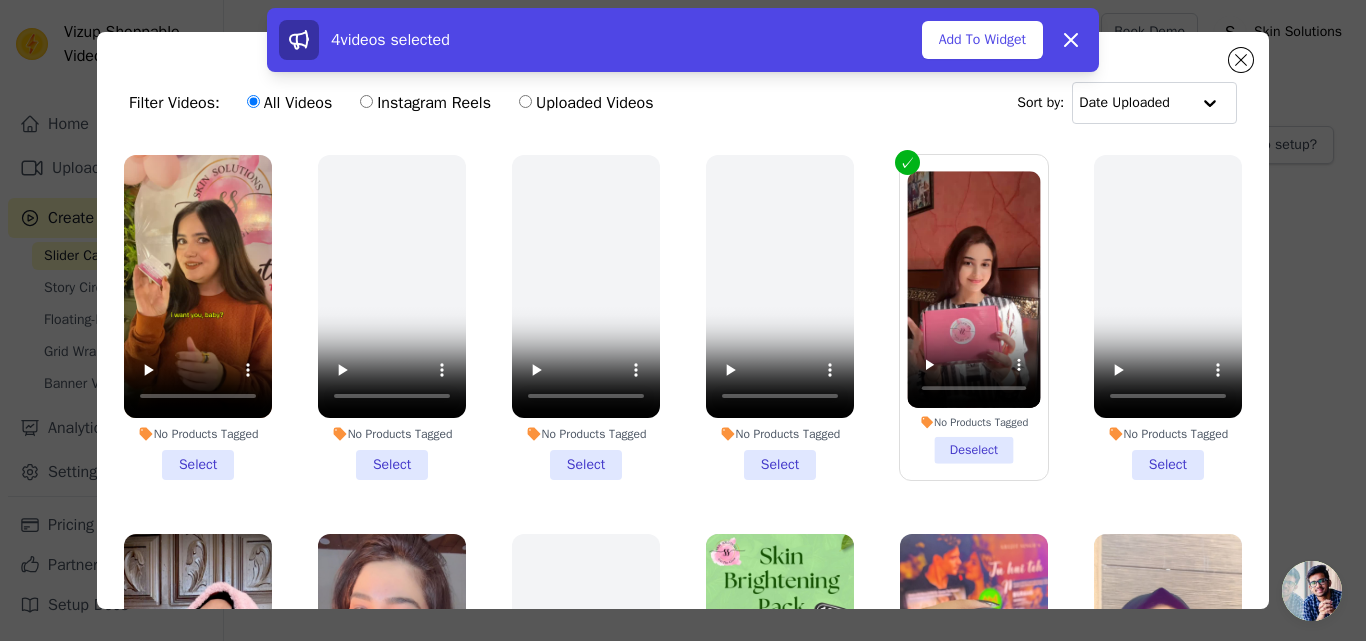 scroll, scrollTop: 800, scrollLeft: 0, axis: vertical 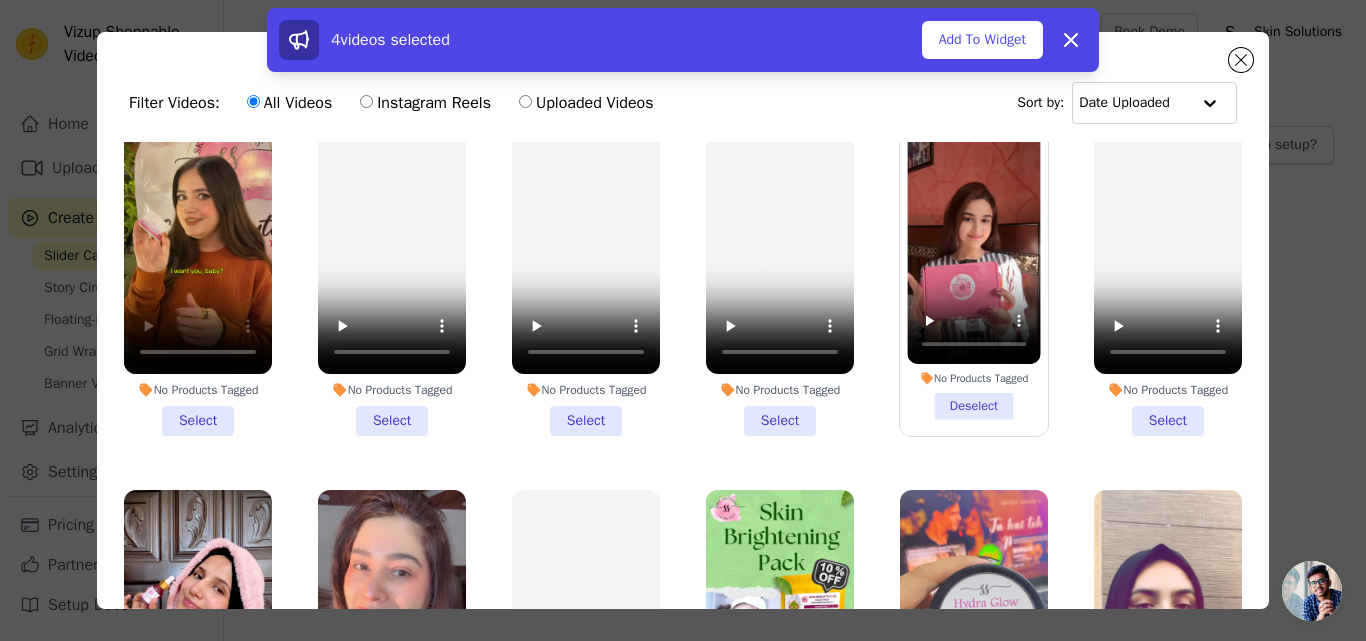 click on "No Products Tagged     Select" at bounding box center [198, 273] 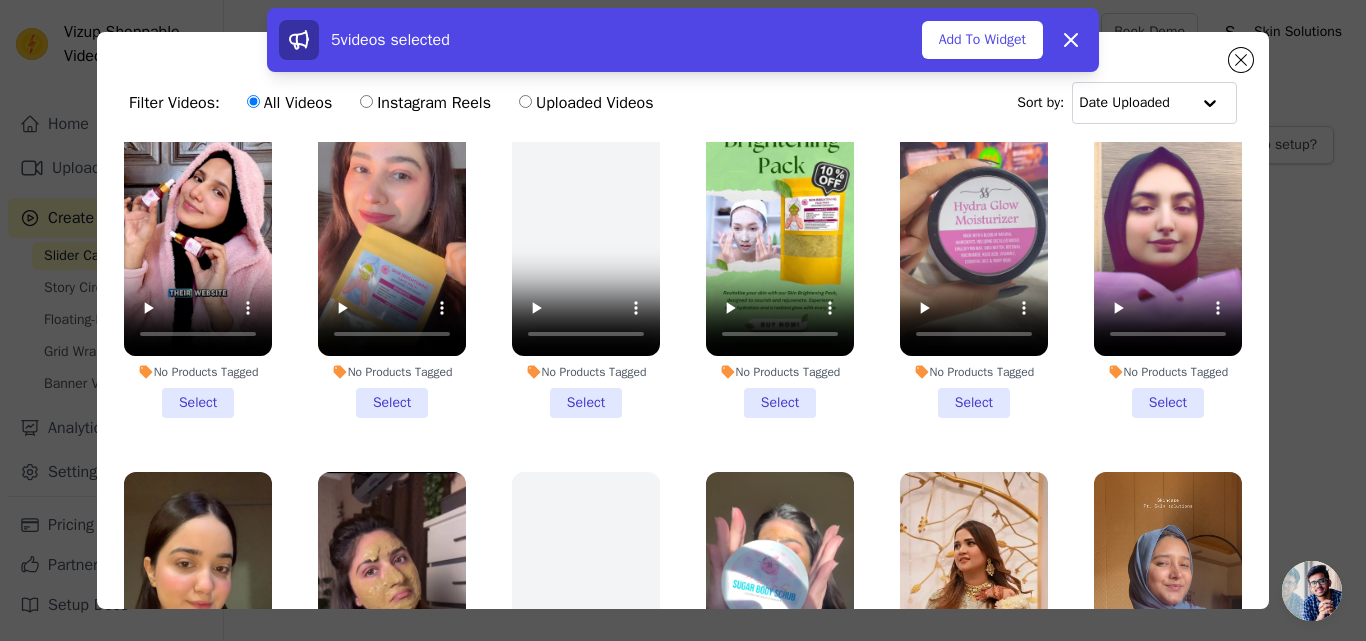 scroll, scrollTop: 1200, scrollLeft: 0, axis: vertical 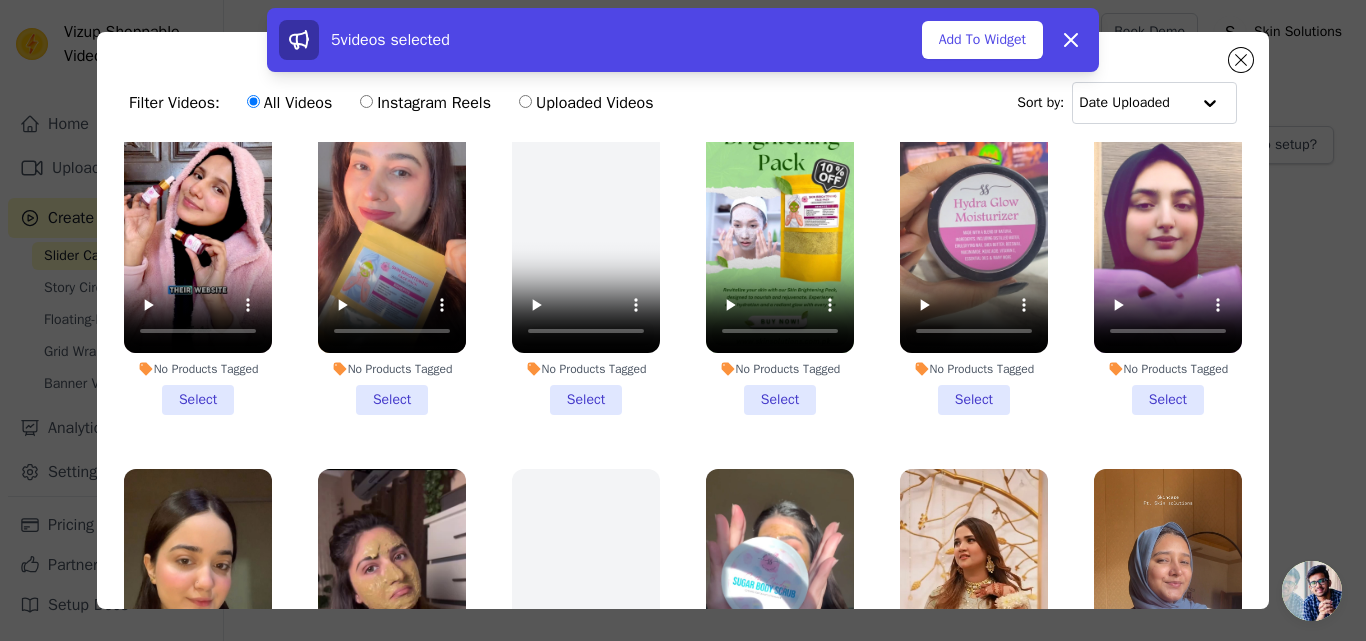click on "No Products Tagged     Select" at bounding box center (198, 252) 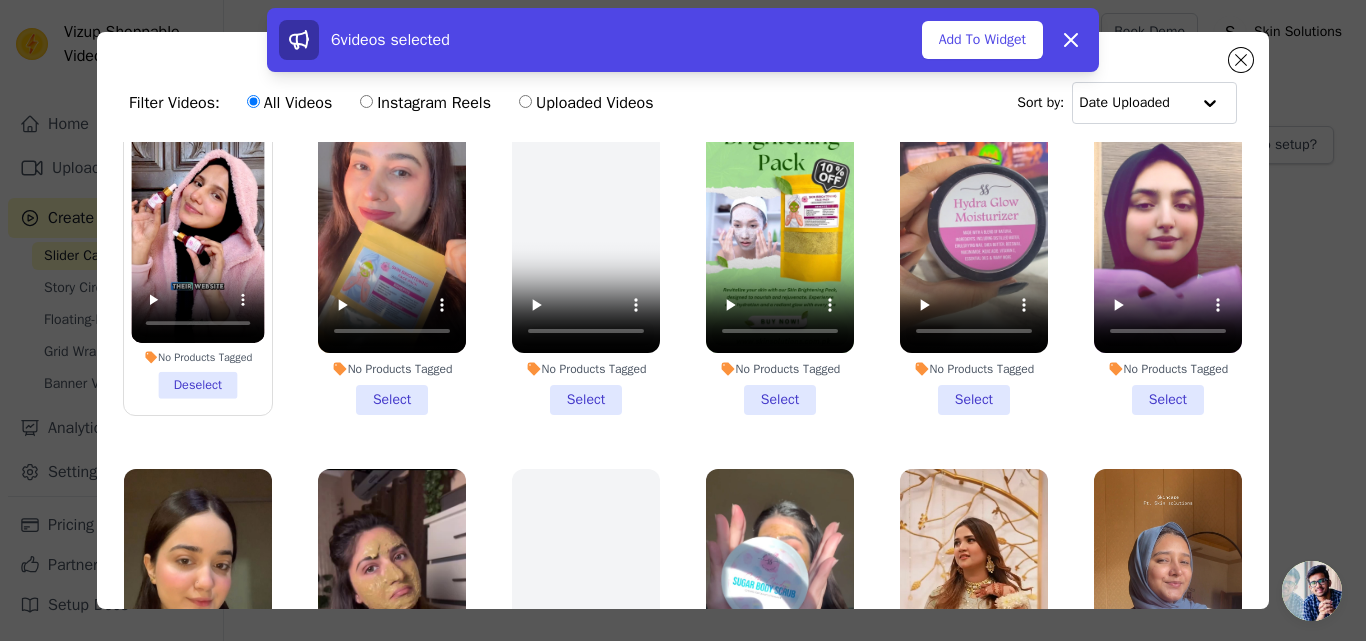 click on "No Products Tagged     Select" at bounding box center (392, 252) 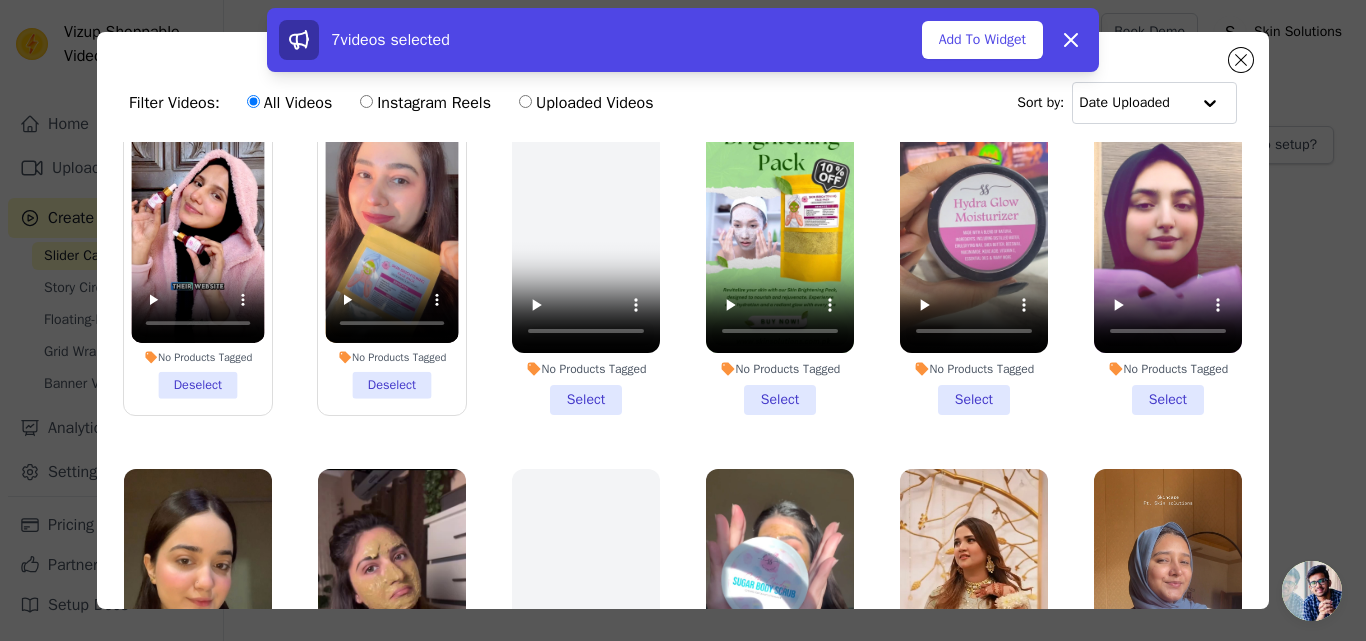 click on "No Products Tagged     Select" at bounding box center (1168, 252) 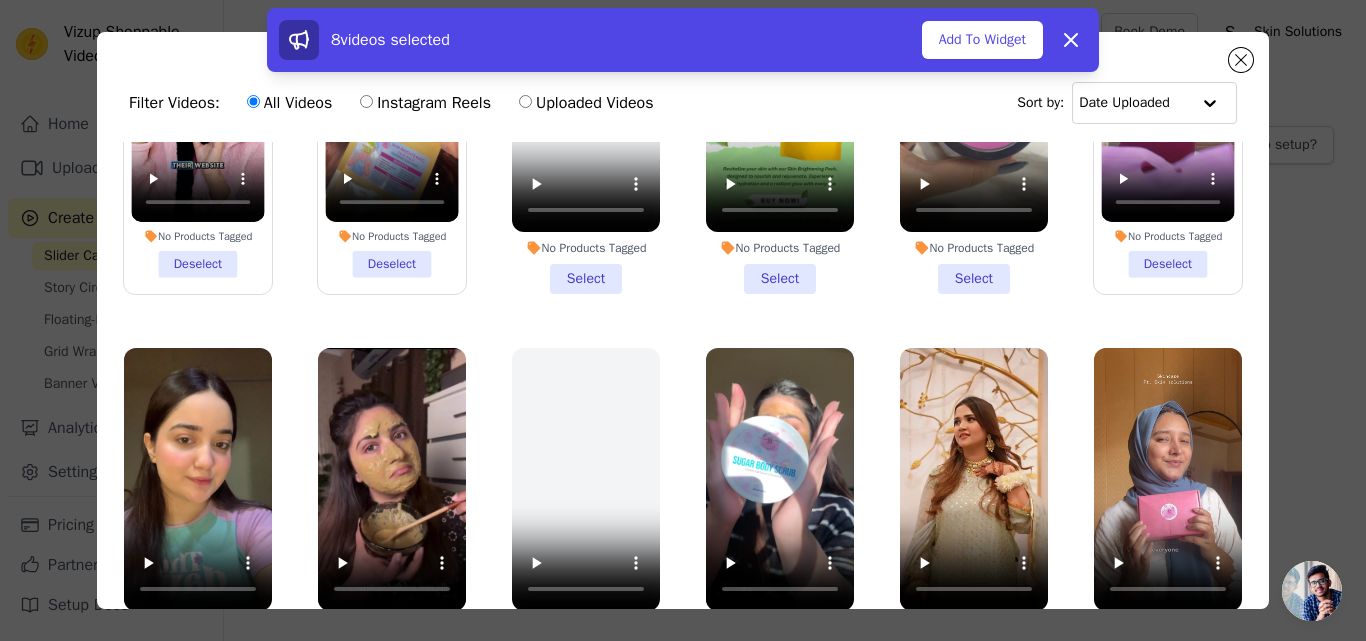 scroll, scrollTop: 1323, scrollLeft: 0, axis: vertical 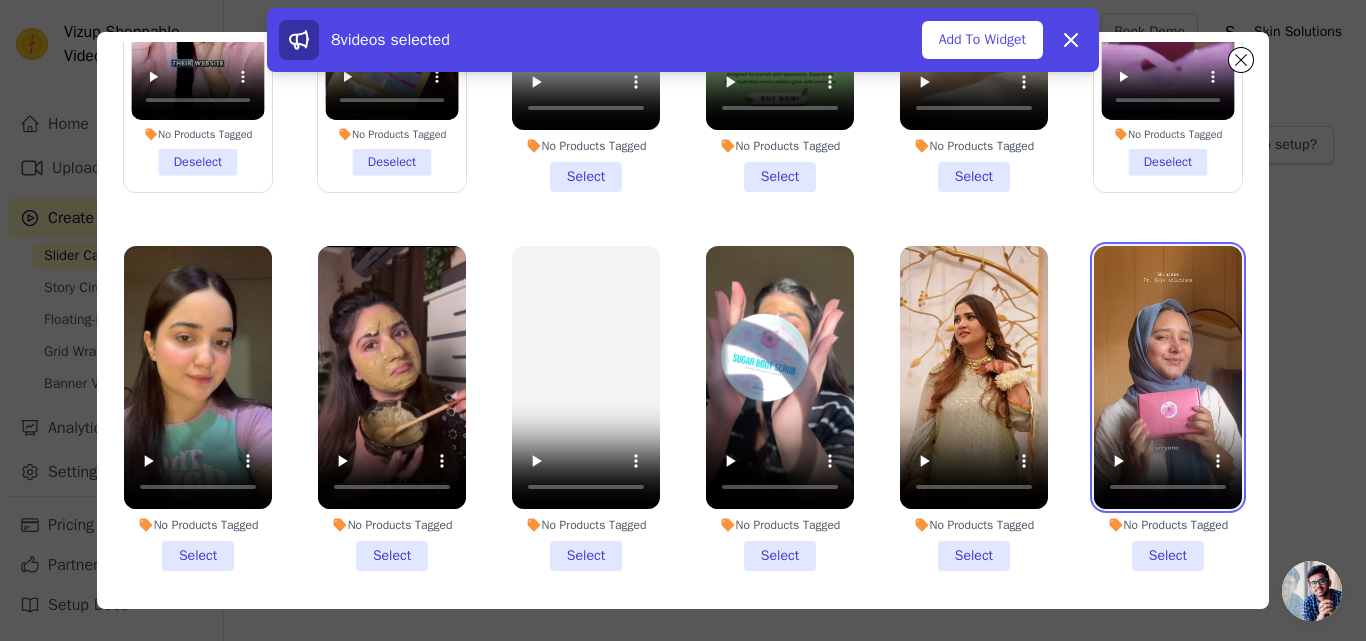 type 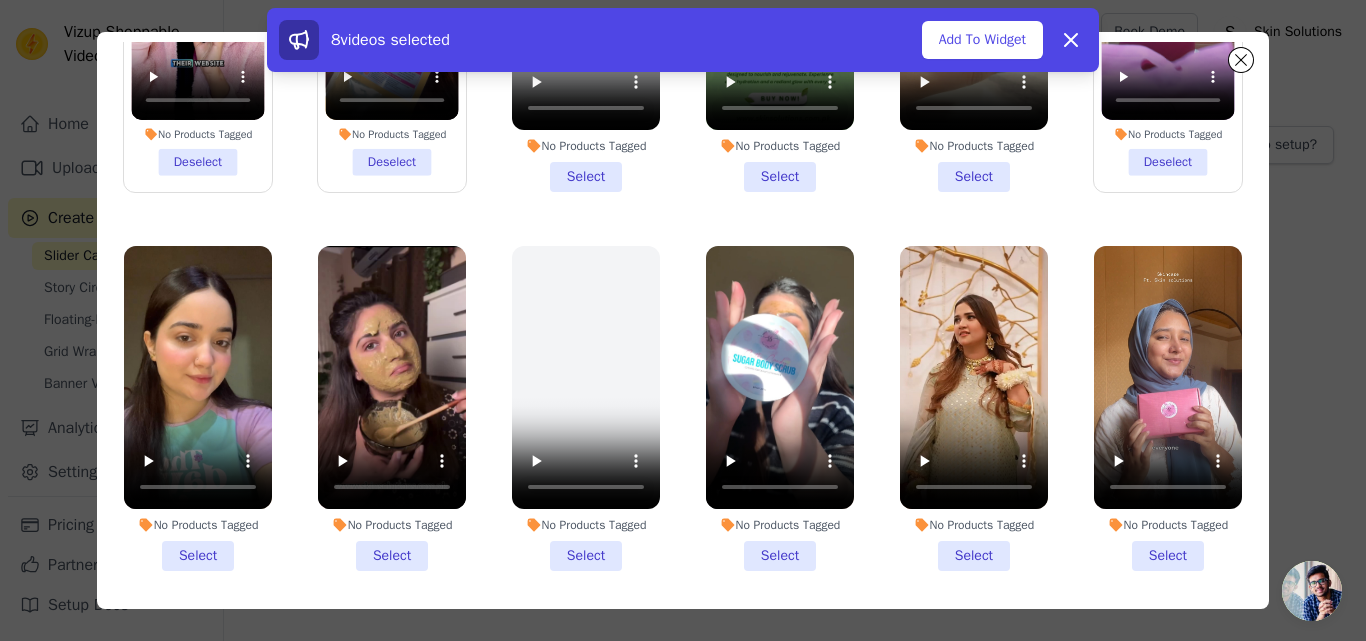 click on "No Products Tagged     Select" at bounding box center (1168, 408) 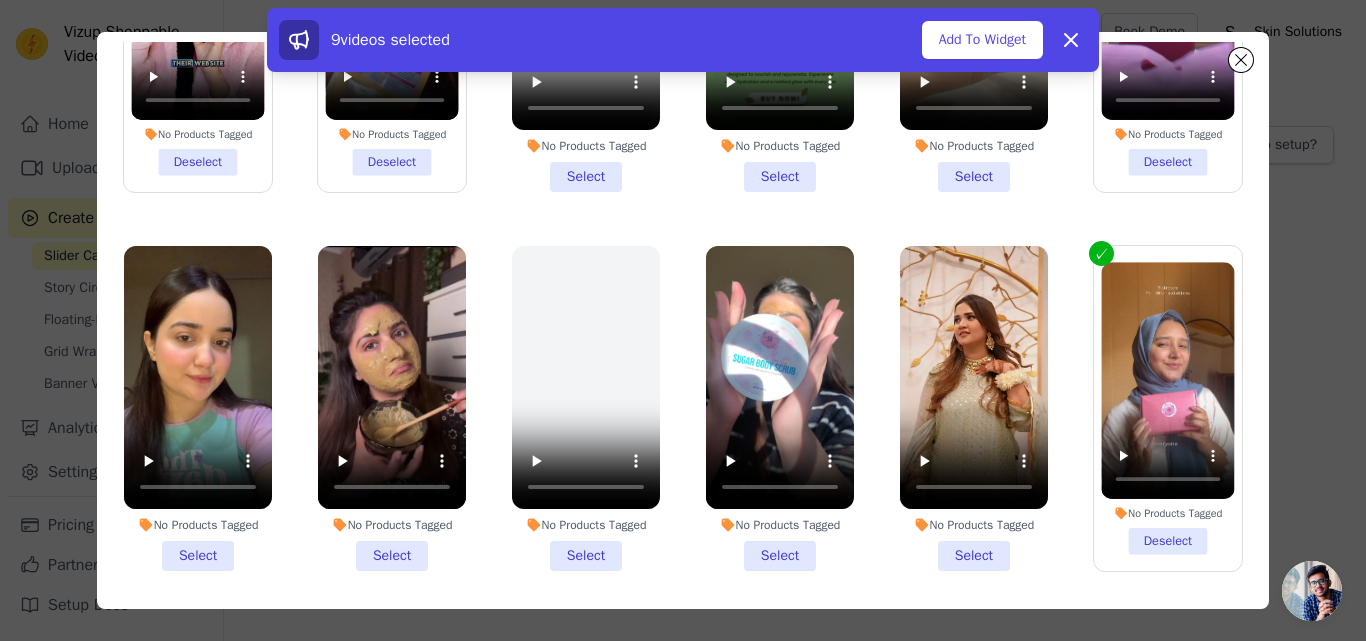 click on "No Products Tagged     Select" at bounding box center (974, 408) 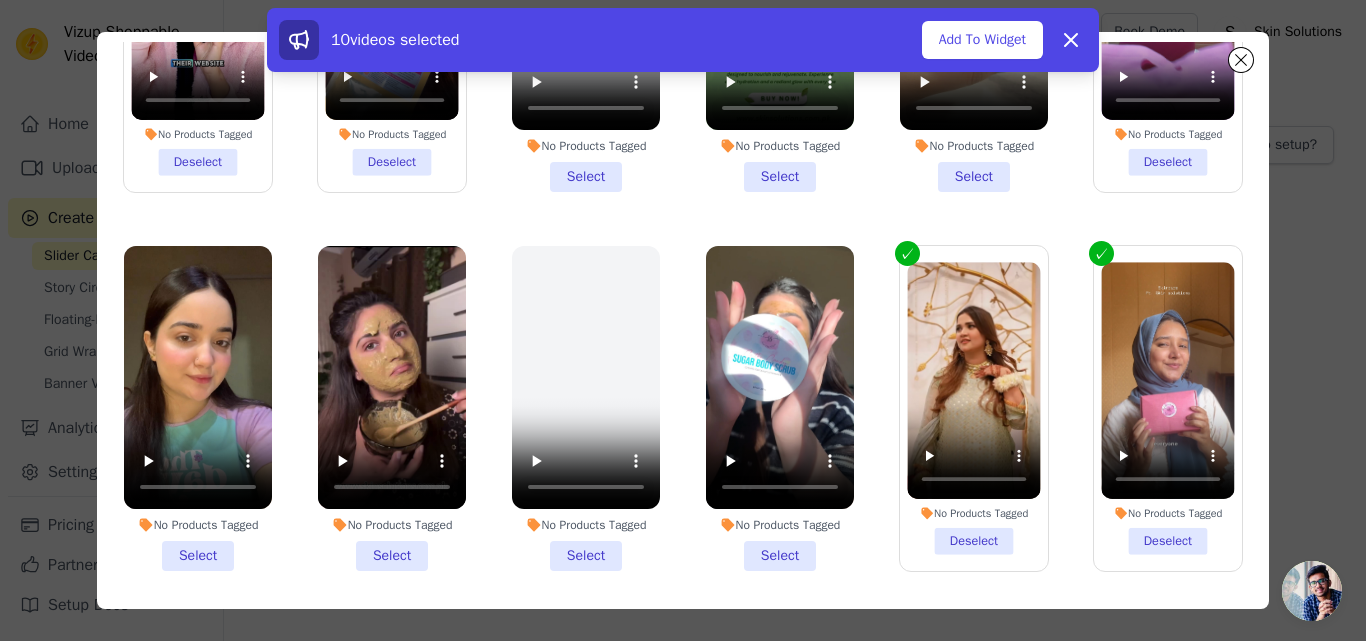 click on "No Products Tagged     Select" at bounding box center (780, 408) 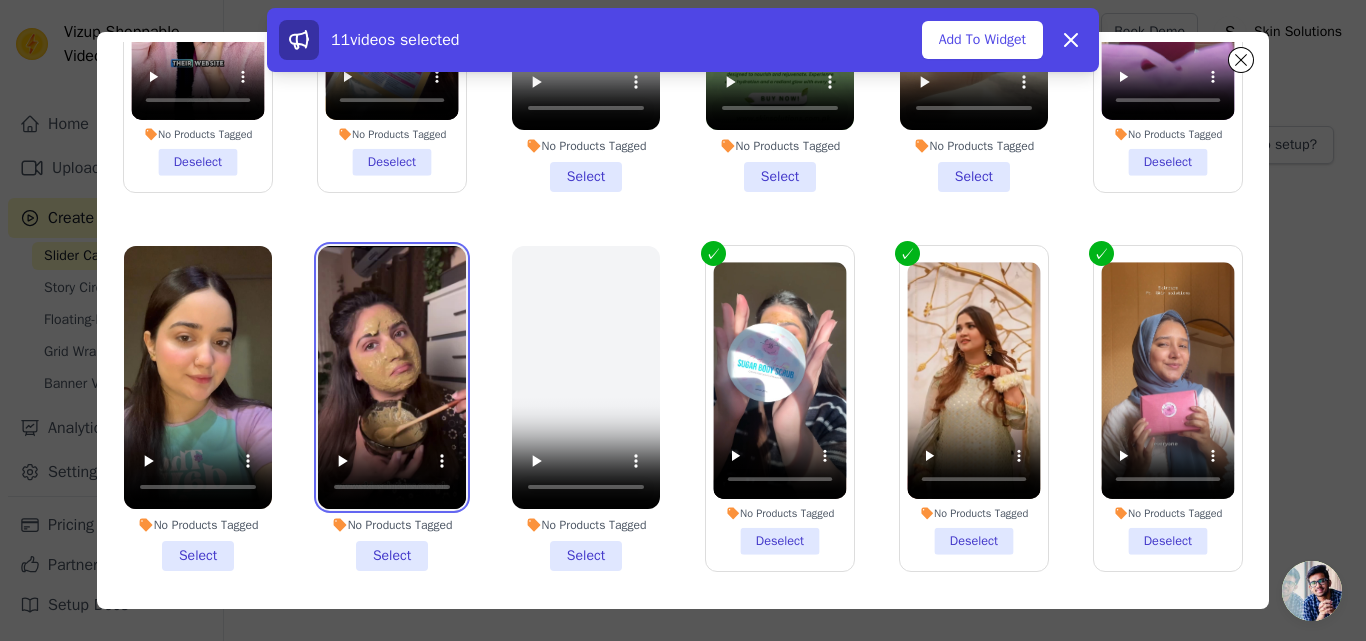type 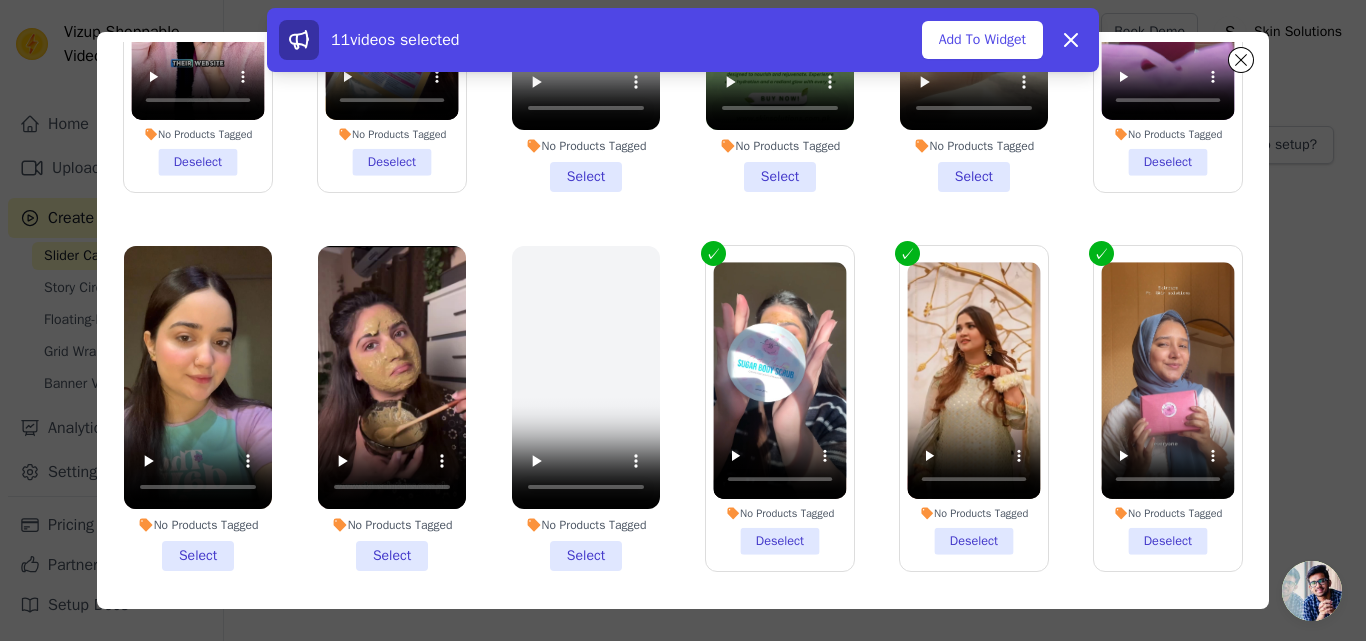 click on "No Products Tagged     Select" at bounding box center [392, 408] 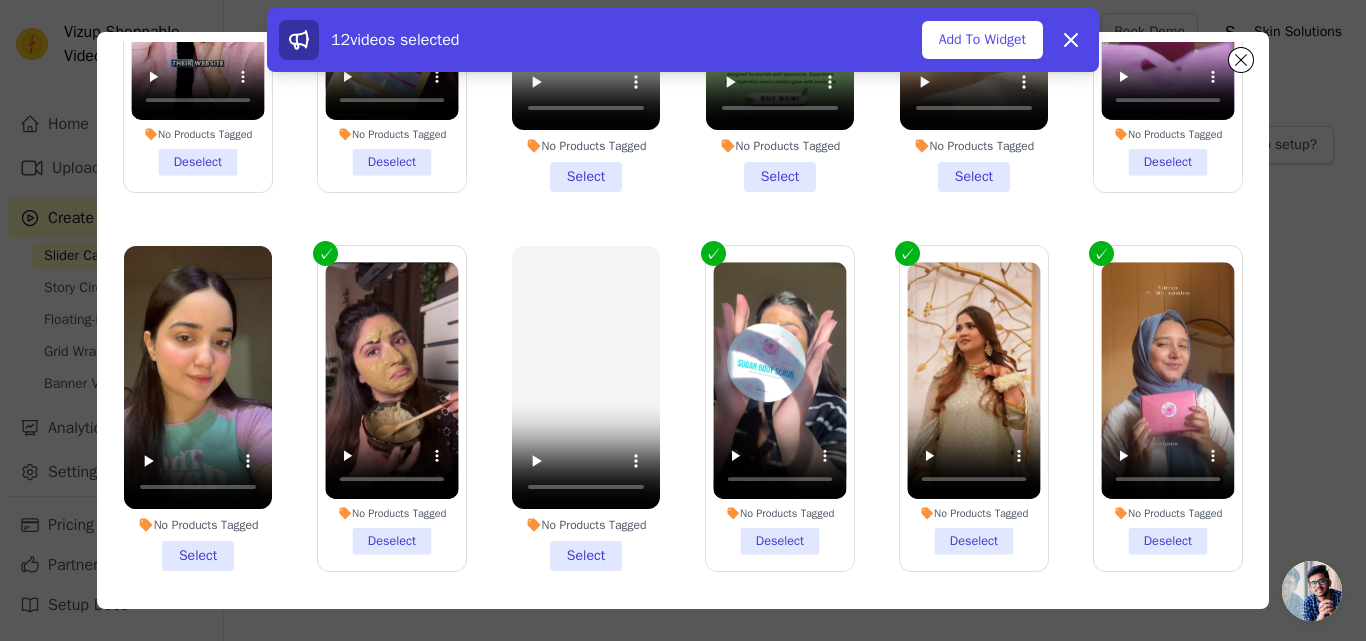 click on "No Products Tagged     Select" at bounding box center (198, 408) 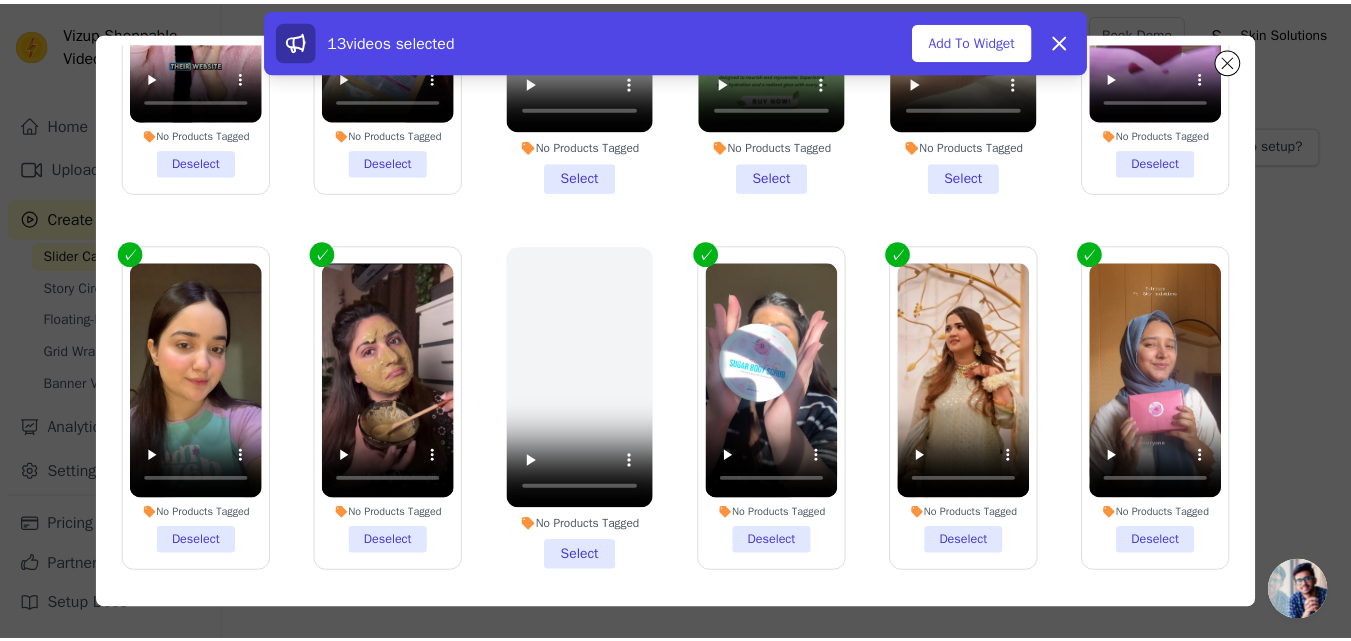 scroll, scrollTop: 174, scrollLeft: 0, axis: vertical 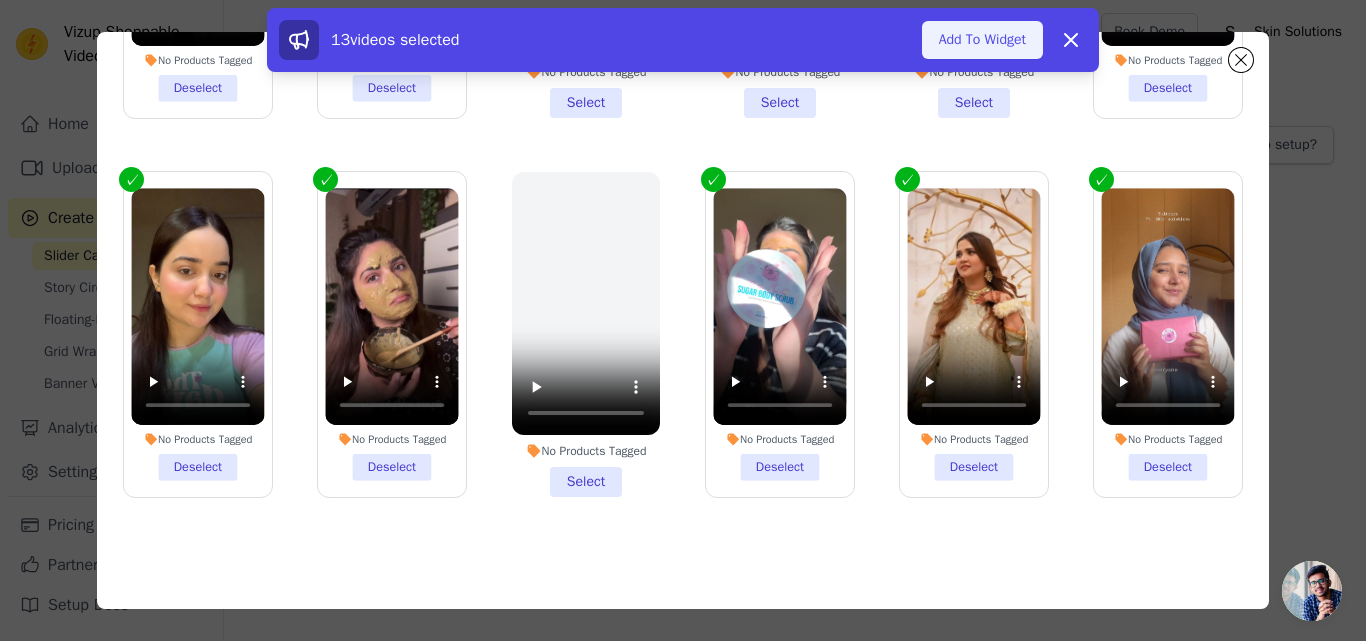 click on "Add To Widget" at bounding box center [982, 40] 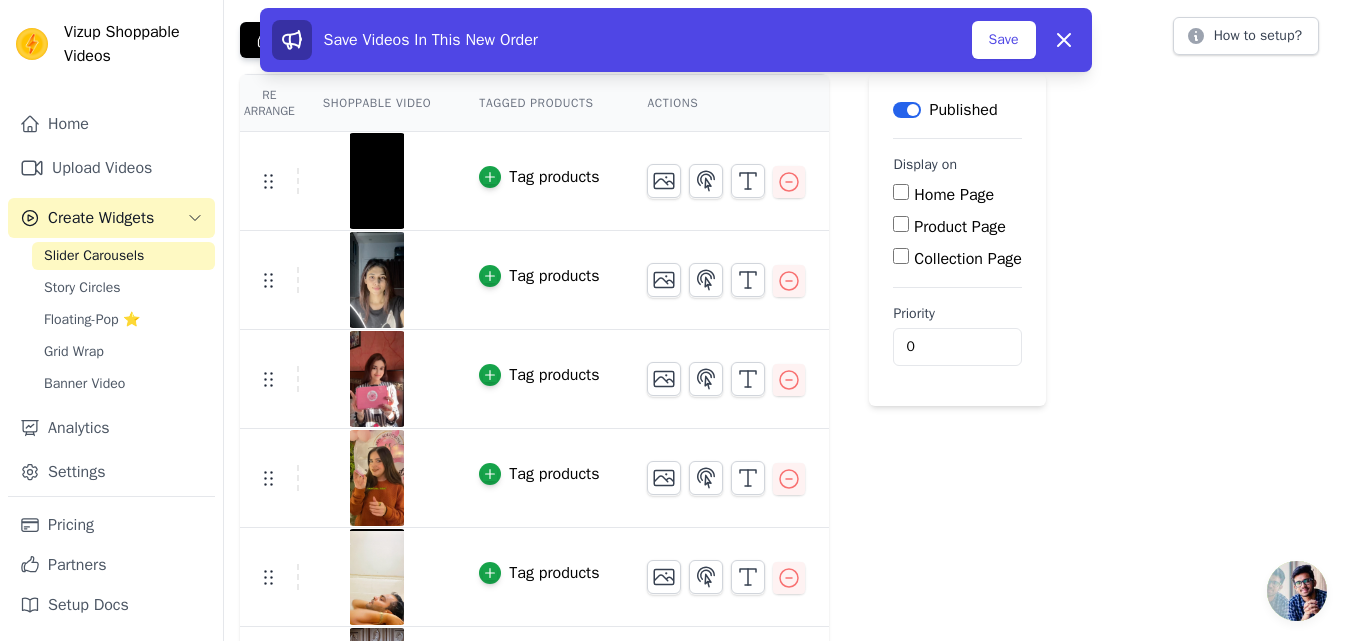 scroll, scrollTop: 100, scrollLeft: 0, axis: vertical 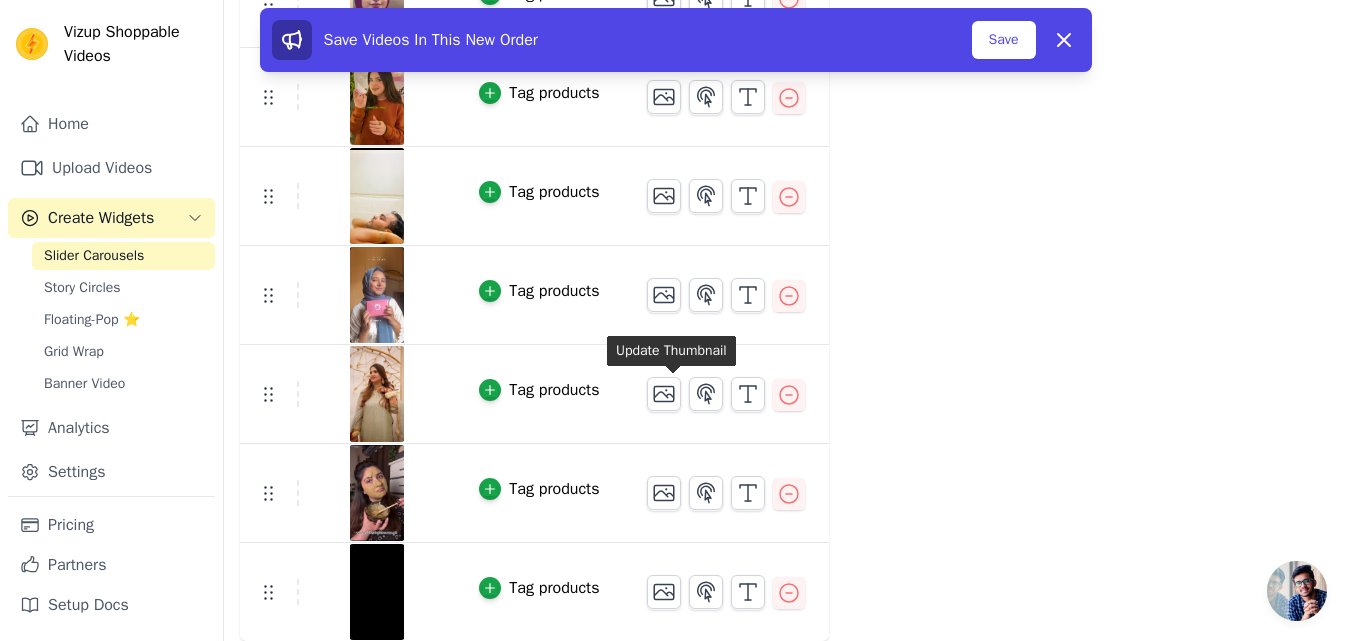 click on "Save" at bounding box center [1004, 40] 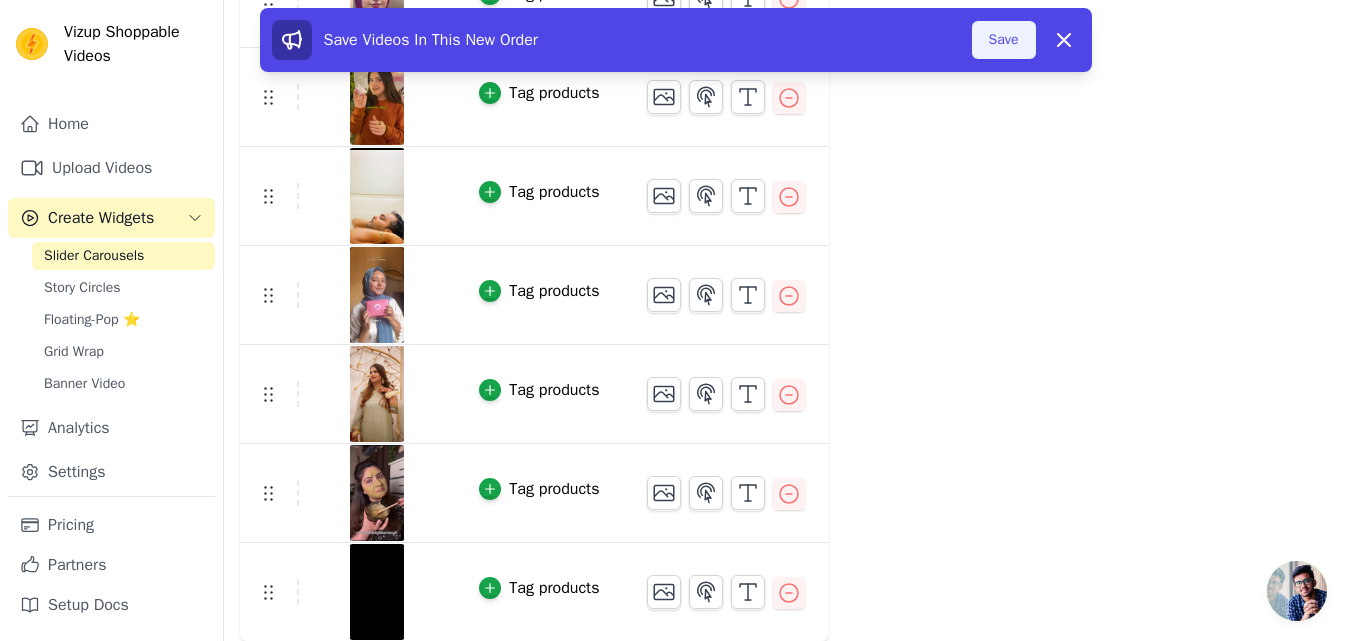 click on "Re Arrange   Shoppable Video   Tagged Products   Actions             Tag products                             Tag products                             Tag products                             Tag products                             Tag products                             Tag products                             Tag products                             Tag products                             Tag products                             Tag products                             Tag products                             Tag products                             Tag products                       Save Videos In This New Order   Save   Dismiss     Label     Published     Display on     Home Page     Product Page       Collection Page       Priority   0" at bounding box center [787, -31] 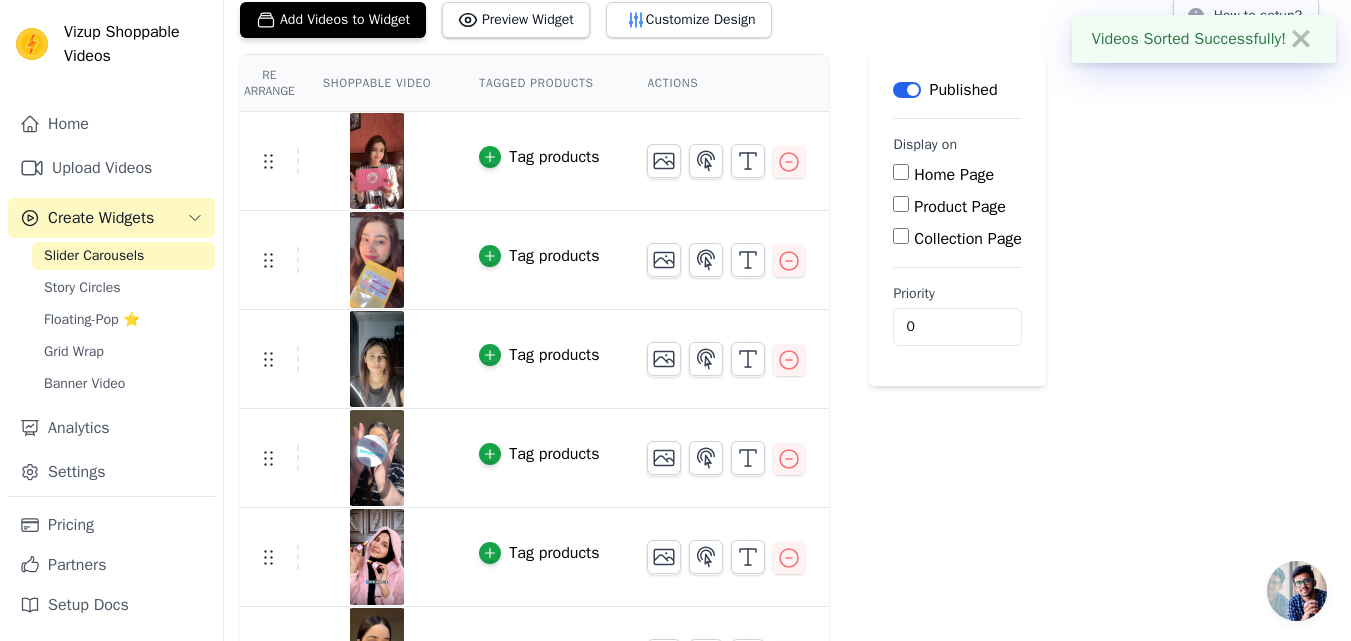 scroll, scrollTop: 0, scrollLeft: 0, axis: both 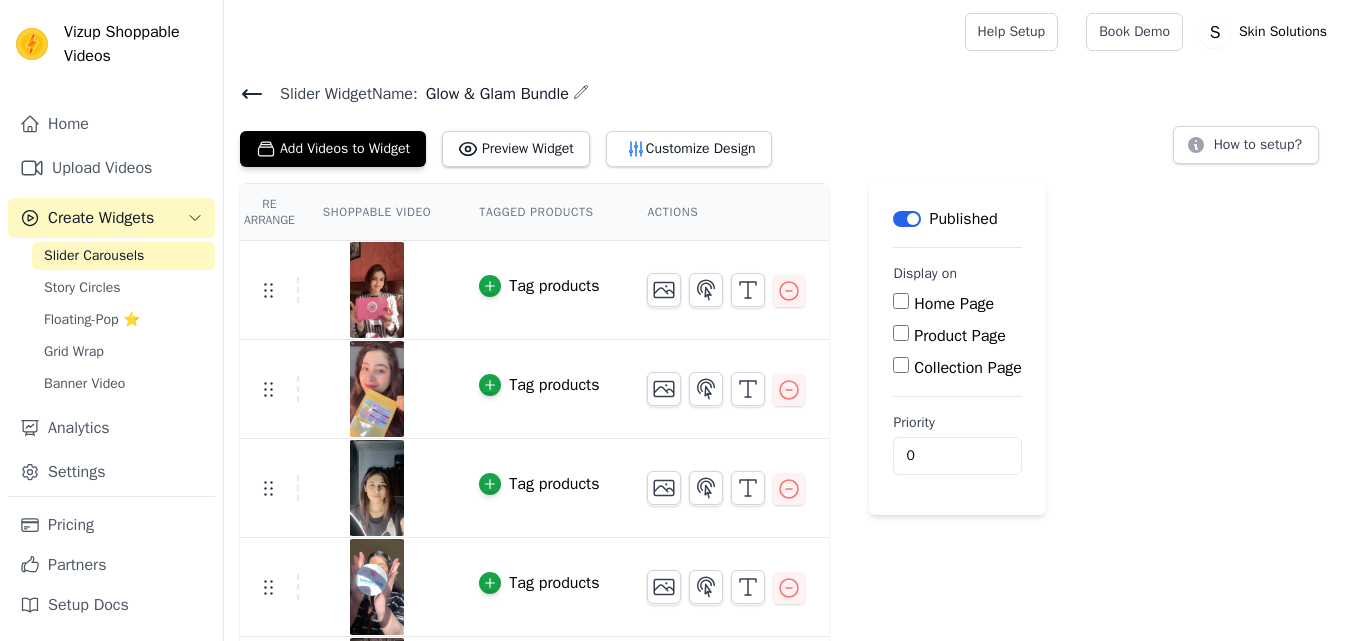 click on "Product Page" at bounding box center [901, 333] 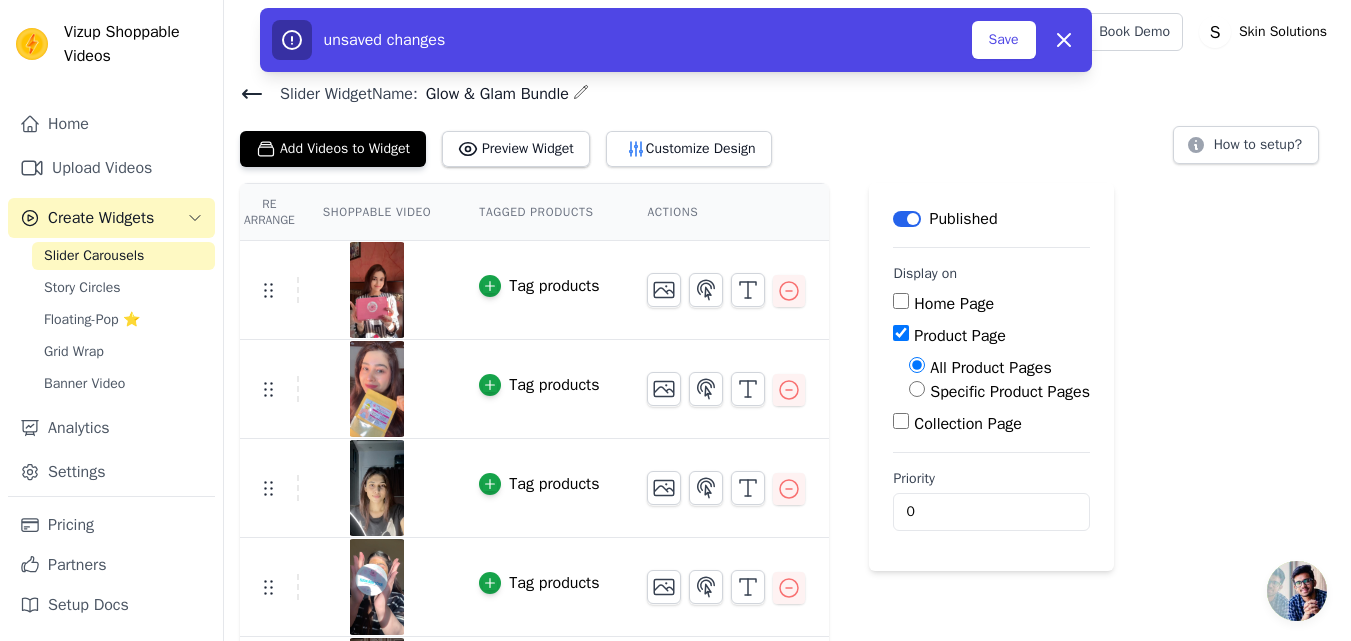click on "Specific Product Pages" at bounding box center (1010, 392) 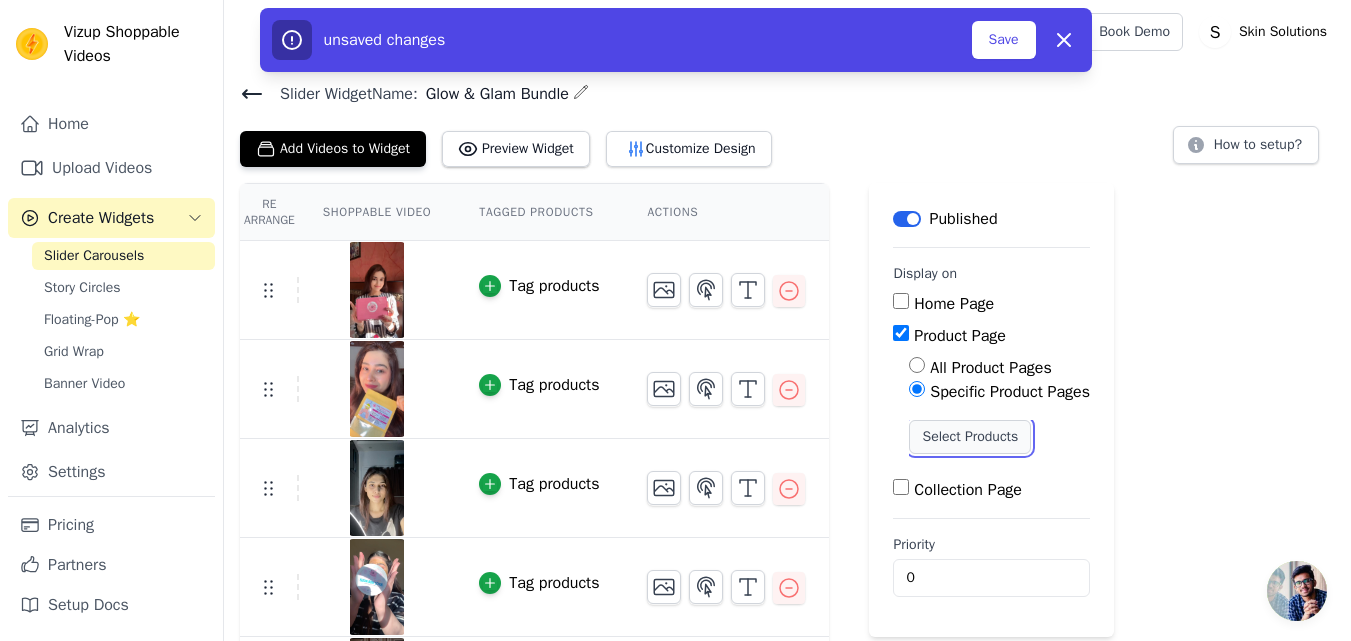click on "Select Products" at bounding box center [970, 437] 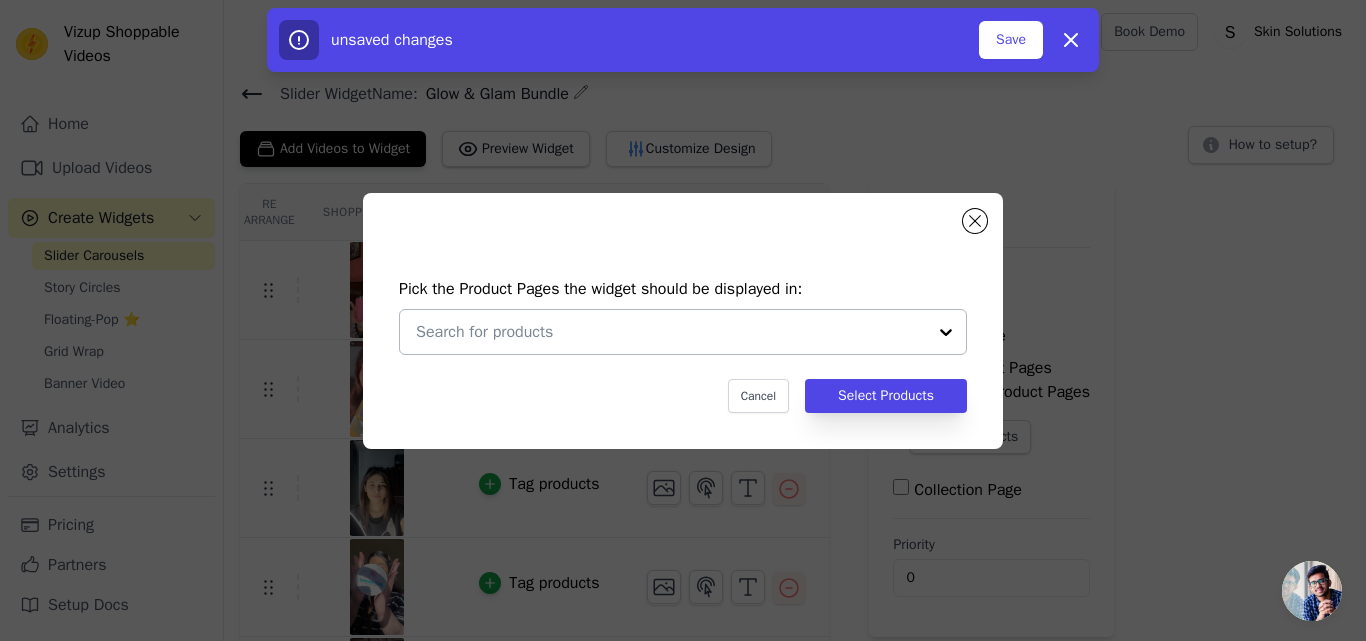 click at bounding box center (671, 332) 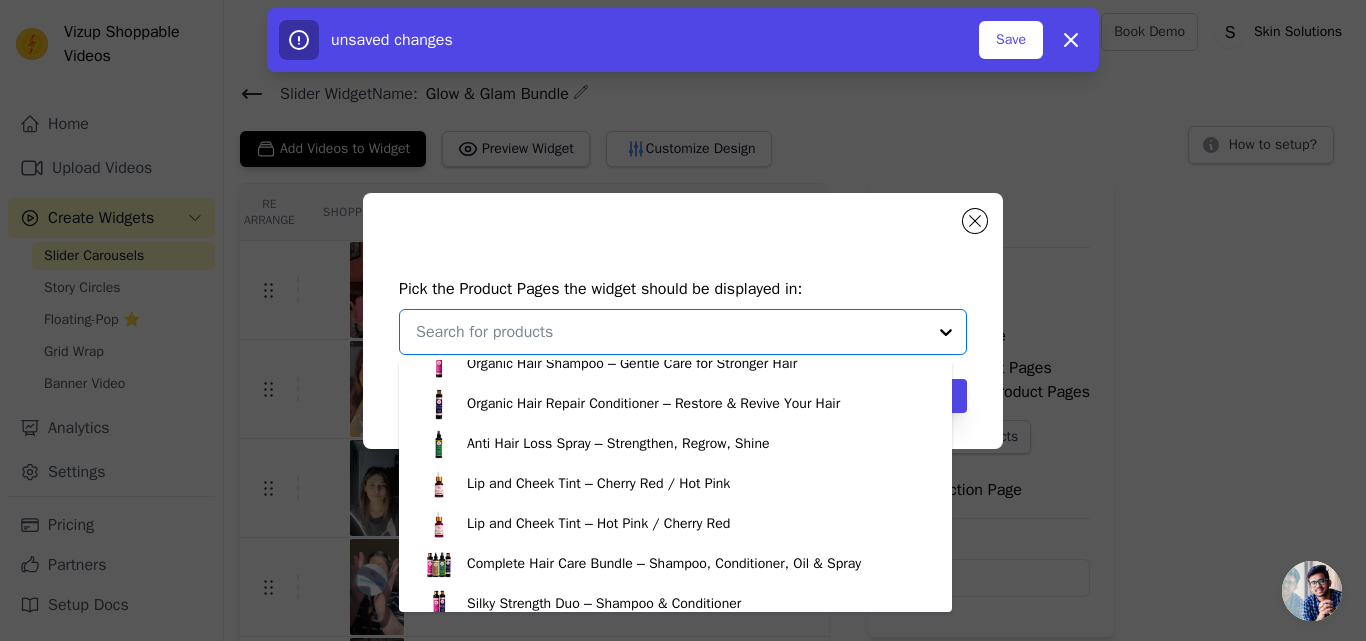 scroll, scrollTop: 314, scrollLeft: 0, axis: vertical 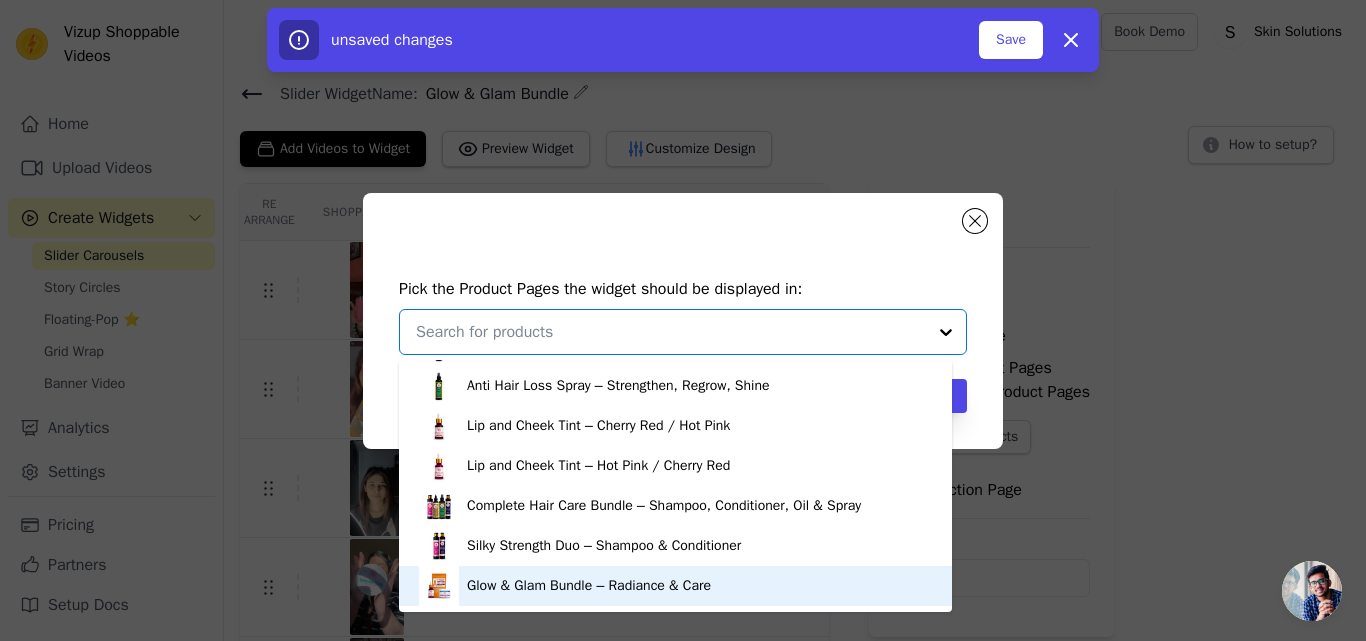 click on "Glow & Glam Bundle – Radiance & Care" at bounding box center [589, 586] 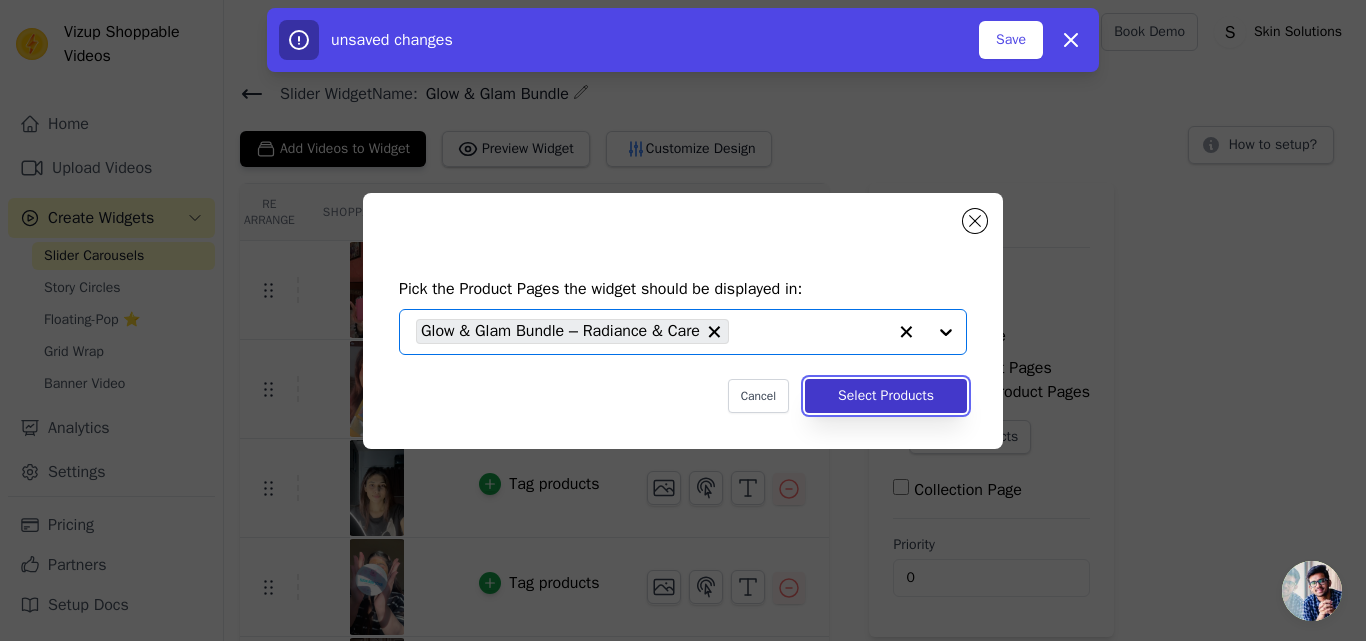 click on "Select Products" at bounding box center (886, 396) 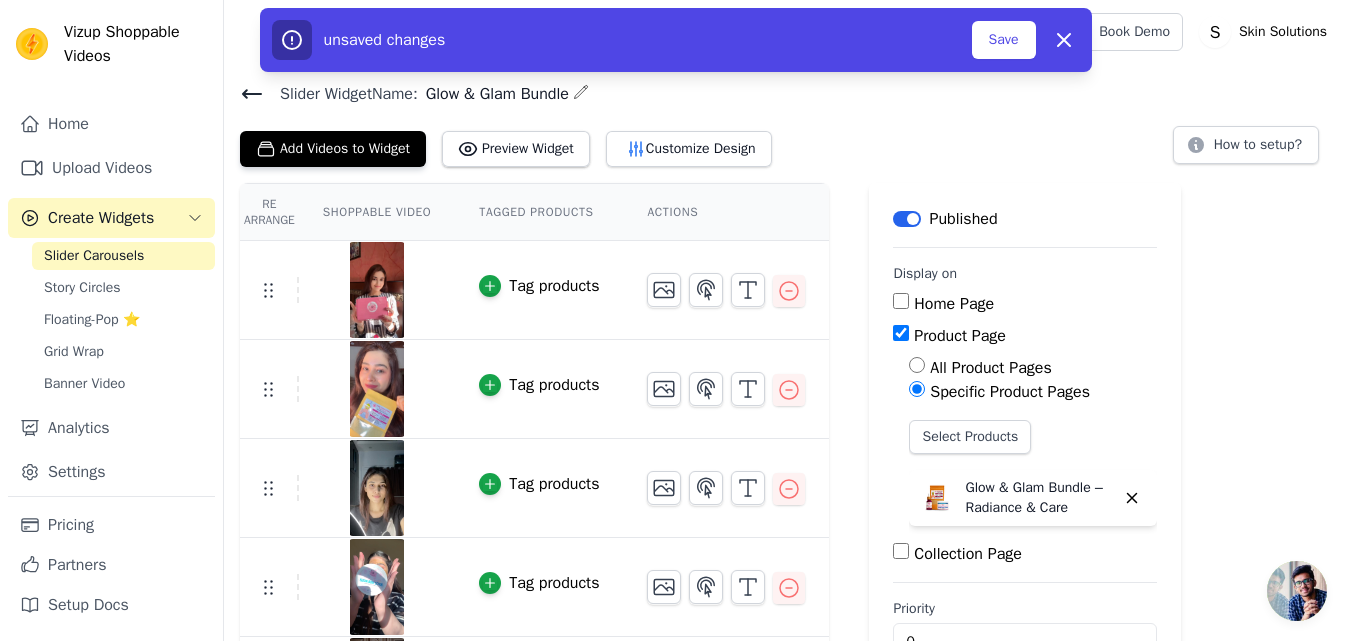 click on "unsaved changes" at bounding box center [622, 40] 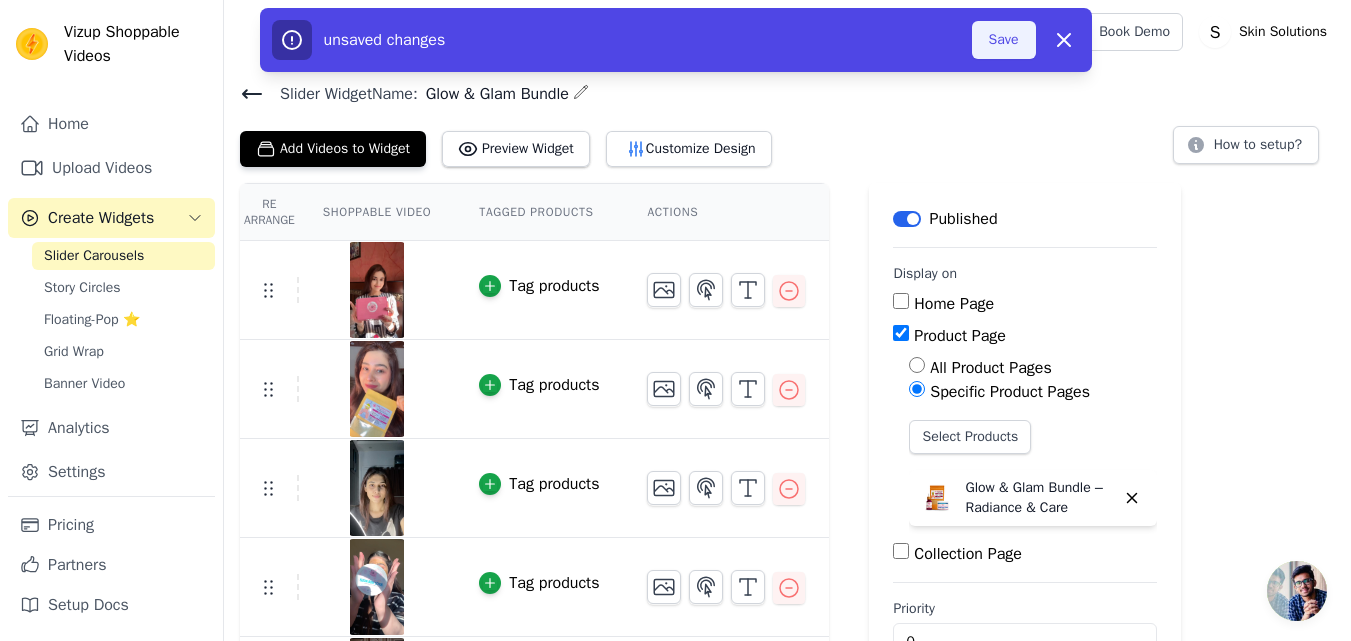 click on "Save" at bounding box center [1004, 40] 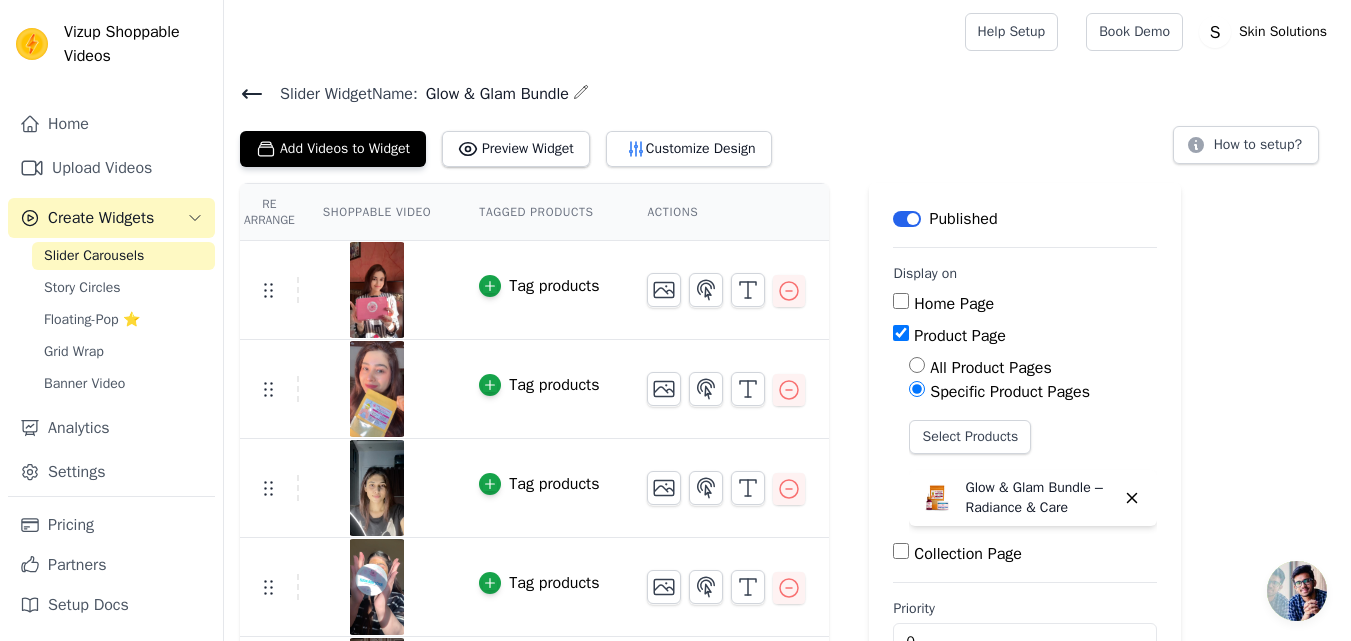 click 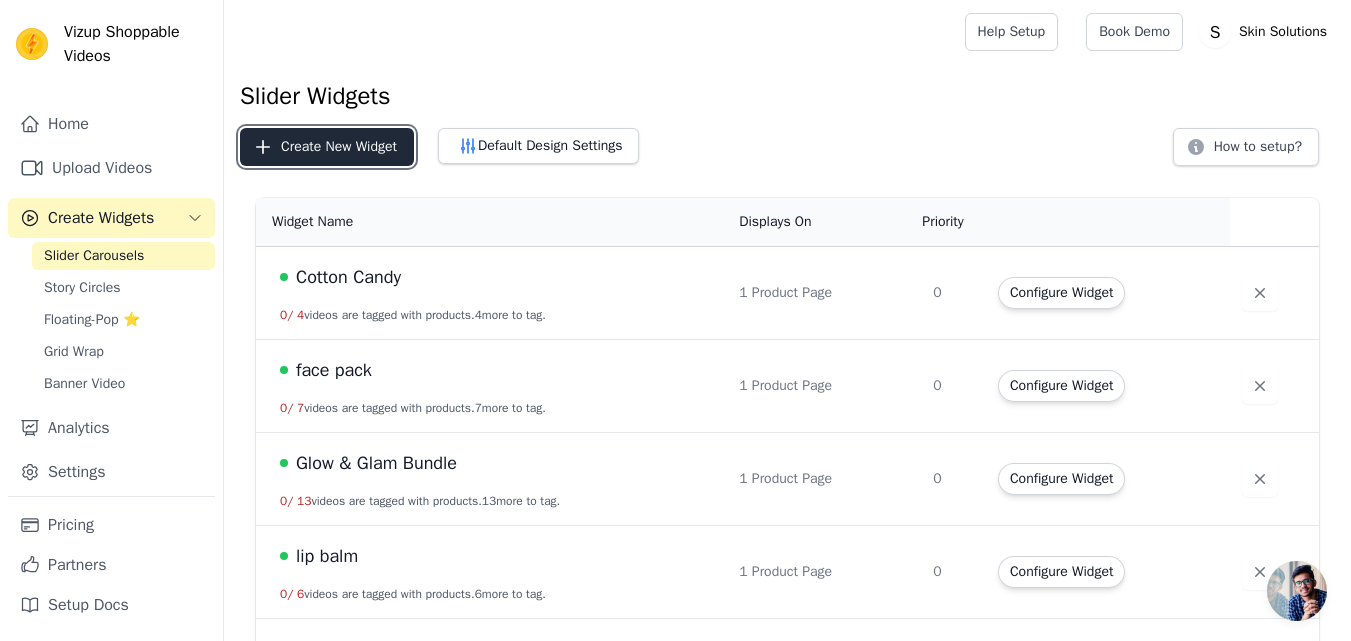 click on "Create New Widget" at bounding box center [327, 147] 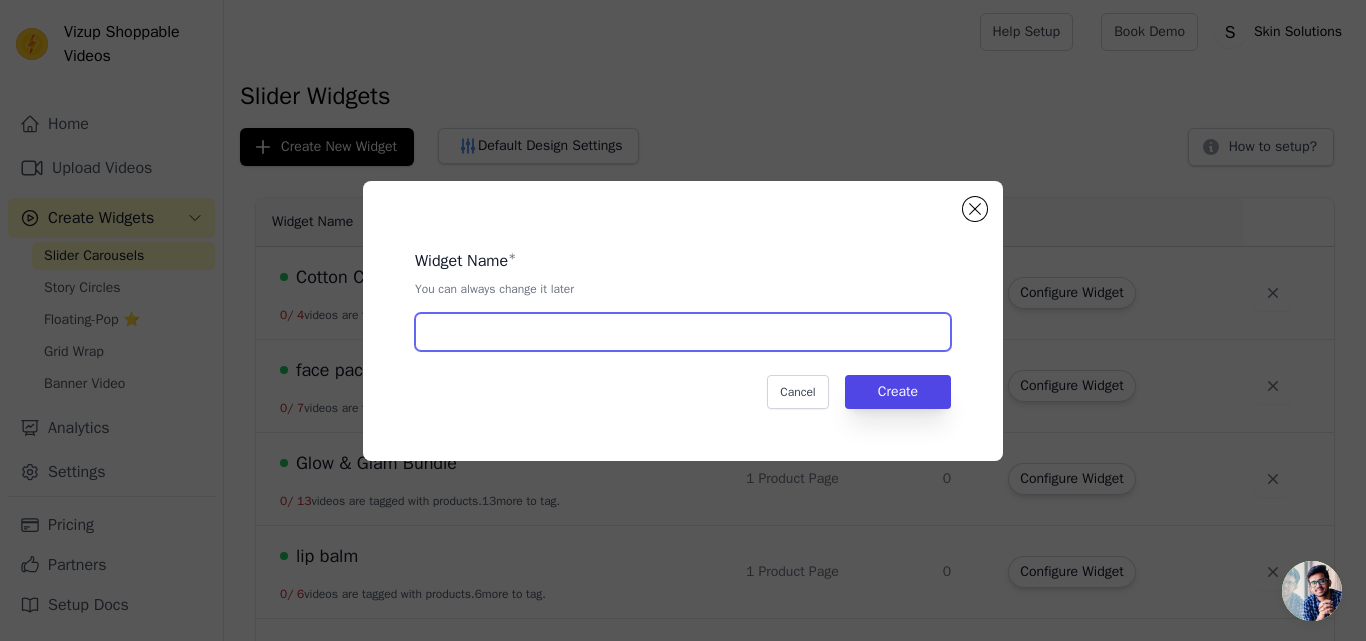 click at bounding box center [683, 332] 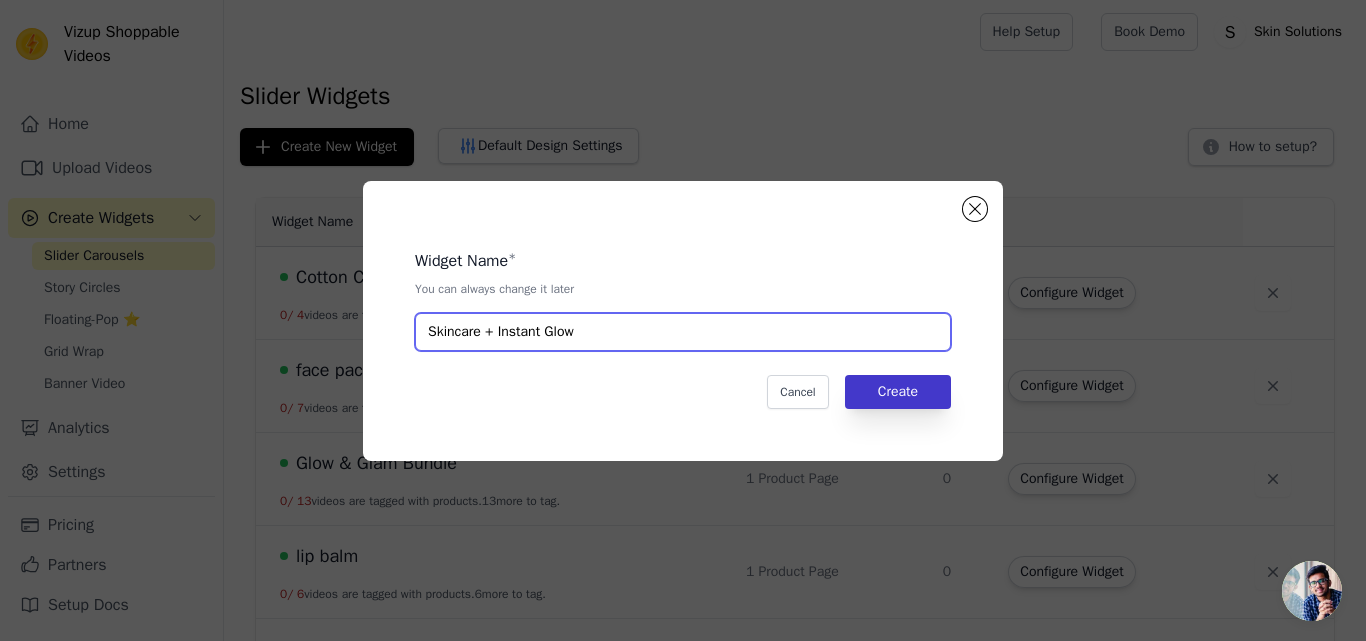 type on "Skincare + Instant Glow" 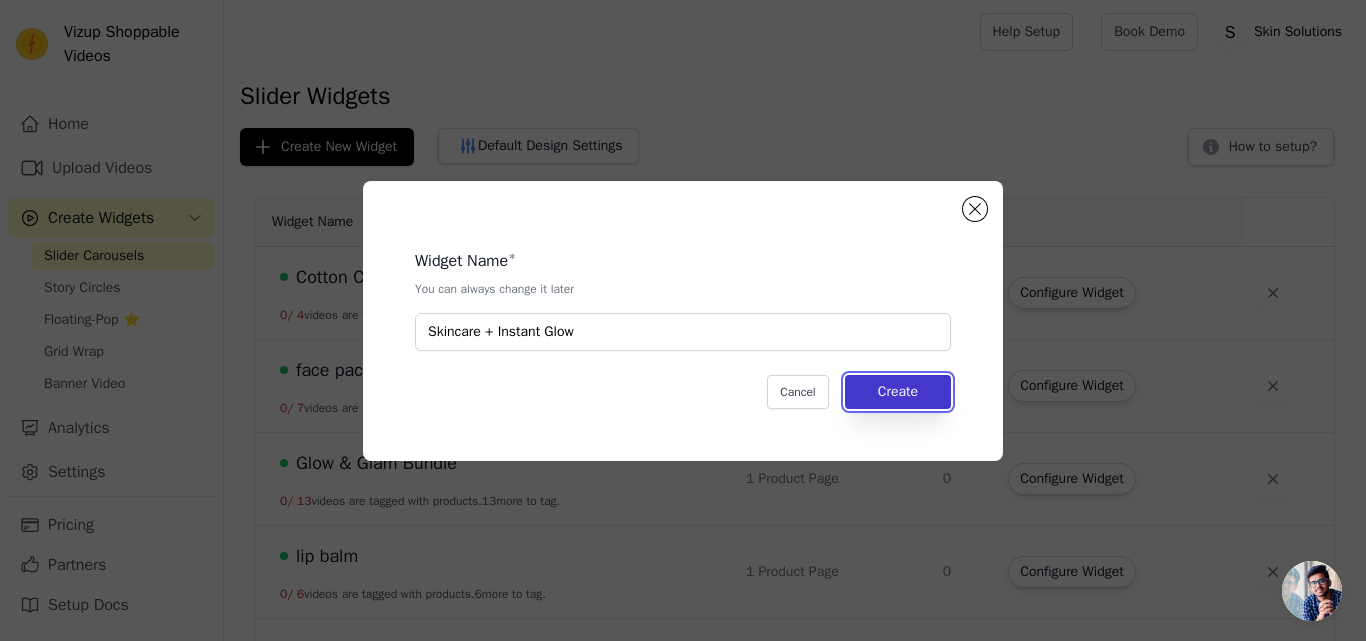 click on "Create" at bounding box center (898, 392) 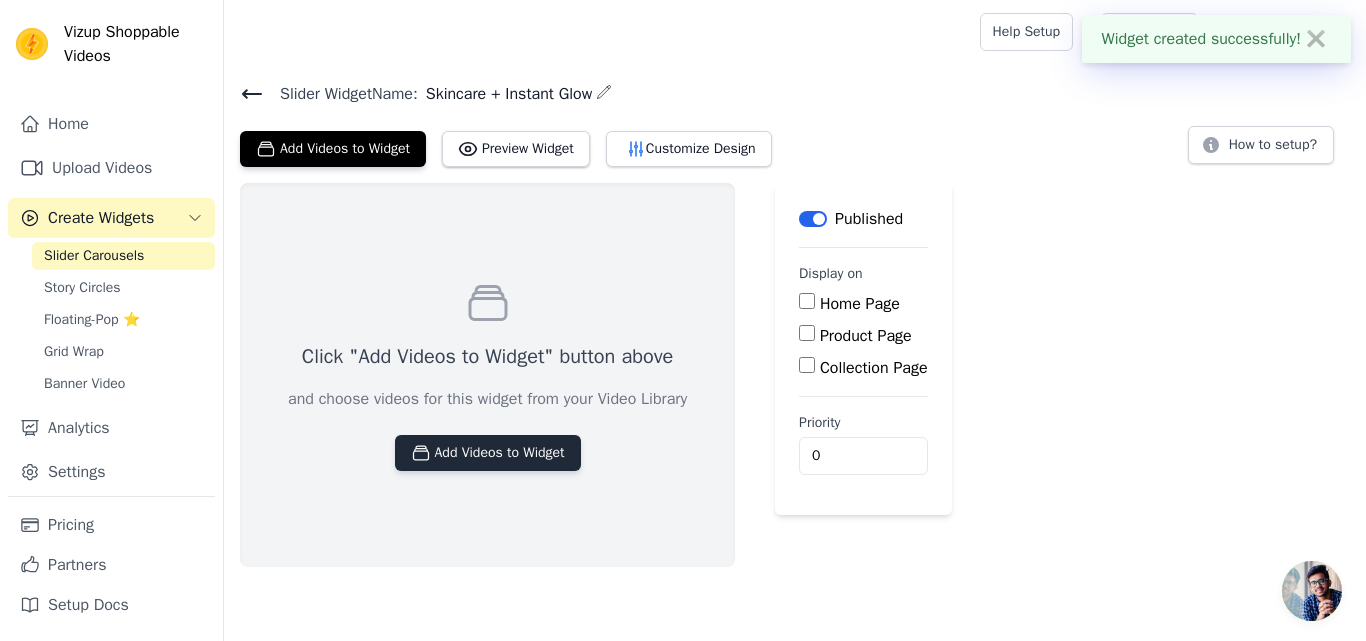 click on "Add Videos to Widget" at bounding box center [488, 453] 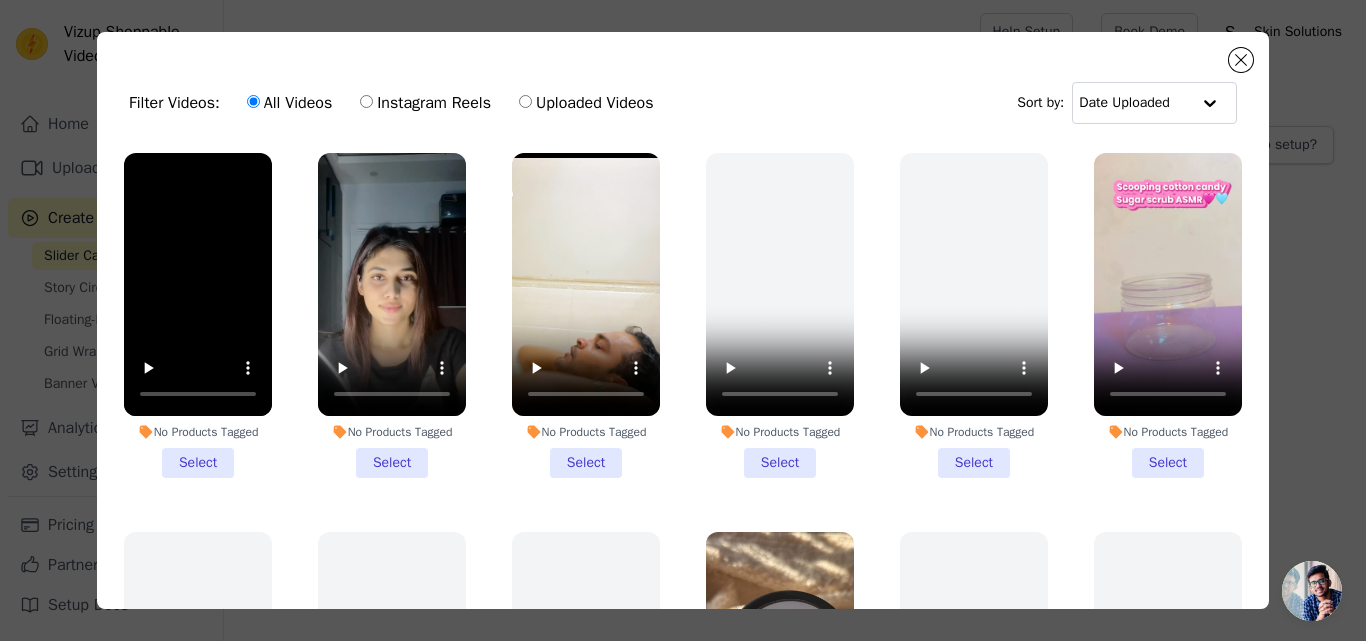 click on "No Products Tagged     Select" at bounding box center (198, 315) 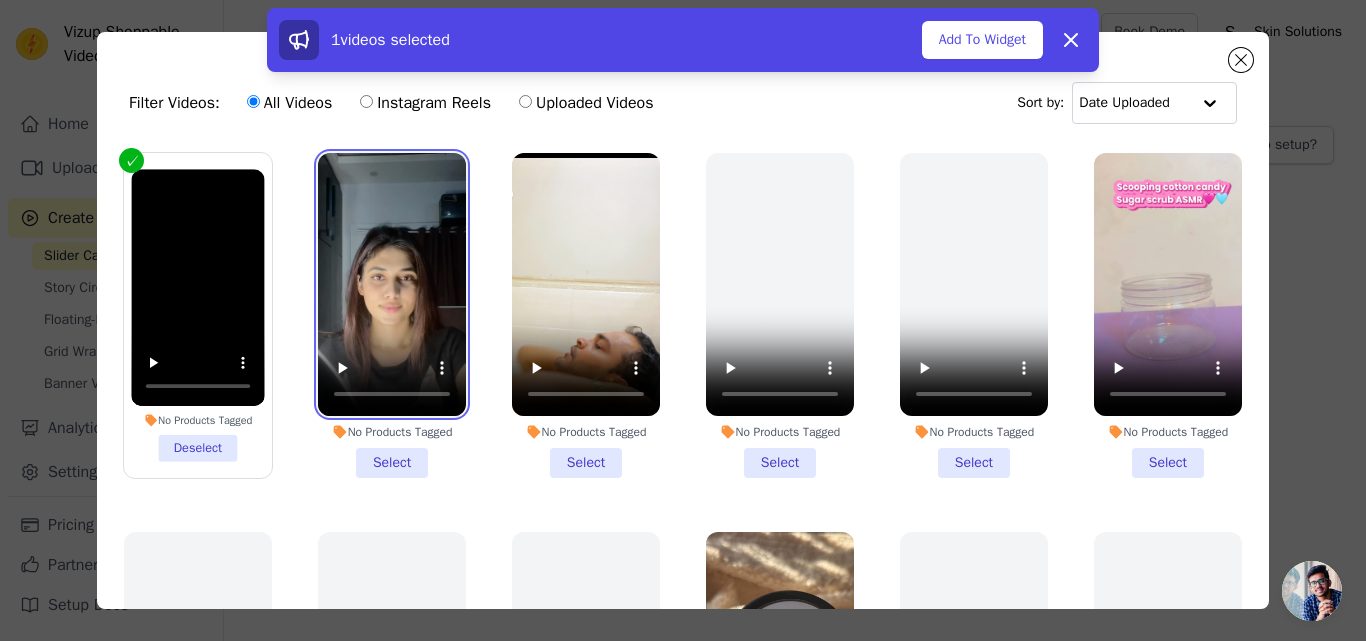 type 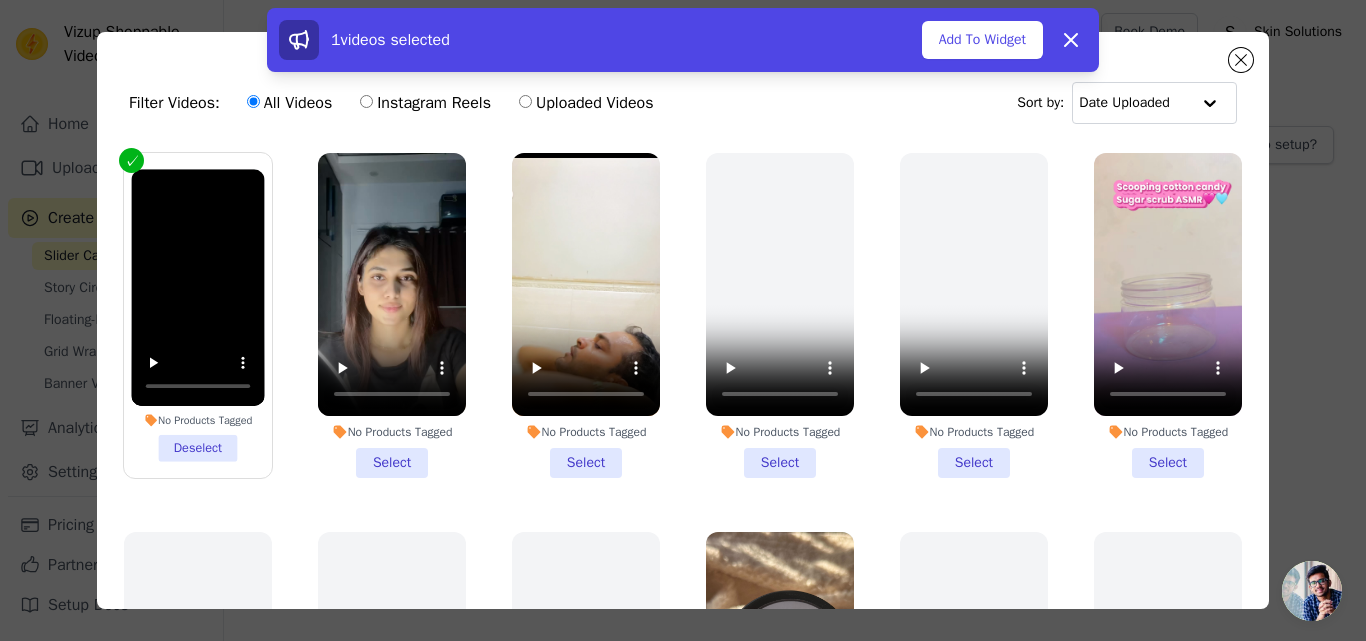 click on "No Products Tagged     Select" at bounding box center (392, 315) 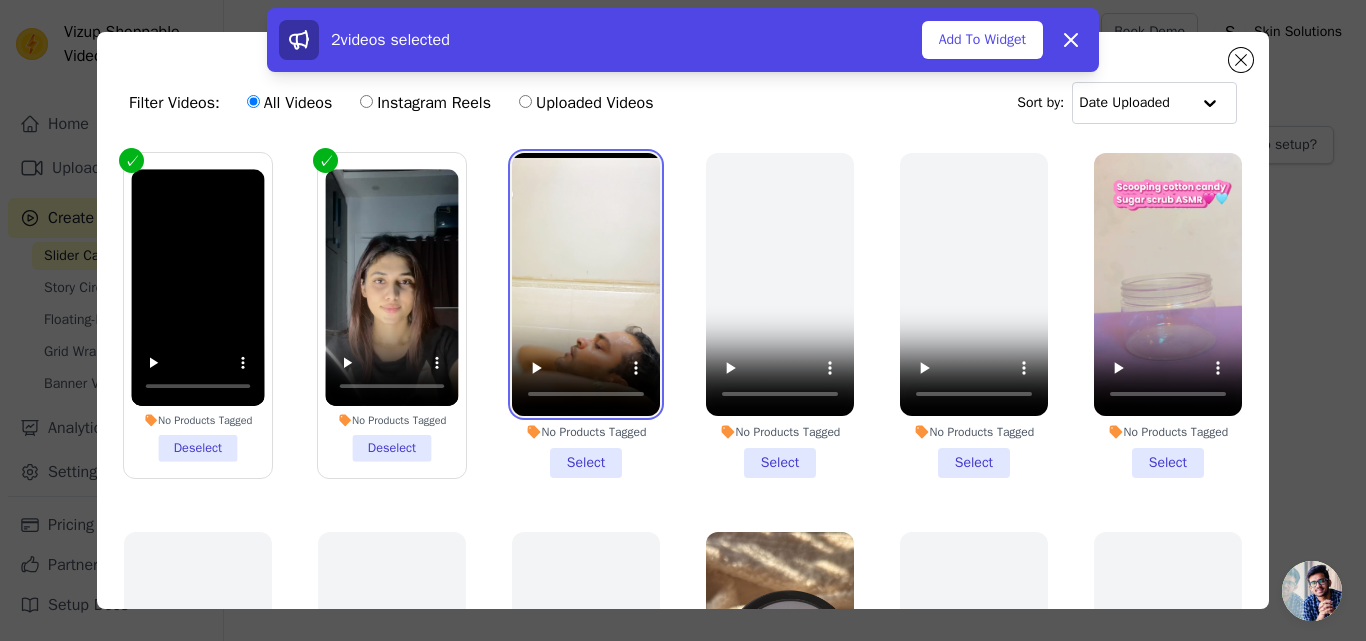 type 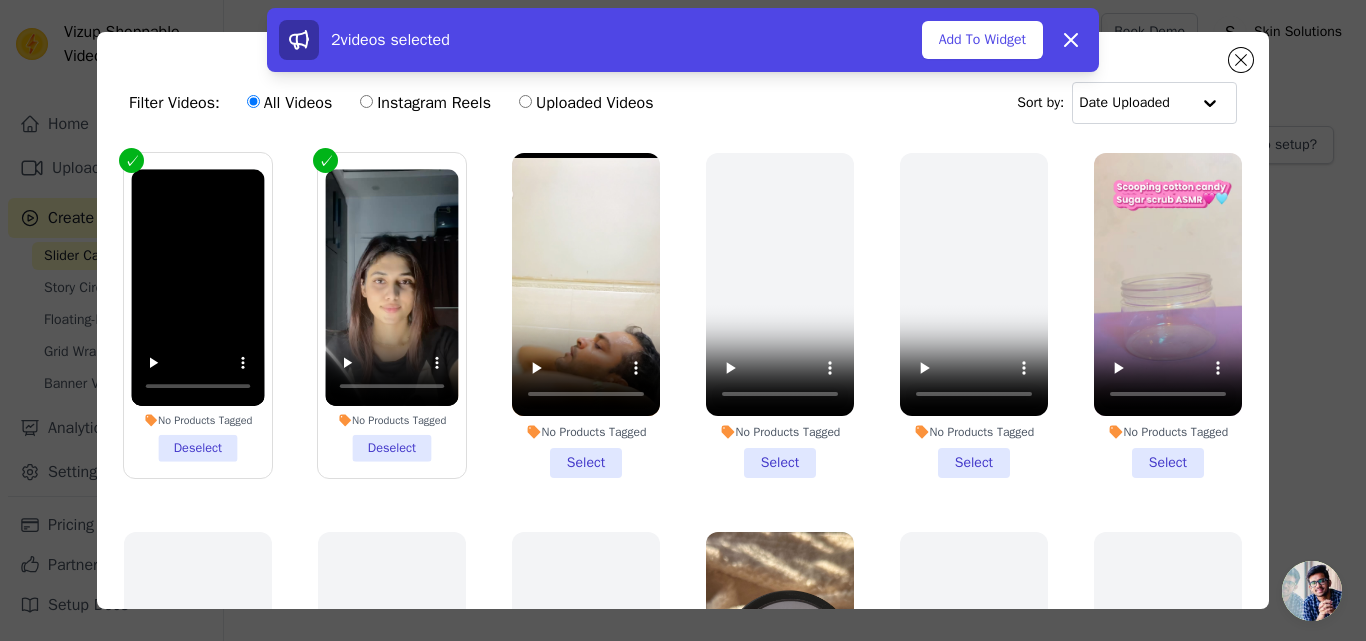 click on "No Products Tagged     Select" at bounding box center [586, 315] 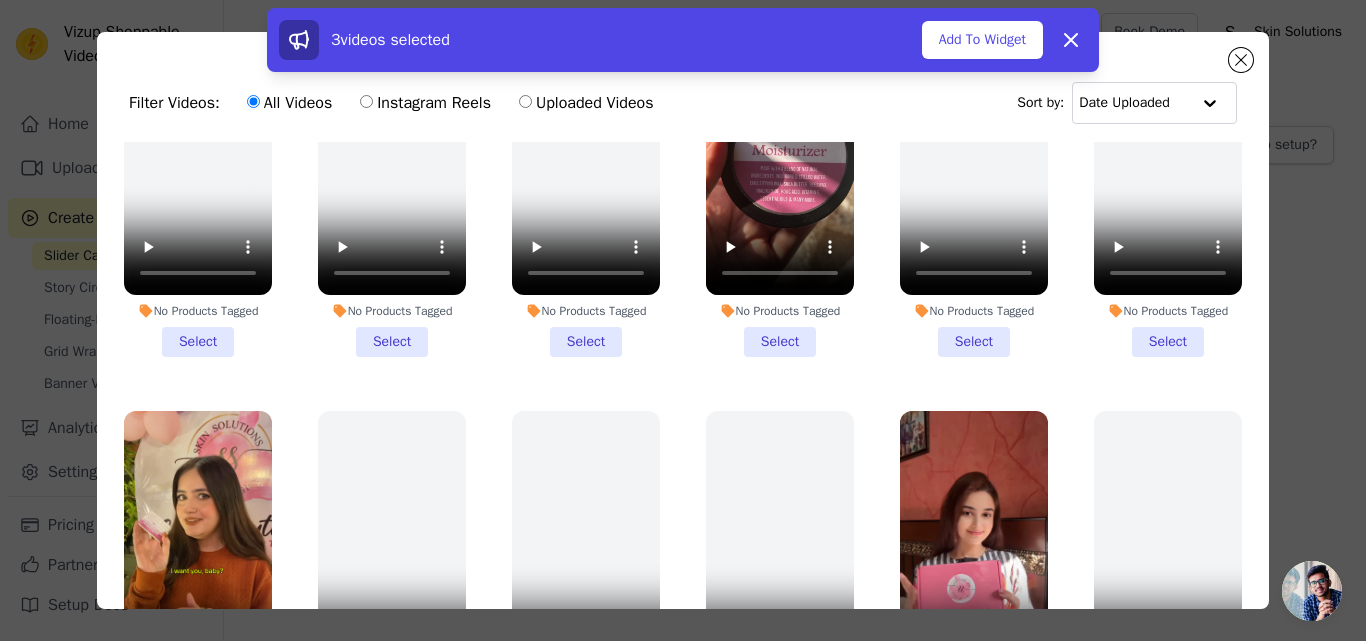 scroll, scrollTop: 600, scrollLeft: 0, axis: vertical 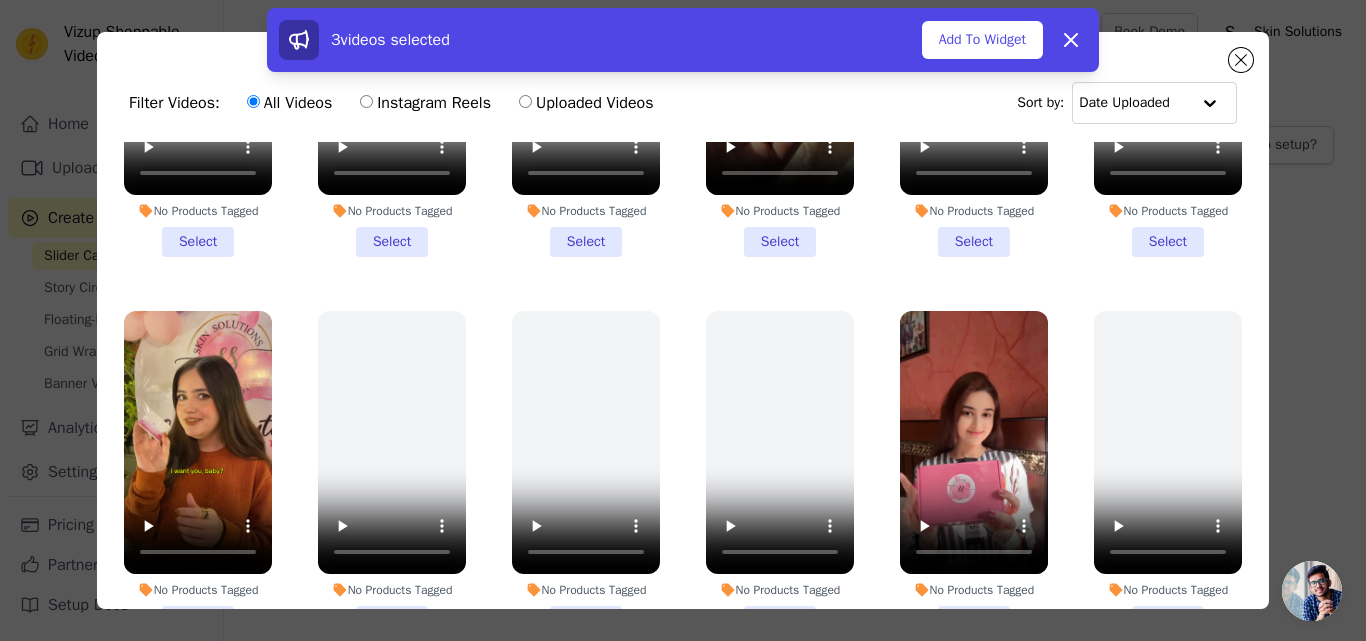 drag, startPoint x: 189, startPoint y: 592, endPoint x: 213, endPoint y: 576, distance: 28.84441 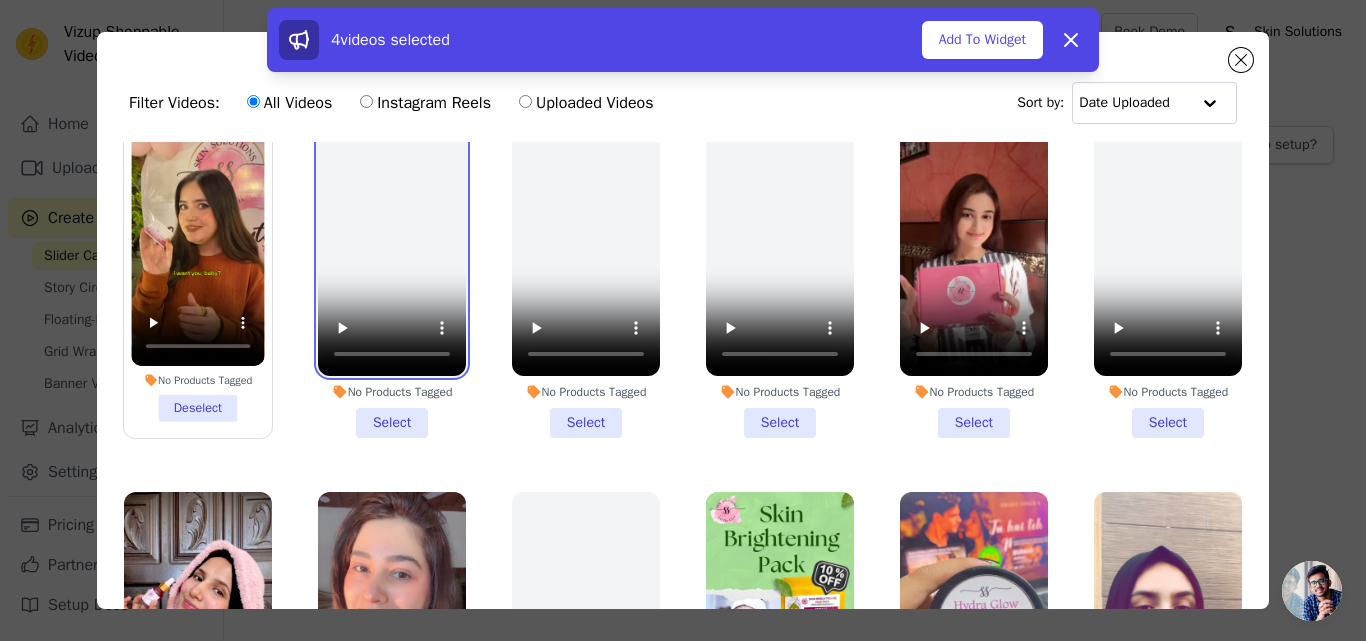 scroll, scrollTop: 800, scrollLeft: 0, axis: vertical 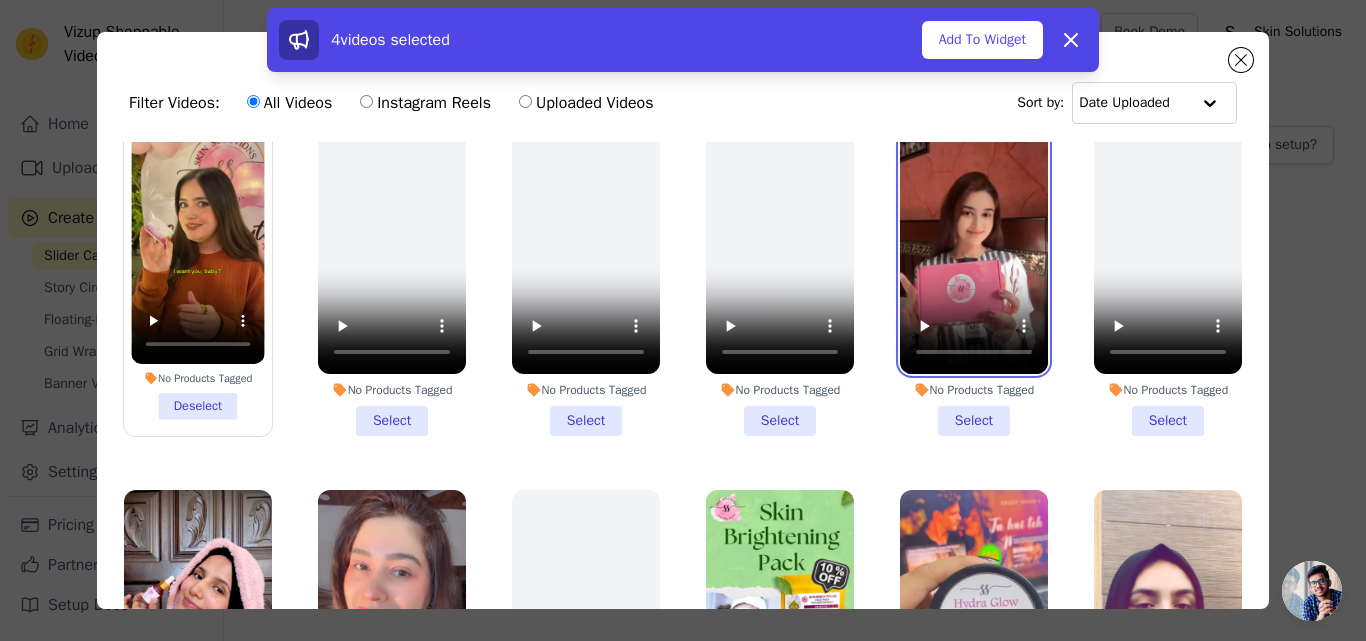 type 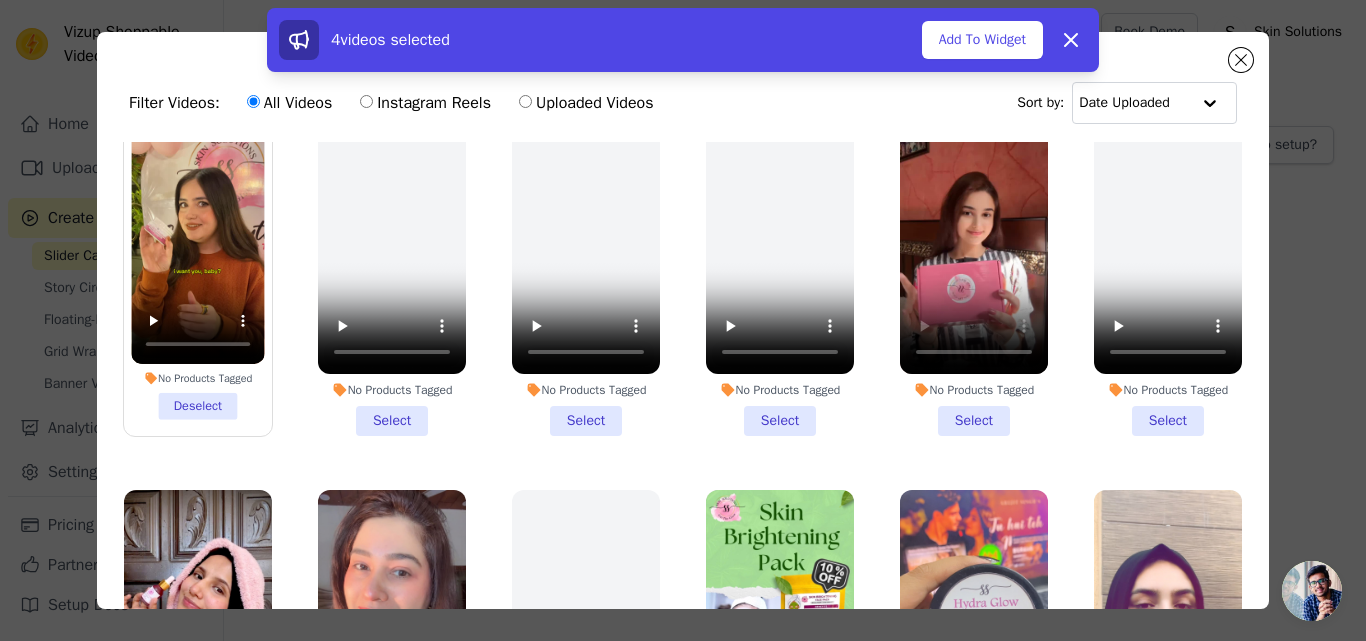 click on "No Products Tagged     Select" at bounding box center (974, 273) 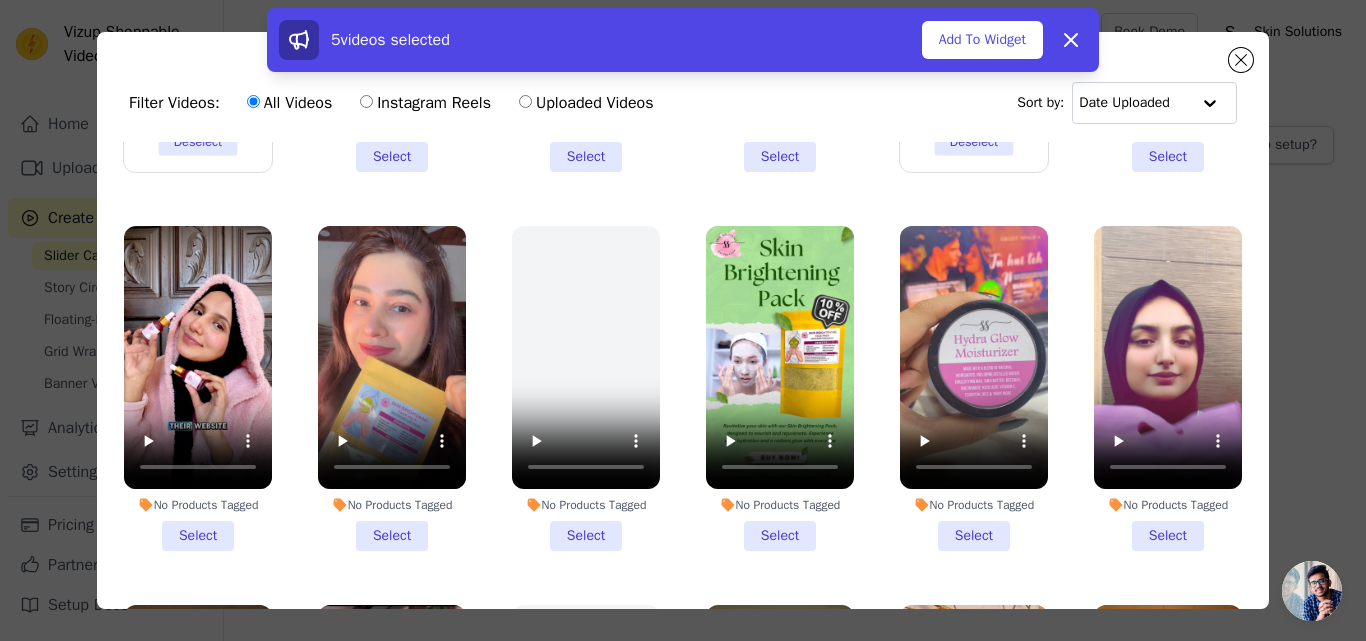 scroll, scrollTop: 1100, scrollLeft: 0, axis: vertical 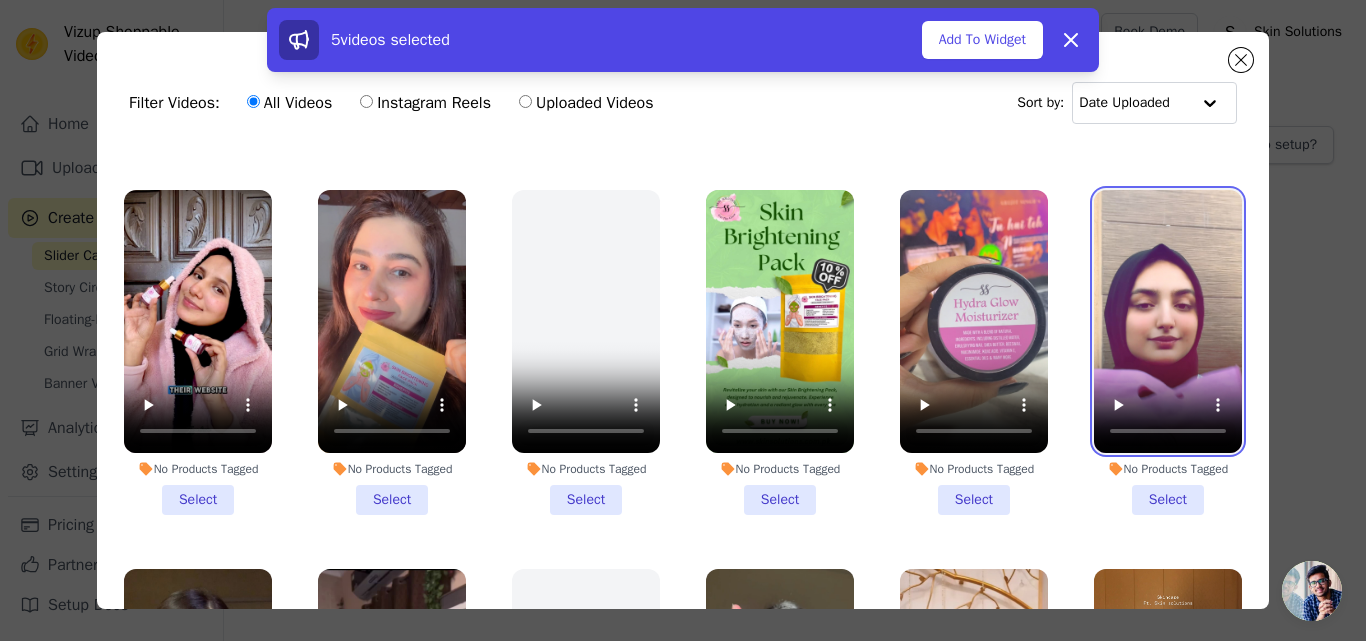 type 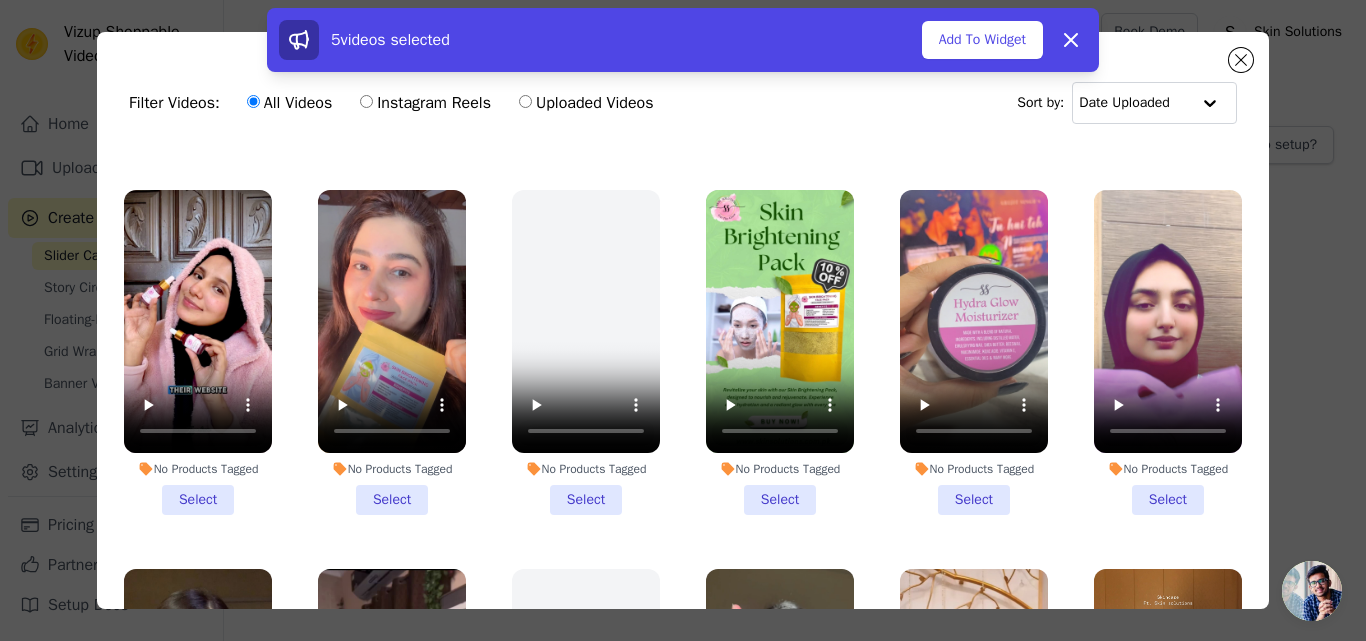 drag, startPoint x: 189, startPoint y: 469, endPoint x: 242, endPoint y: 403, distance: 84.646324 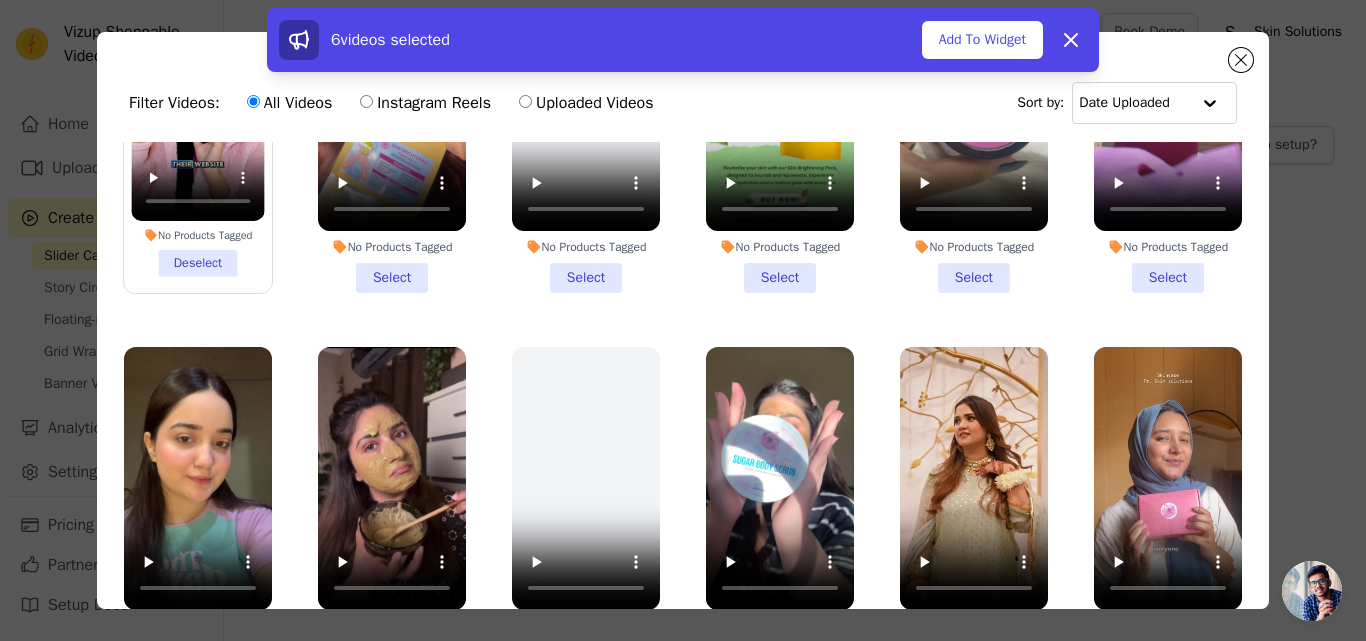 scroll, scrollTop: 1323, scrollLeft: 0, axis: vertical 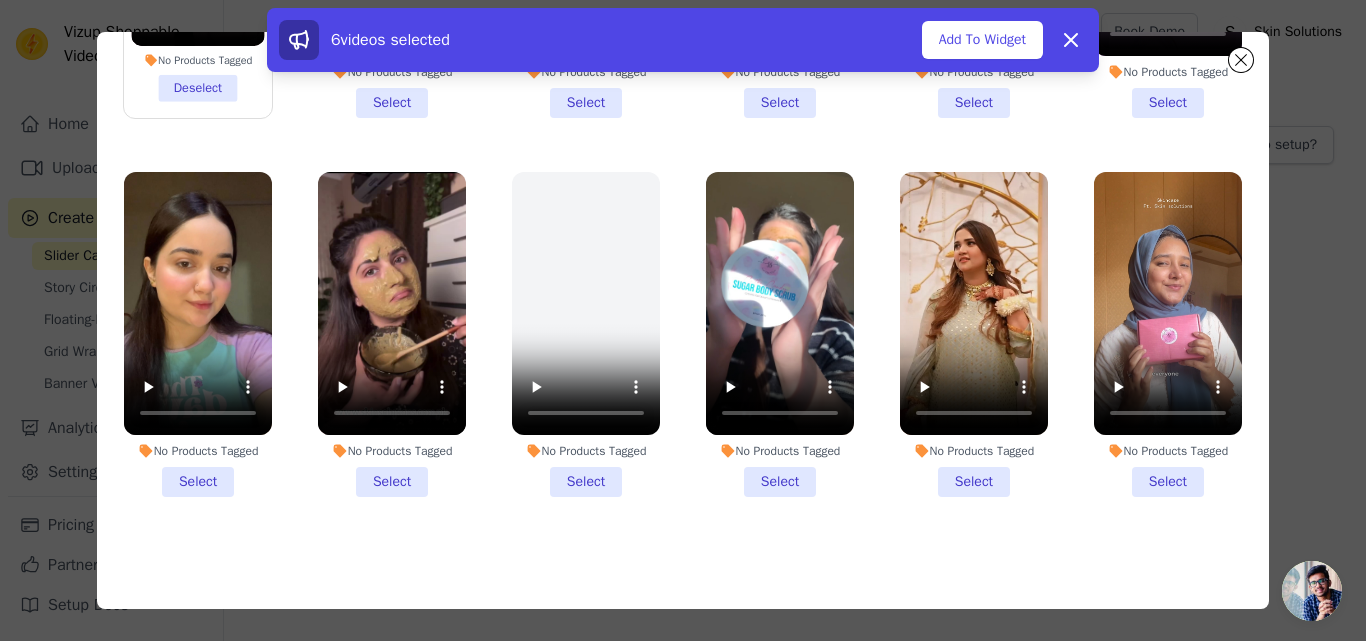 click on "No Products Tagged     Select" at bounding box center [198, 334] 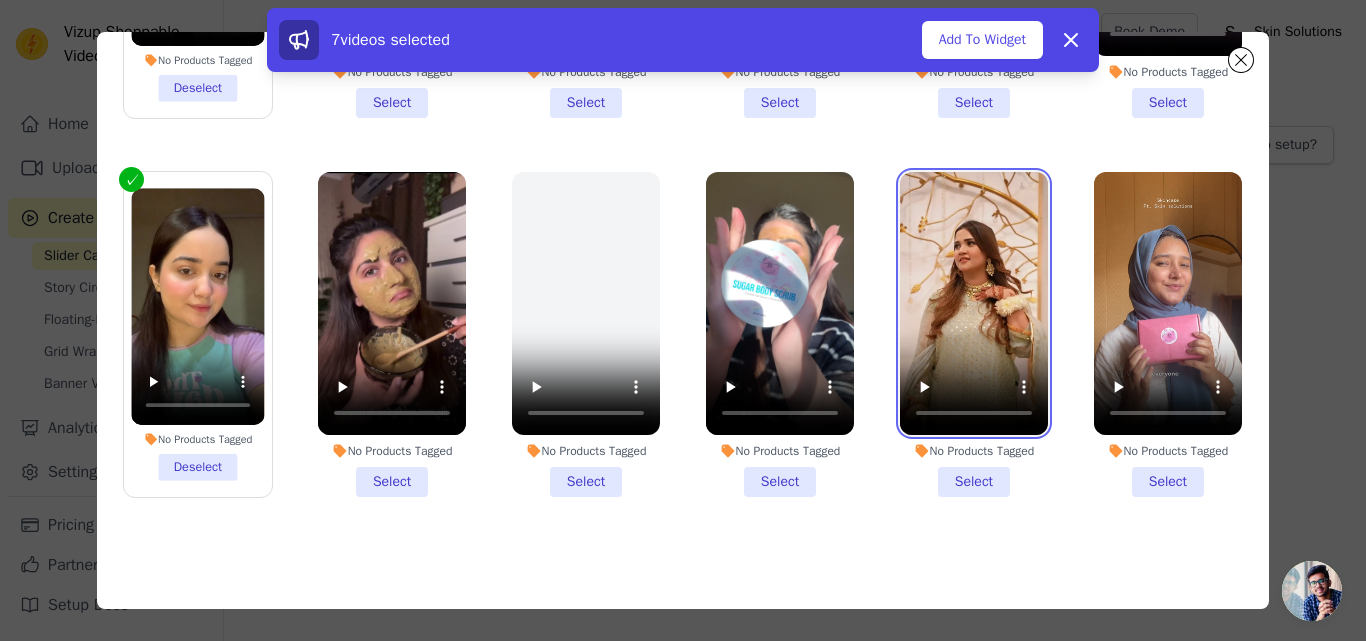 type 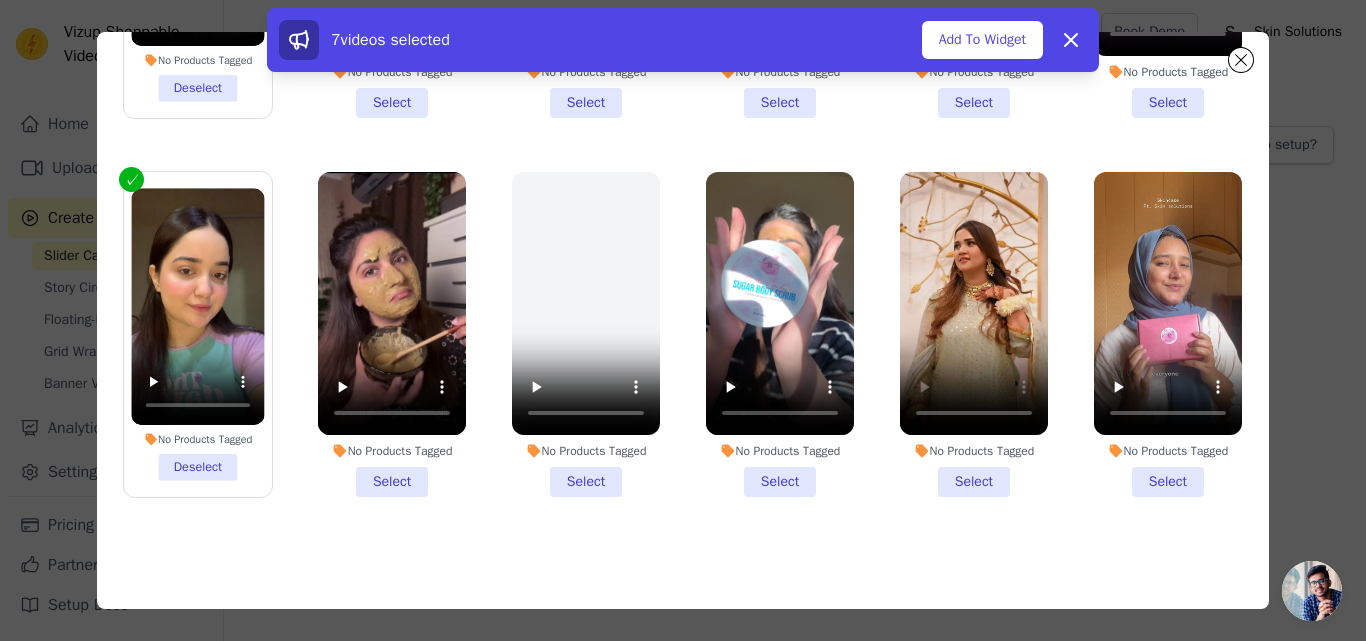 click on "No Products Tagged     Select" at bounding box center [974, 334] 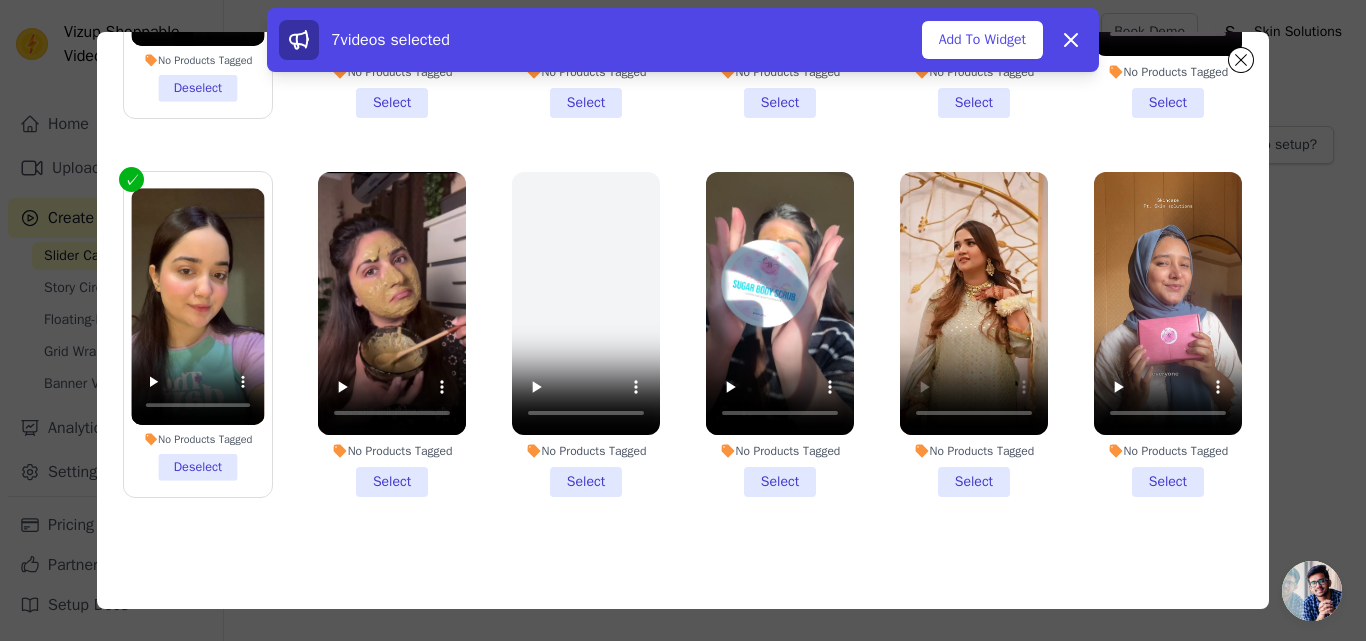 click on "No Products Tagged     Select" at bounding box center [0, 0] 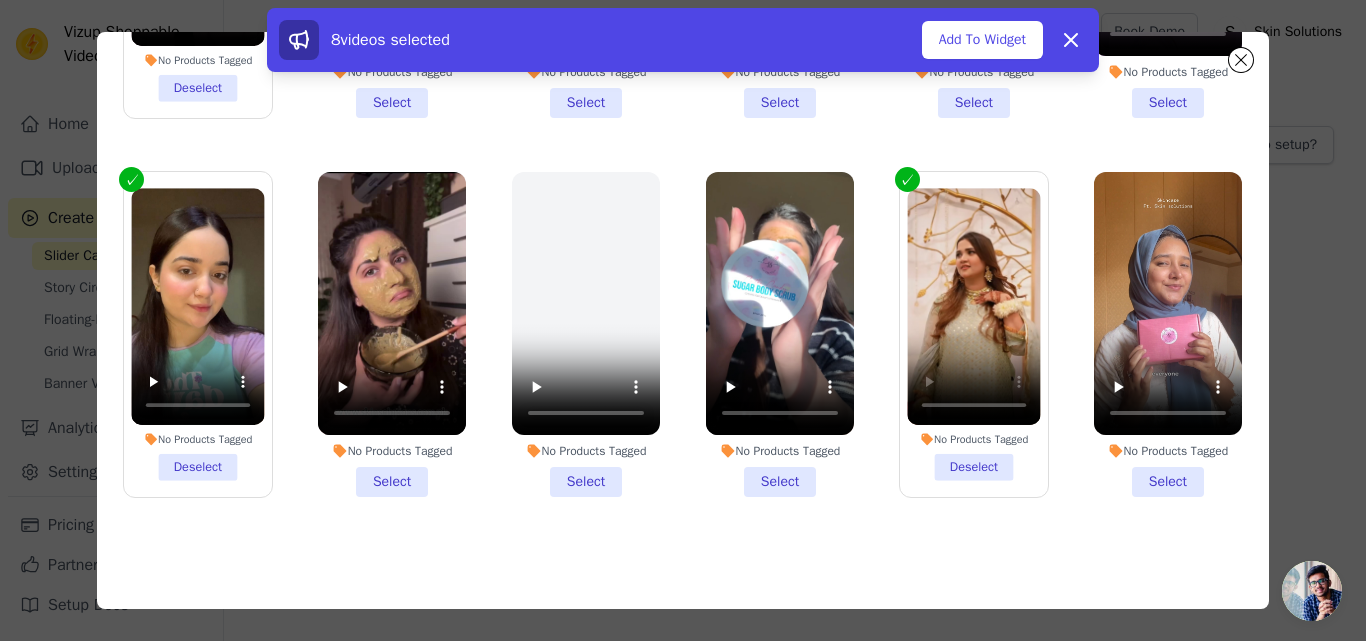 click on "No Products Tagged     Deselect" at bounding box center (973, 334) 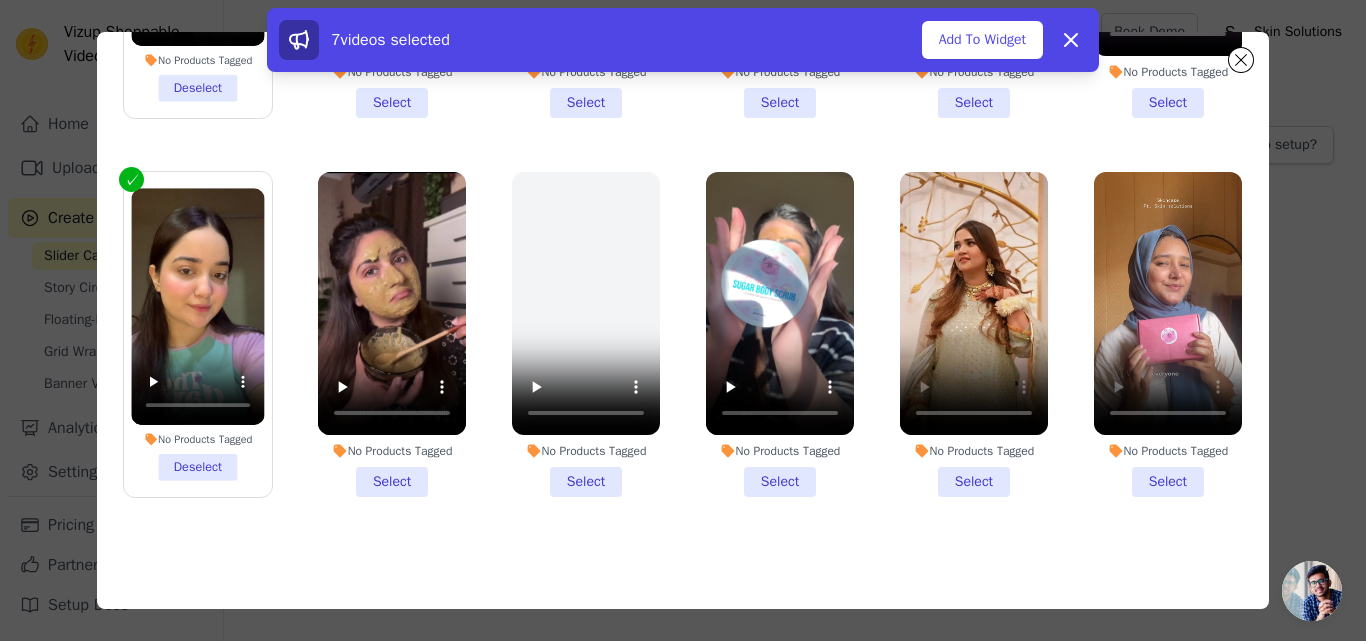 click on "No Products Tagged     Select" at bounding box center (1168, 334) 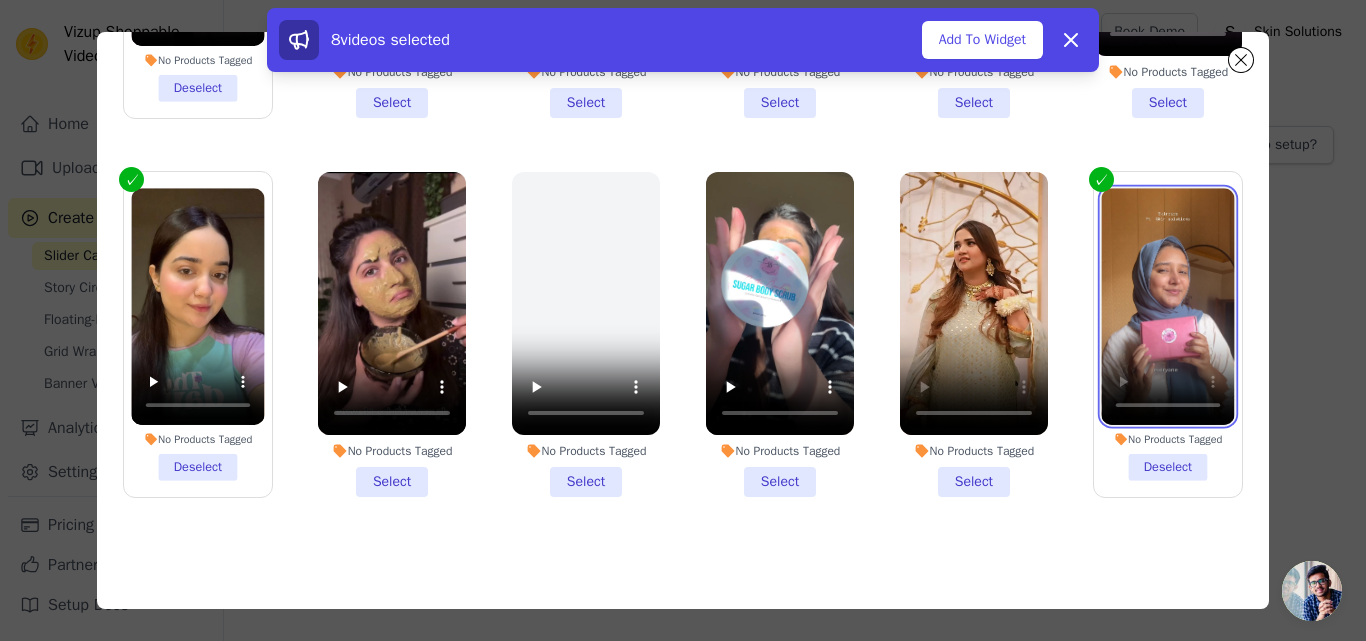type 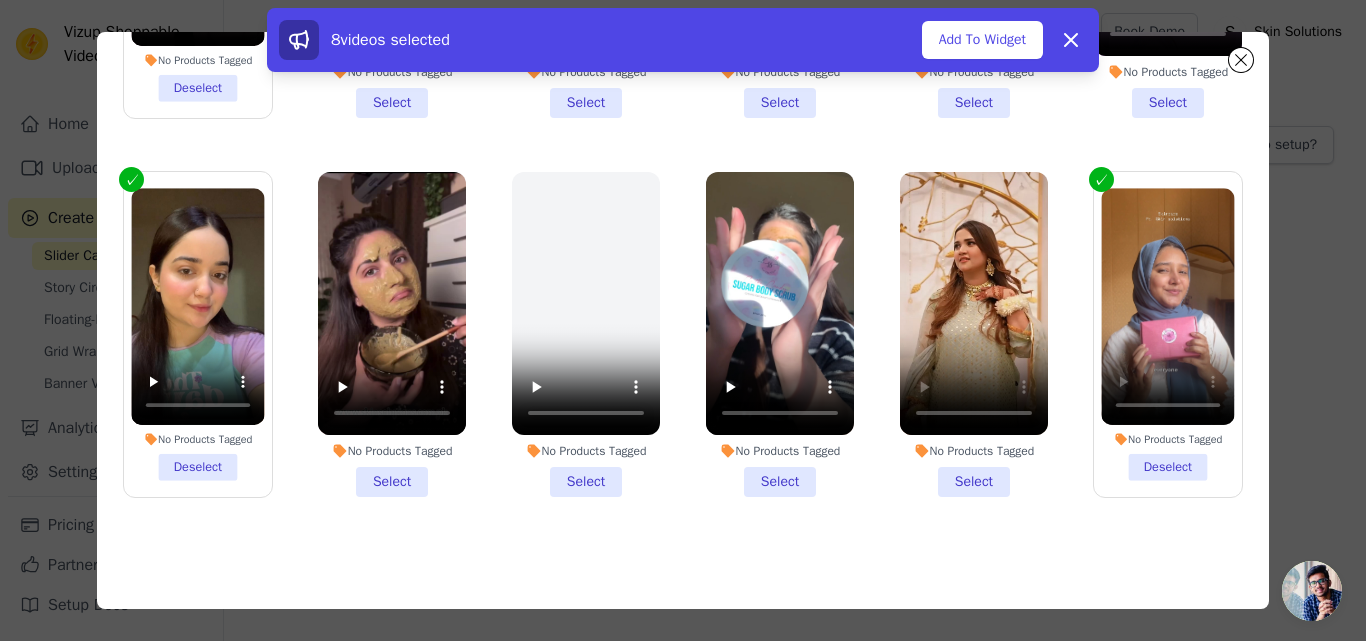 click on "No Products Tagged     Deselect" at bounding box center [1167, 334] 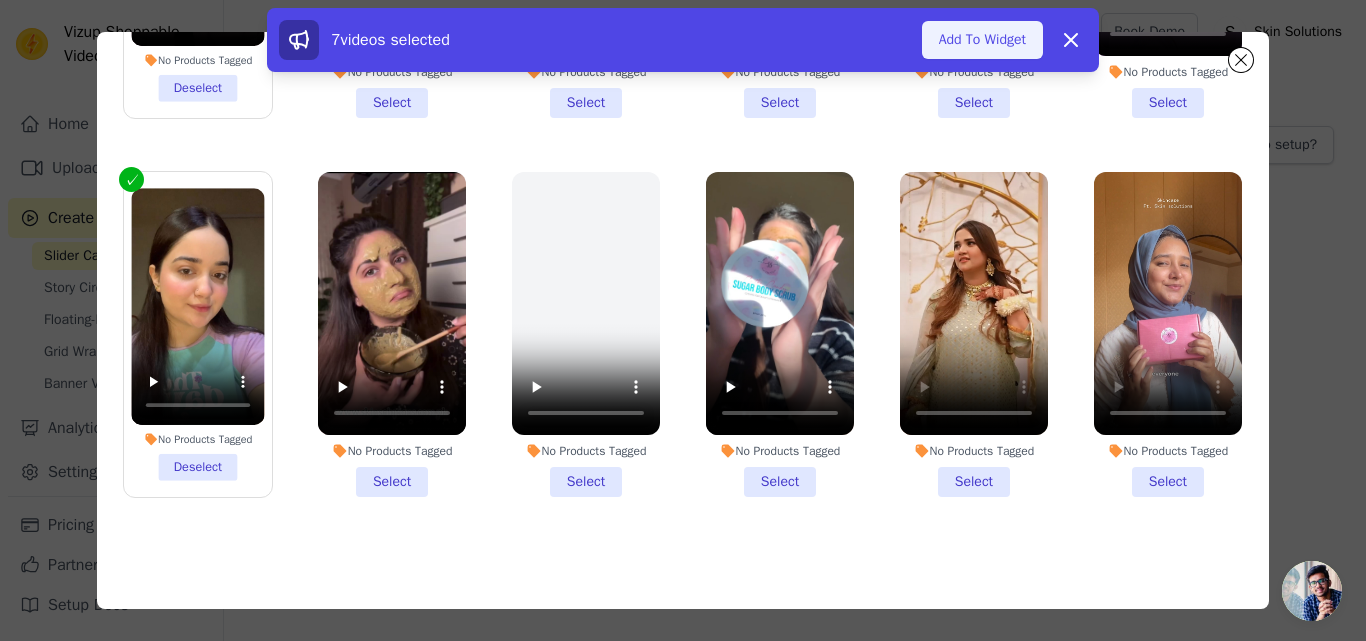 click on "Add To Widget" at bounding box center (982, 40) 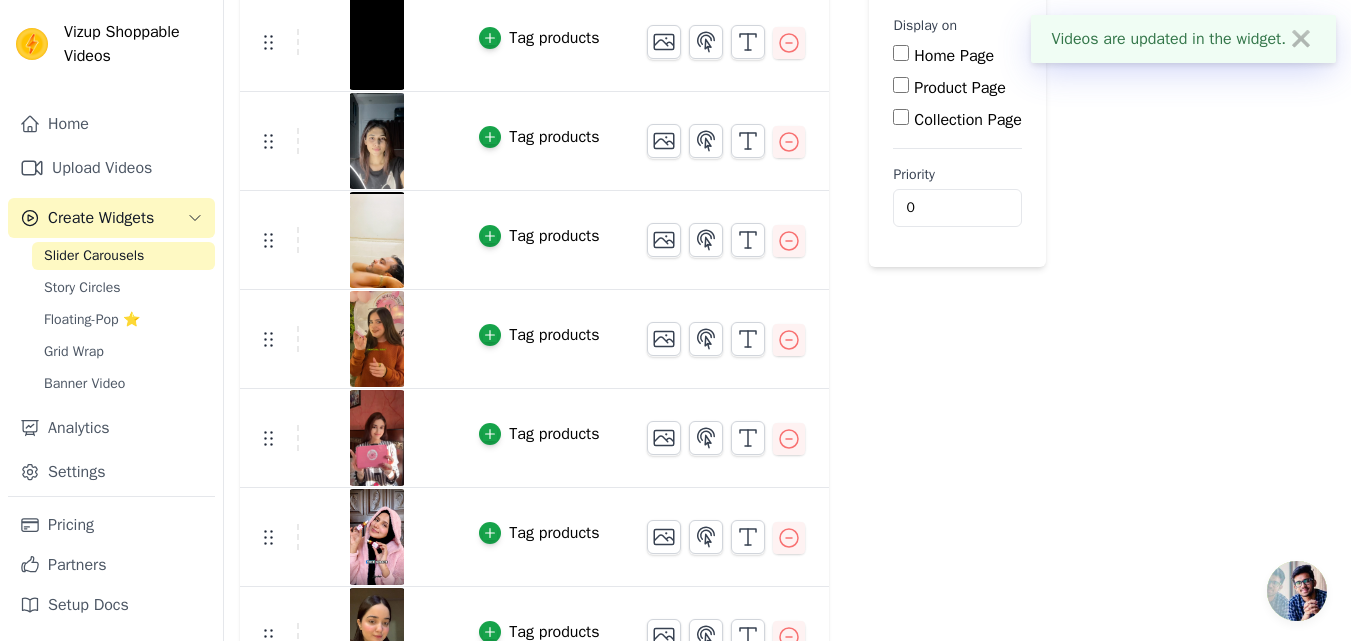 scroll, scrollTop: 292, scrollLeft: 0, axis: vertical 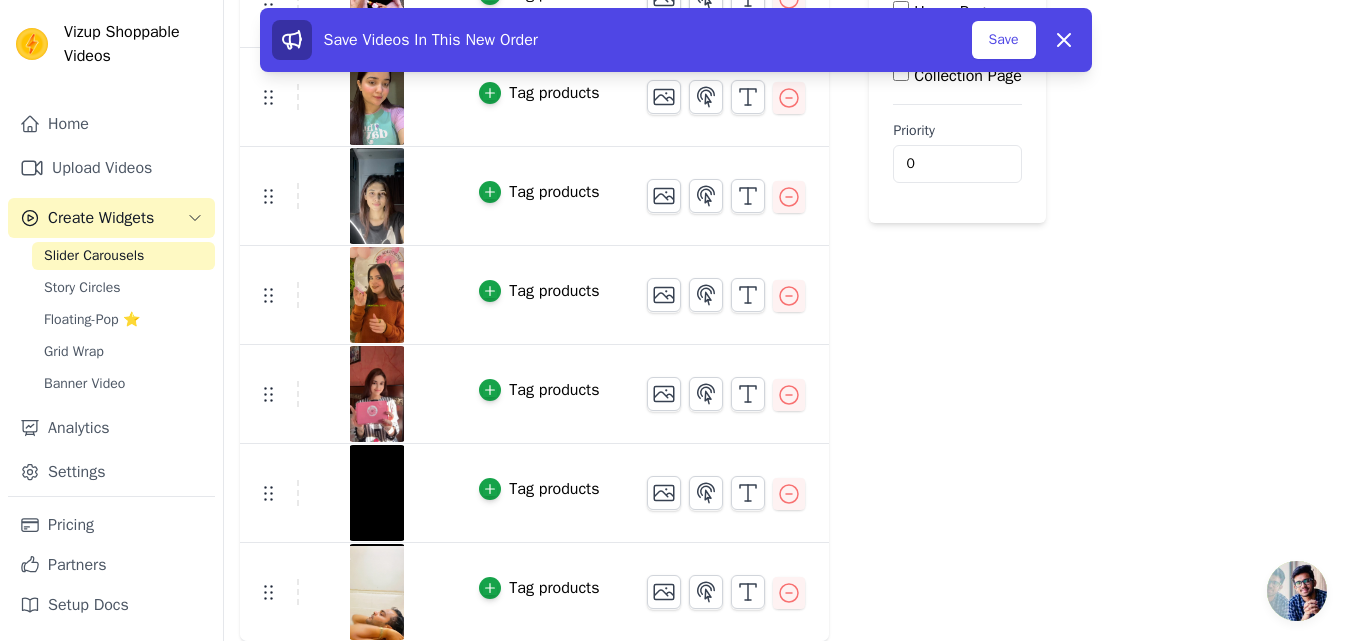 click at bounding box center [377, 592] 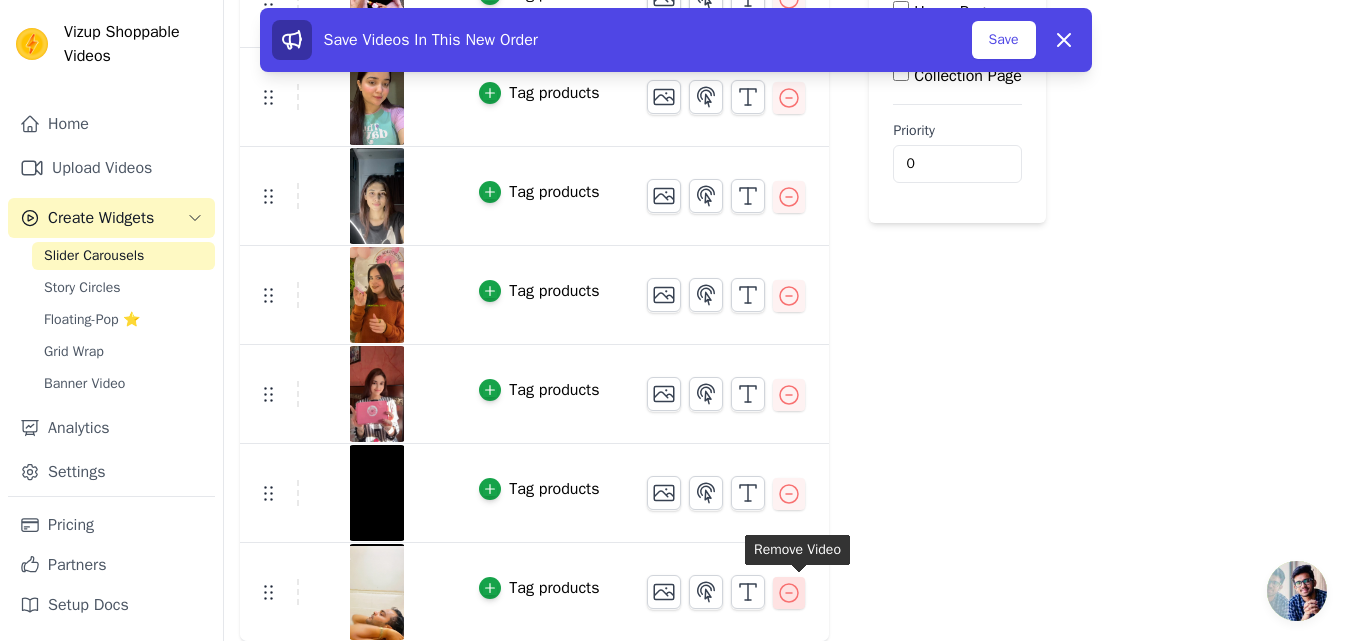 click 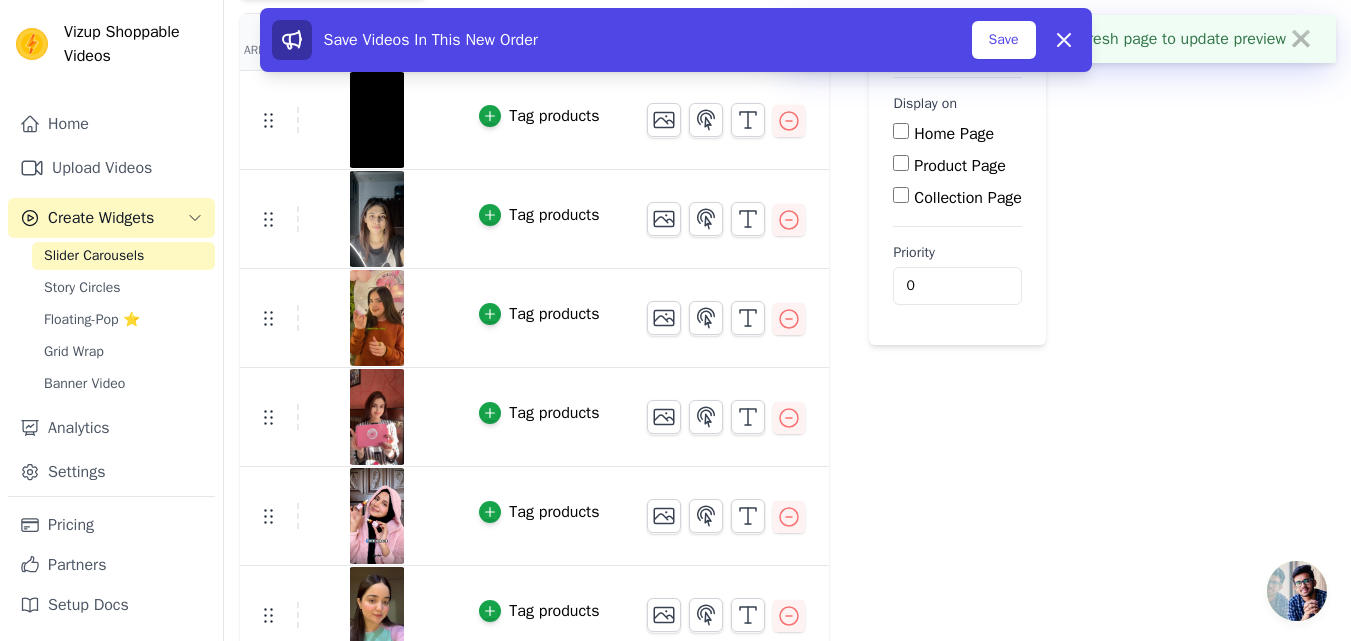 scroll, scrollTop: 193, scrollLeft: 0, axis: vertical 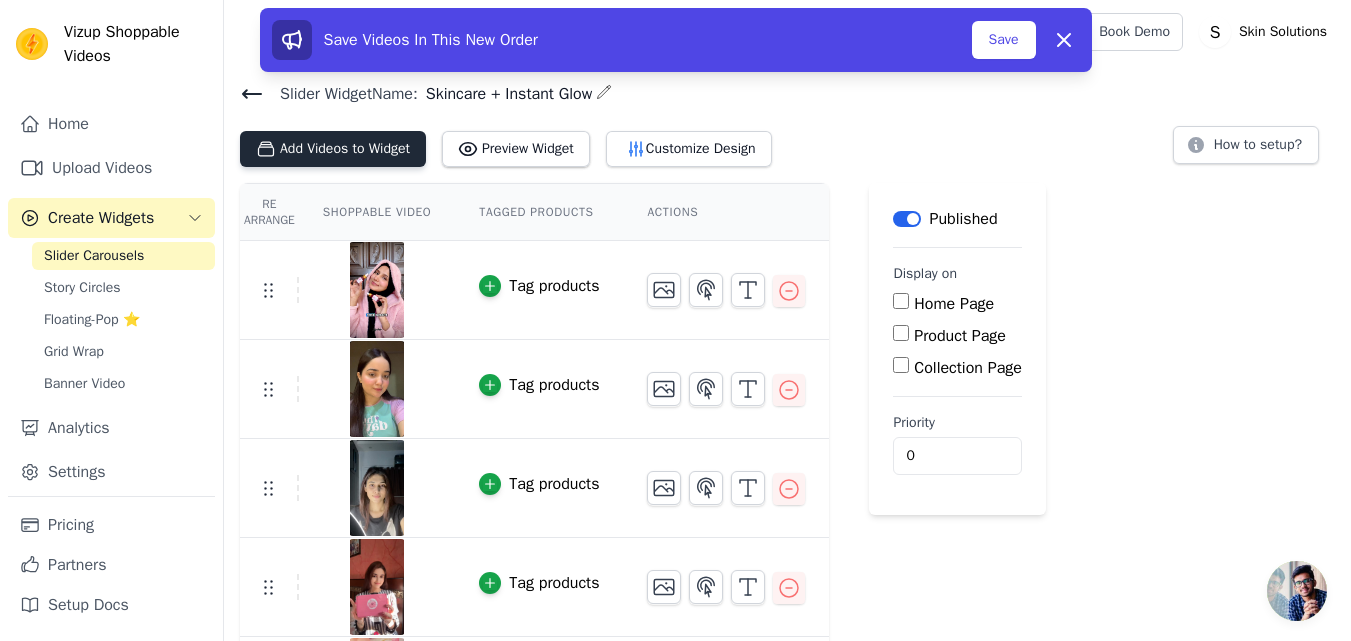 click on "Add Videos to Widget" at bounding box center (333, 149) 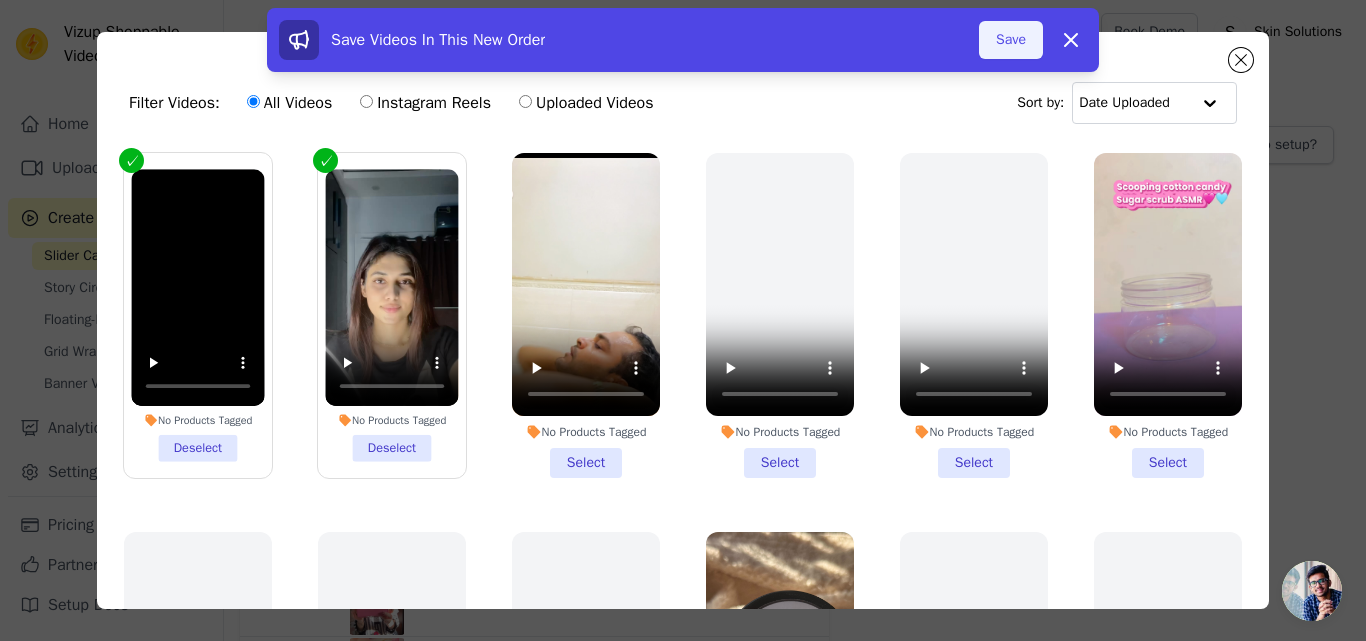 click on "Save" at bounding box center [1011, 40] 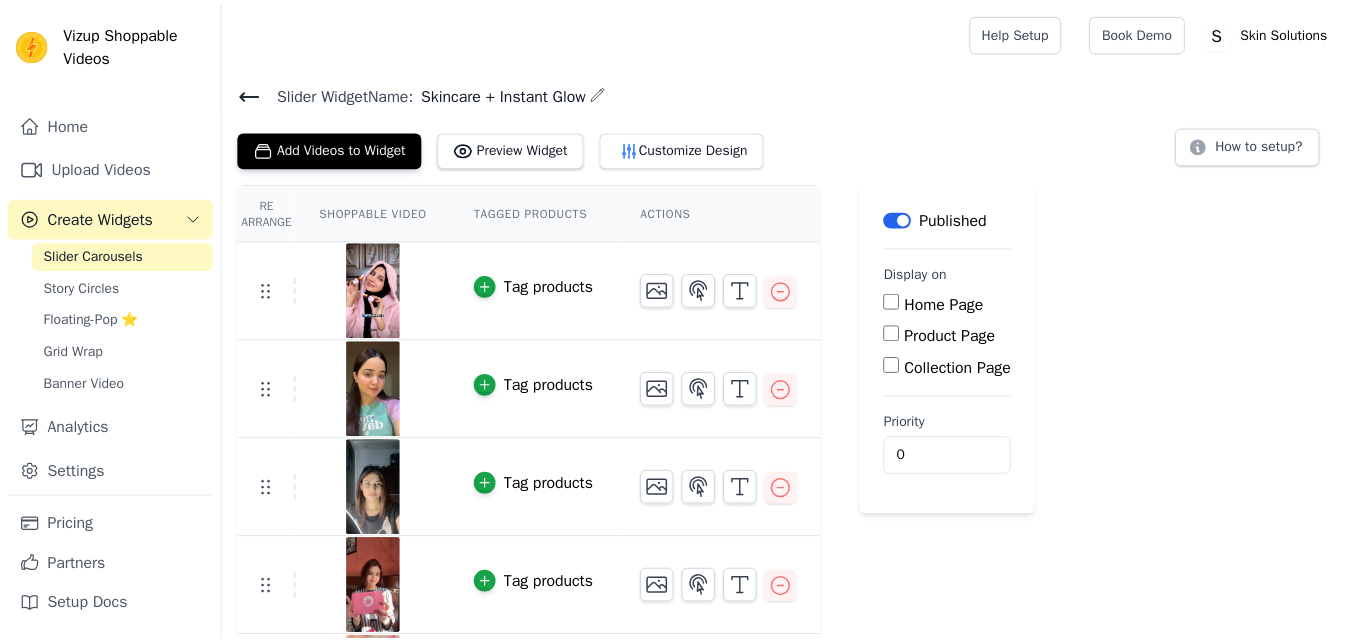 scroll, scrollTop: 0, scrollLeft: 0, axis: both 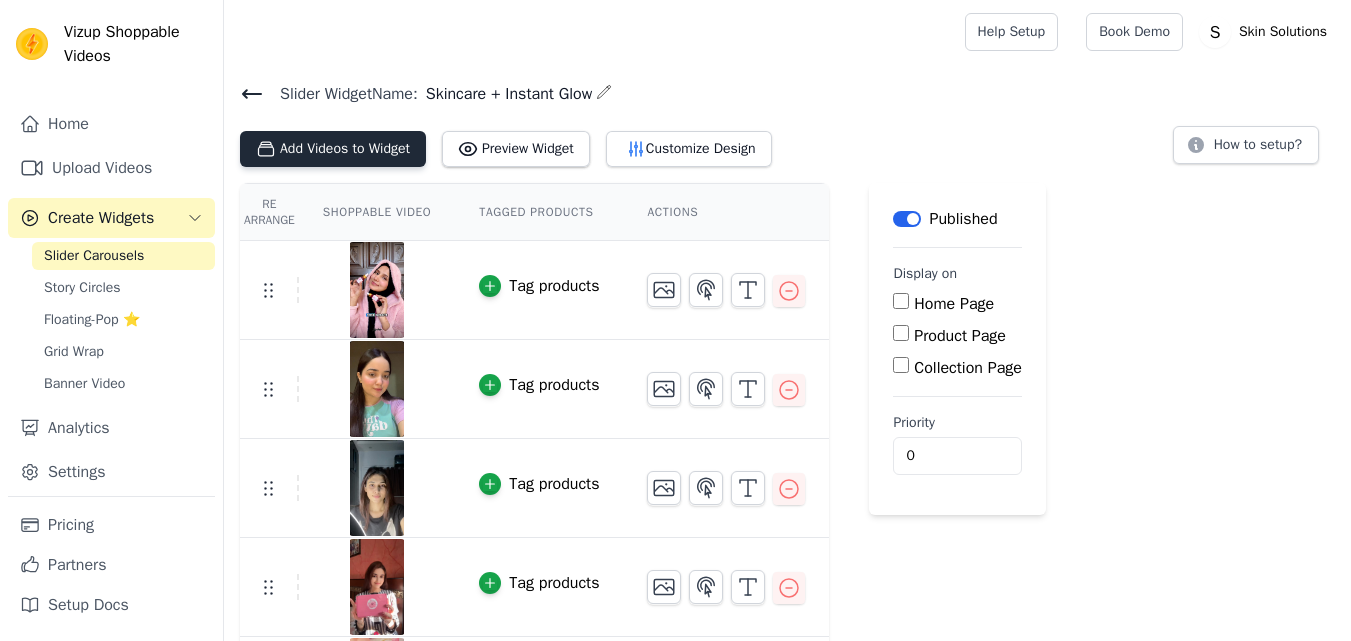 click on "Add Videos to Widget" at bounding box center [333, 149] 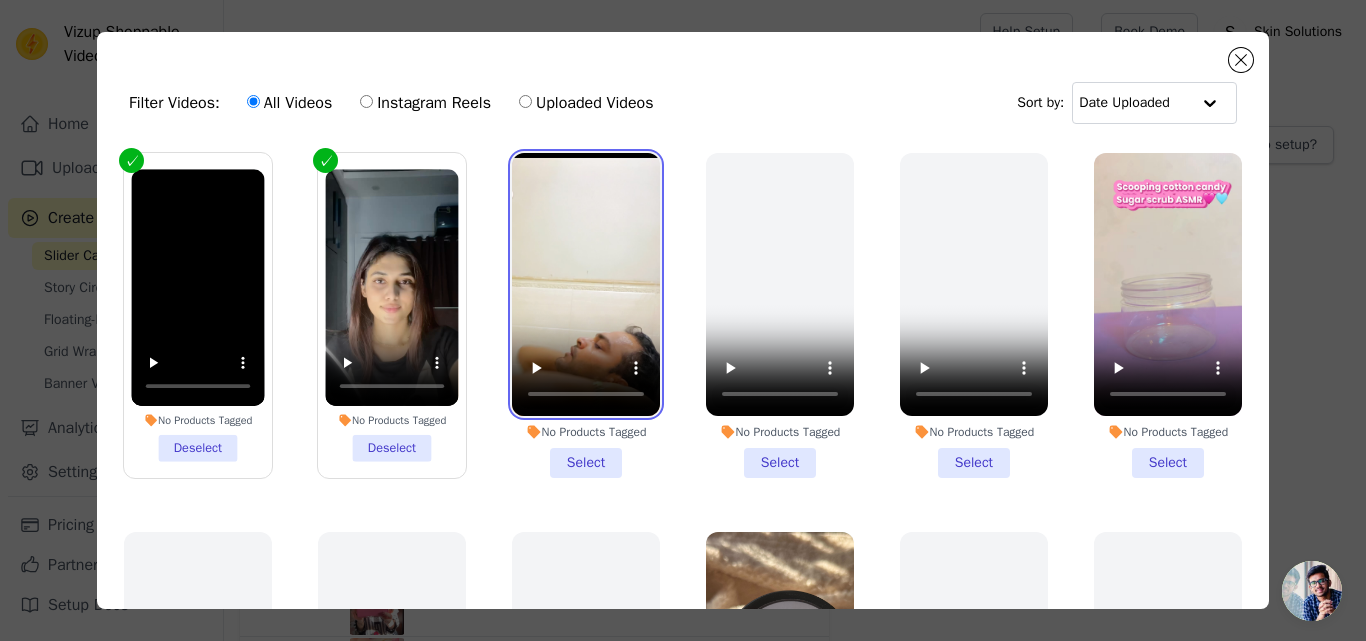 type 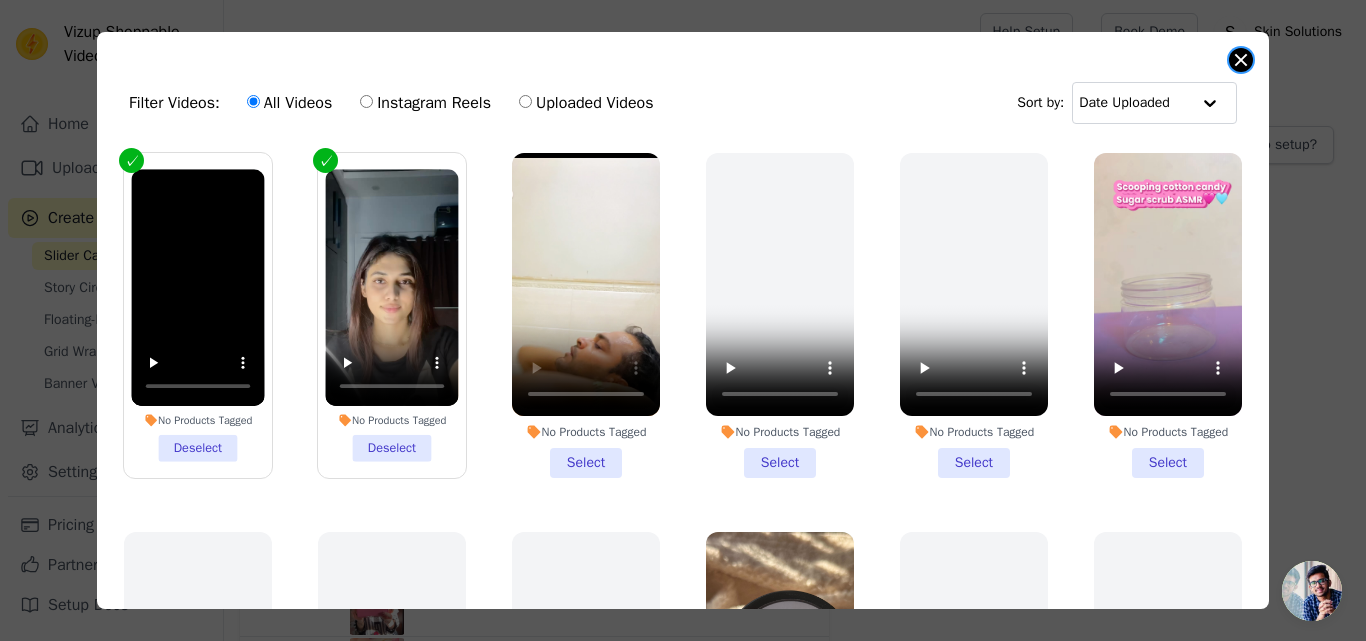 click at bounding box center [1241, 60] 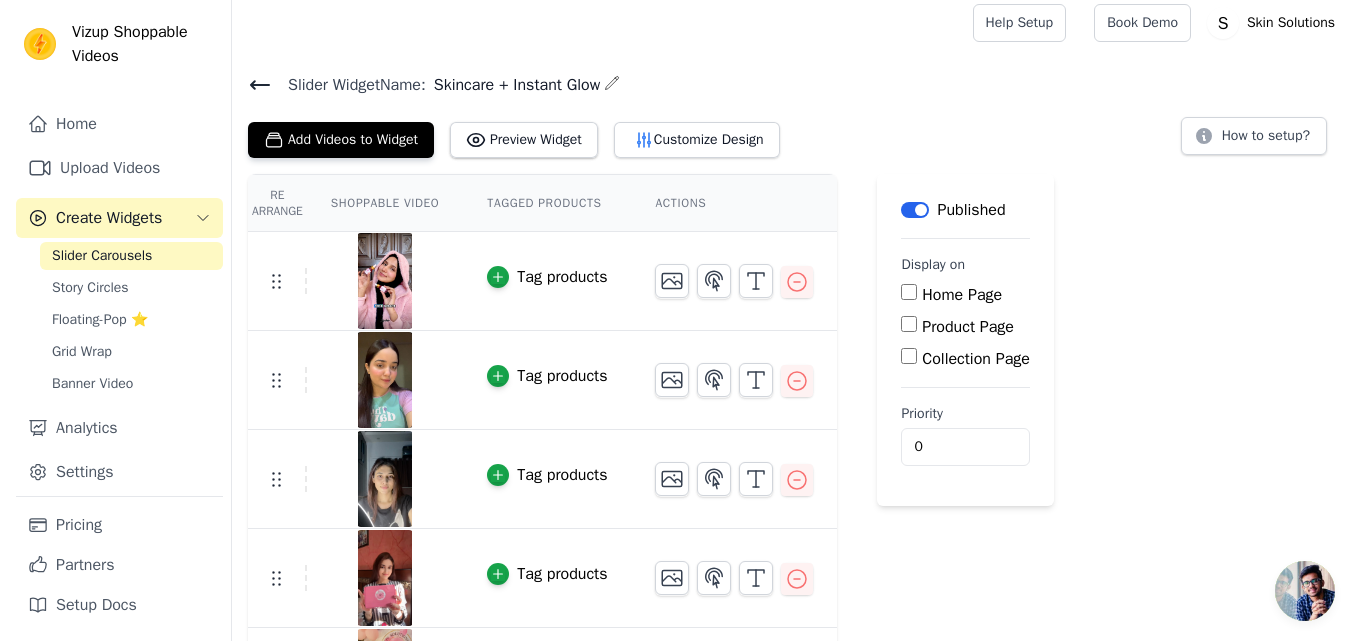 scroll, scrollTop: 0, scrollLeft: 0, axis: both 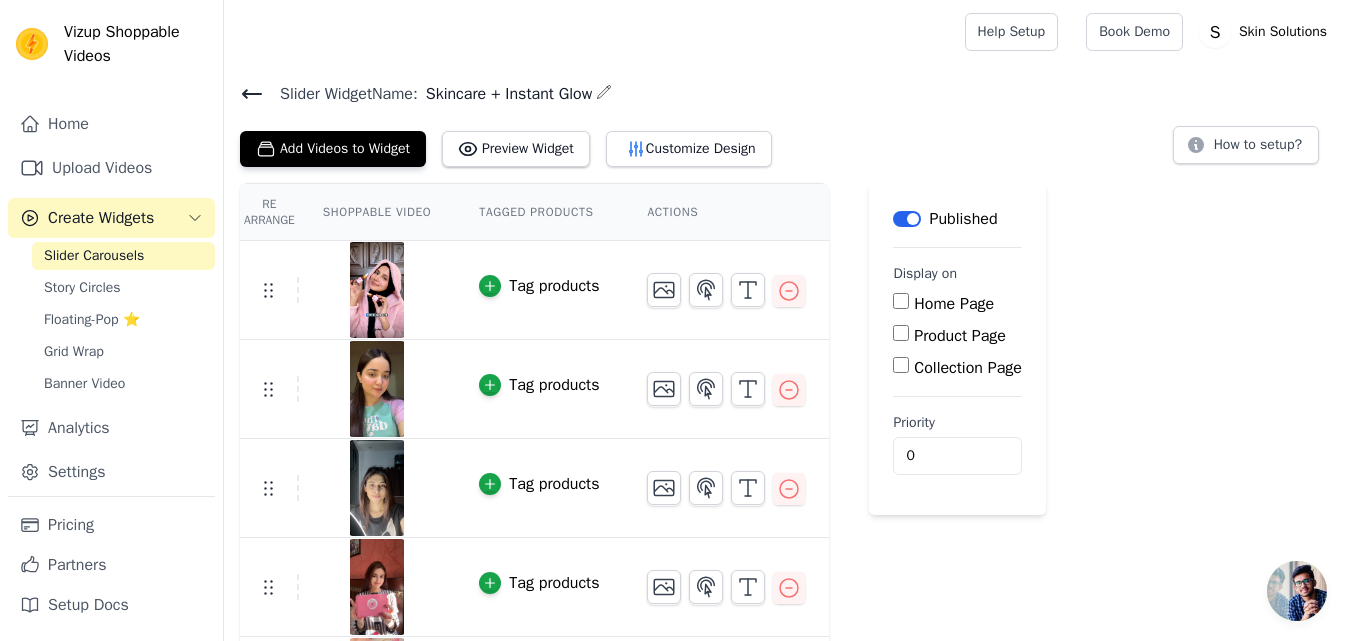click on "Slider Widget  Name:   Skincare + Instant Glow
Add Videos to Widget
Preview Widget       Customize Design
How to setup?" at bounding box center [787, 123] 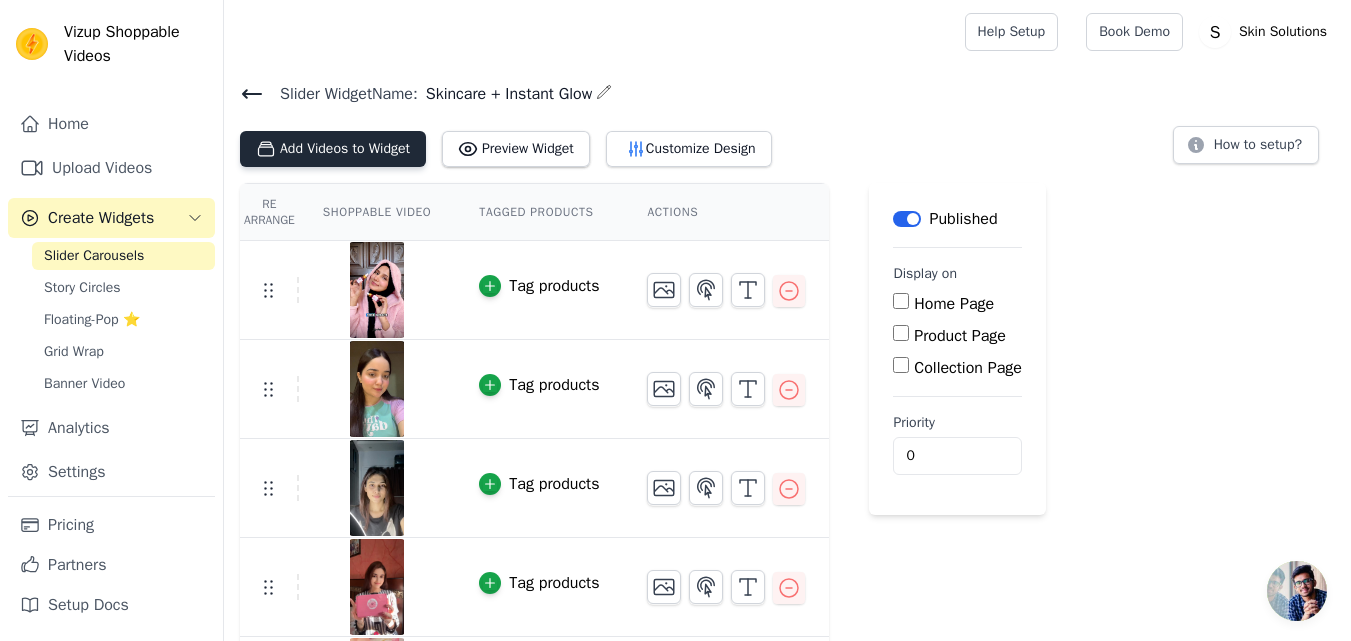 click on "Add Videos to Widget" at bounding box center (333, 149) 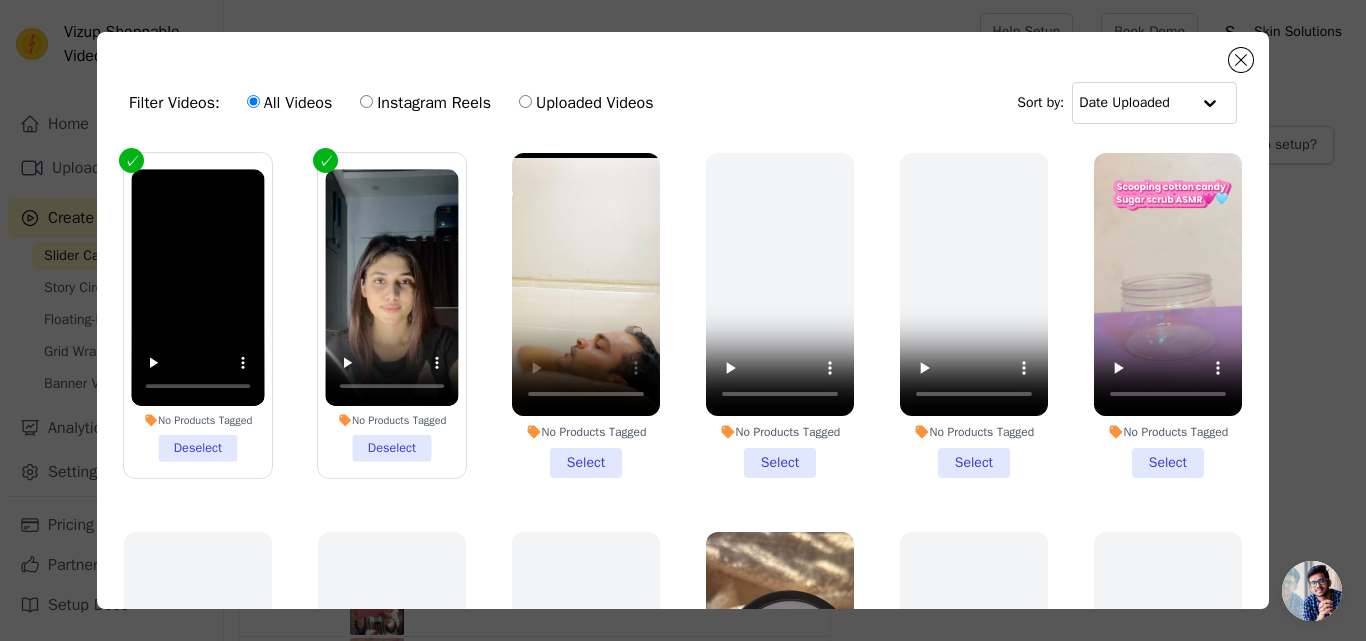 drag, startPoint x: 582, startPoint y: 460, endPoint x: 542, endPoint y: 398, distance: 73.78347 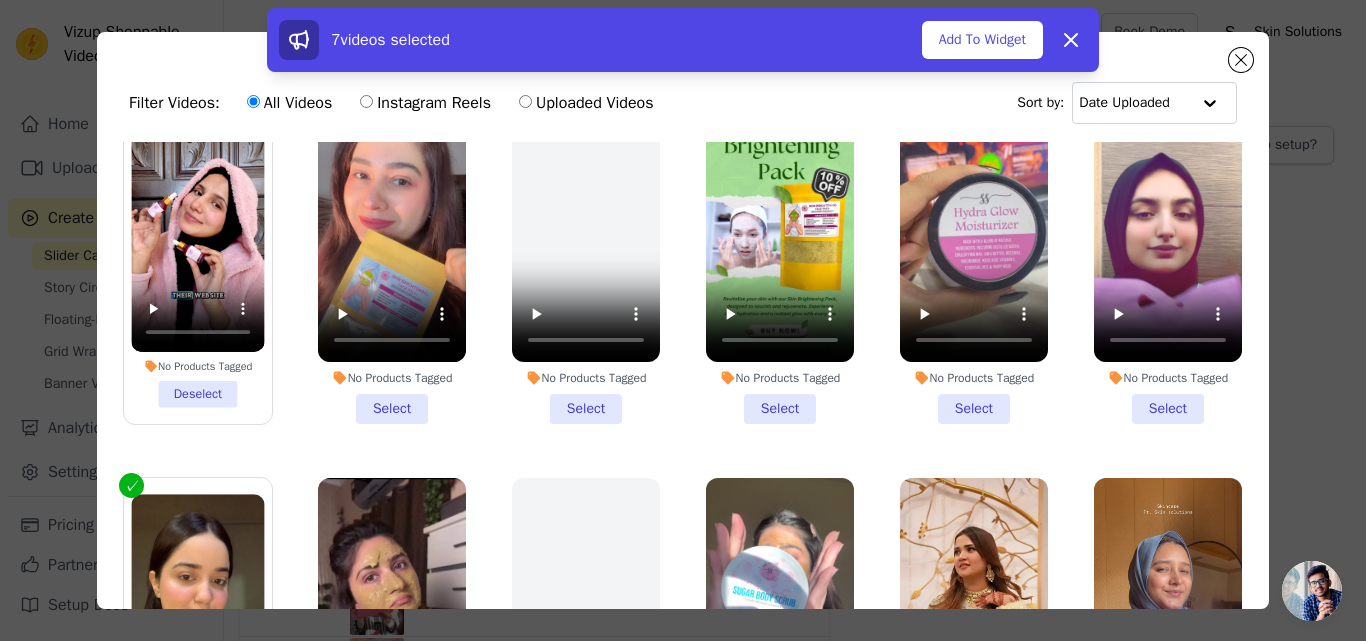 scroll, scrollTop: 1200, scrollLeft: 0, axis: vertical 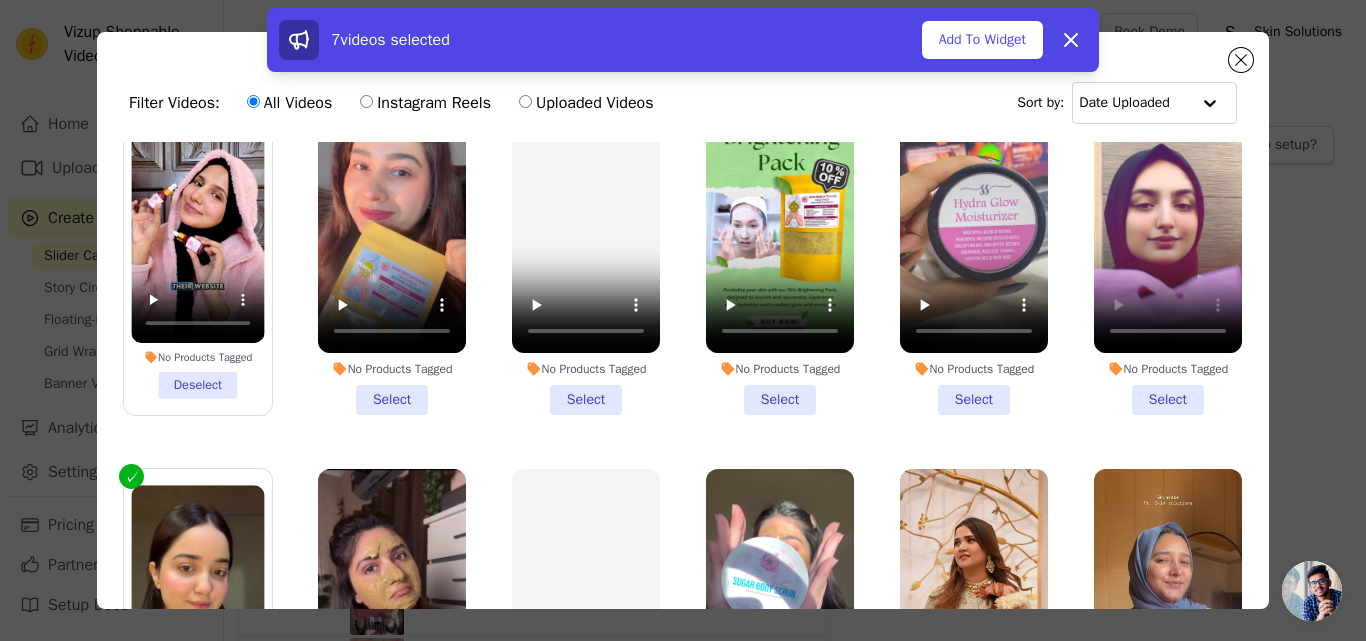 click on "No Products Tagged     Select" at bounding box center (1168, 252) 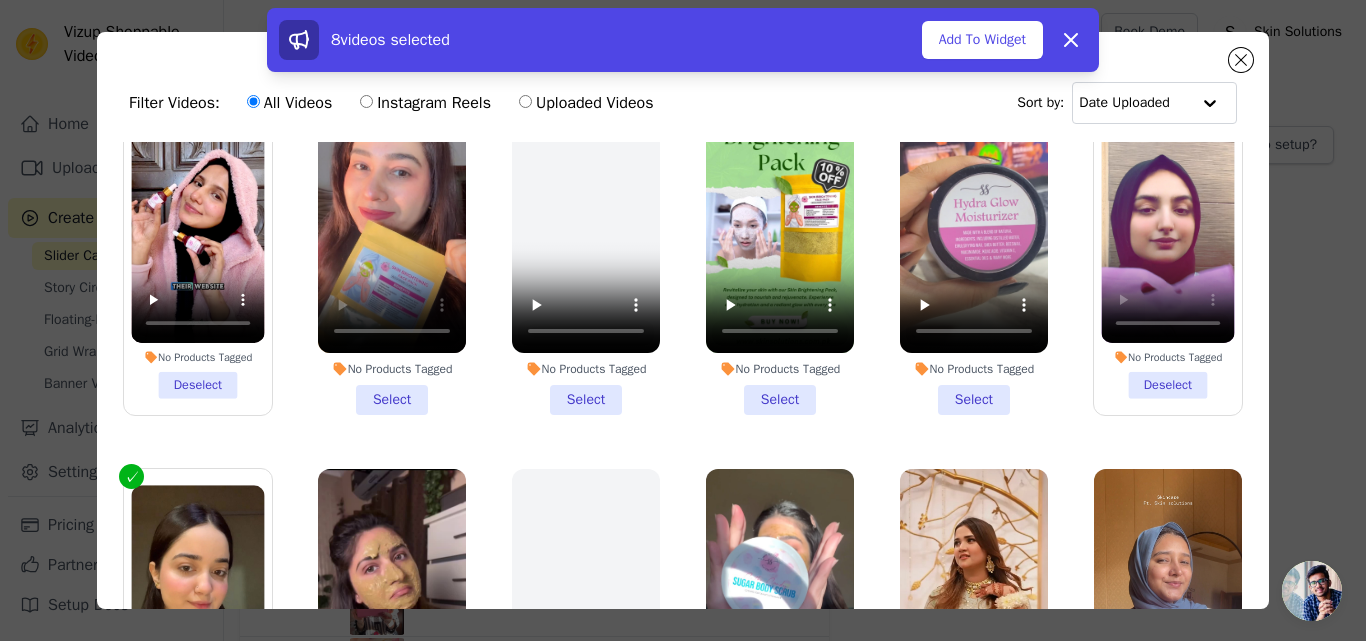 click on "No Products Tagged     Select" at bounding box center [392, 252] 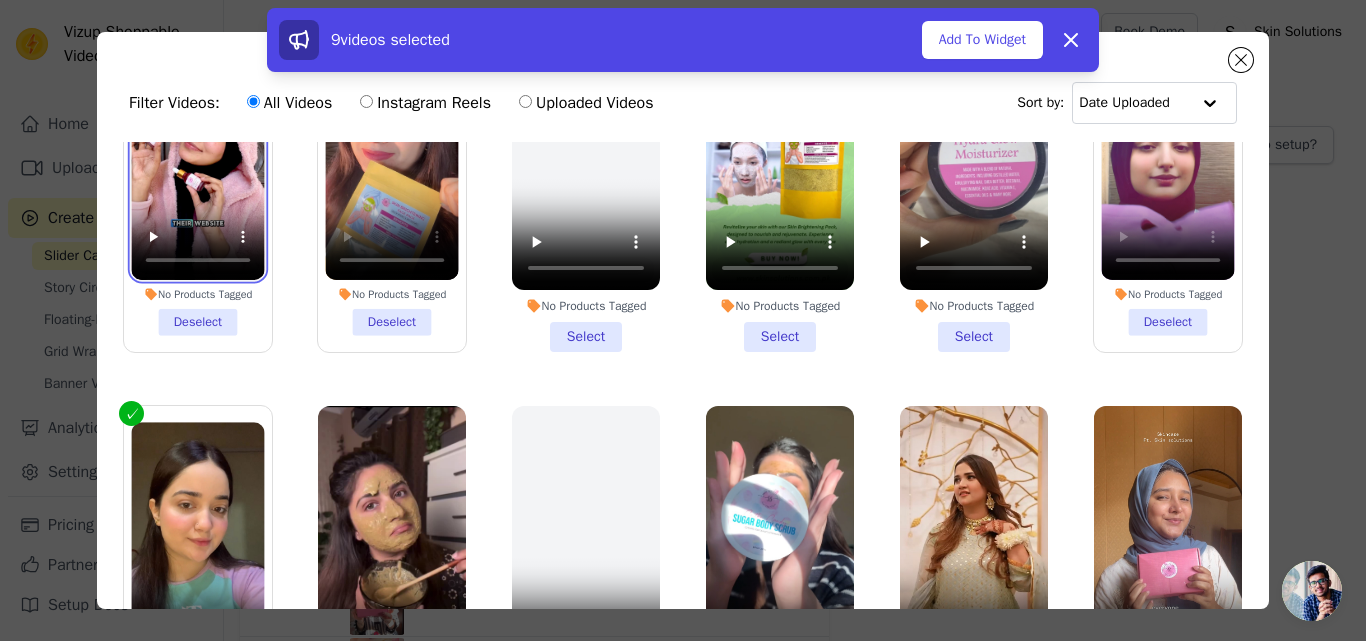scroll, scrollTop: 1323, scrollLeft: 0, axis: vertical 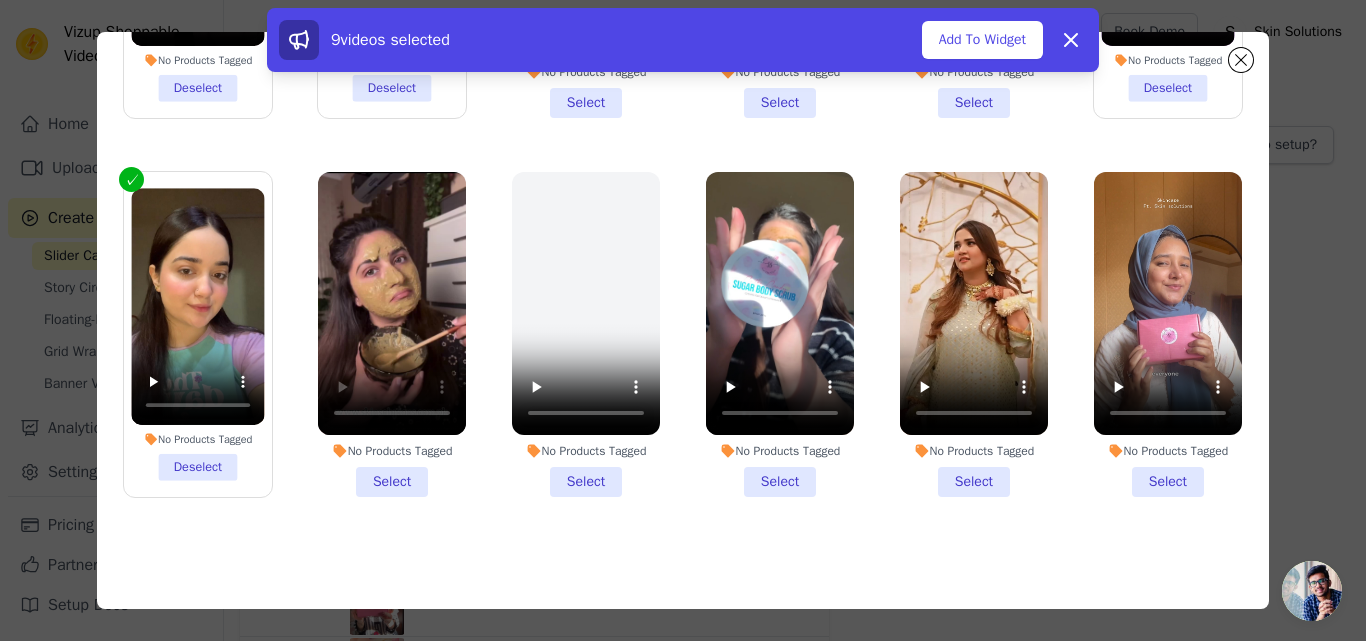 click on "No Products Tagged     Select" at bounding box center (392, 334) 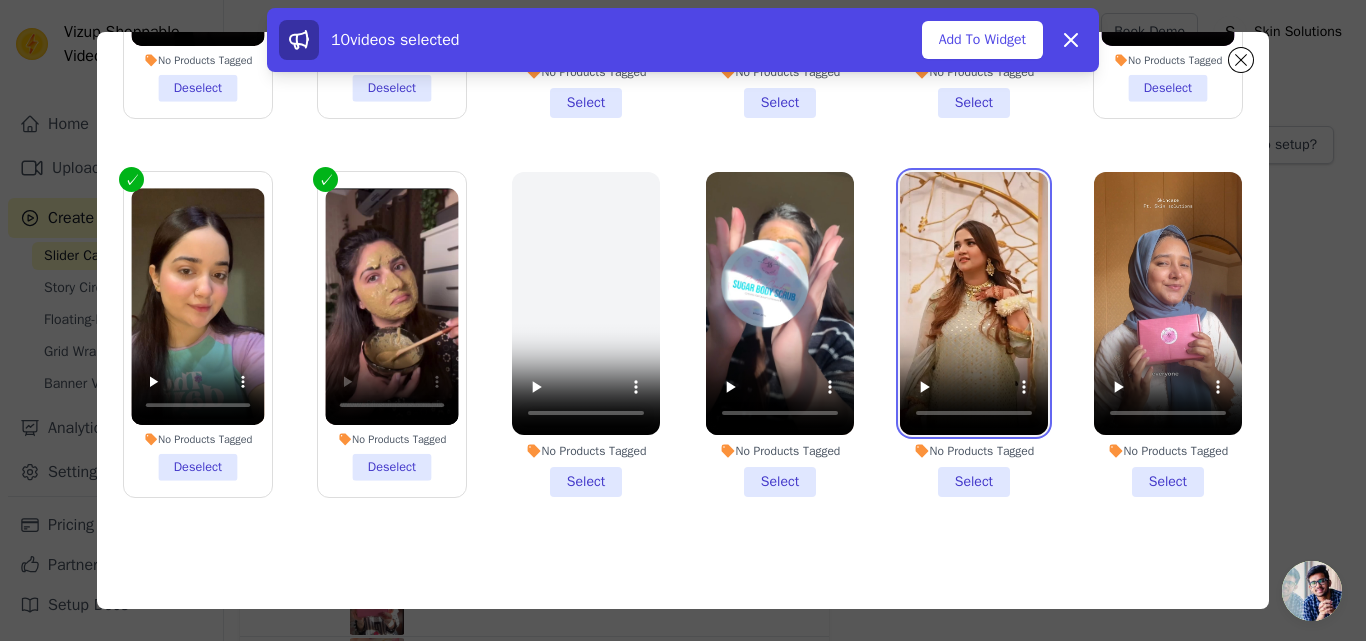 type 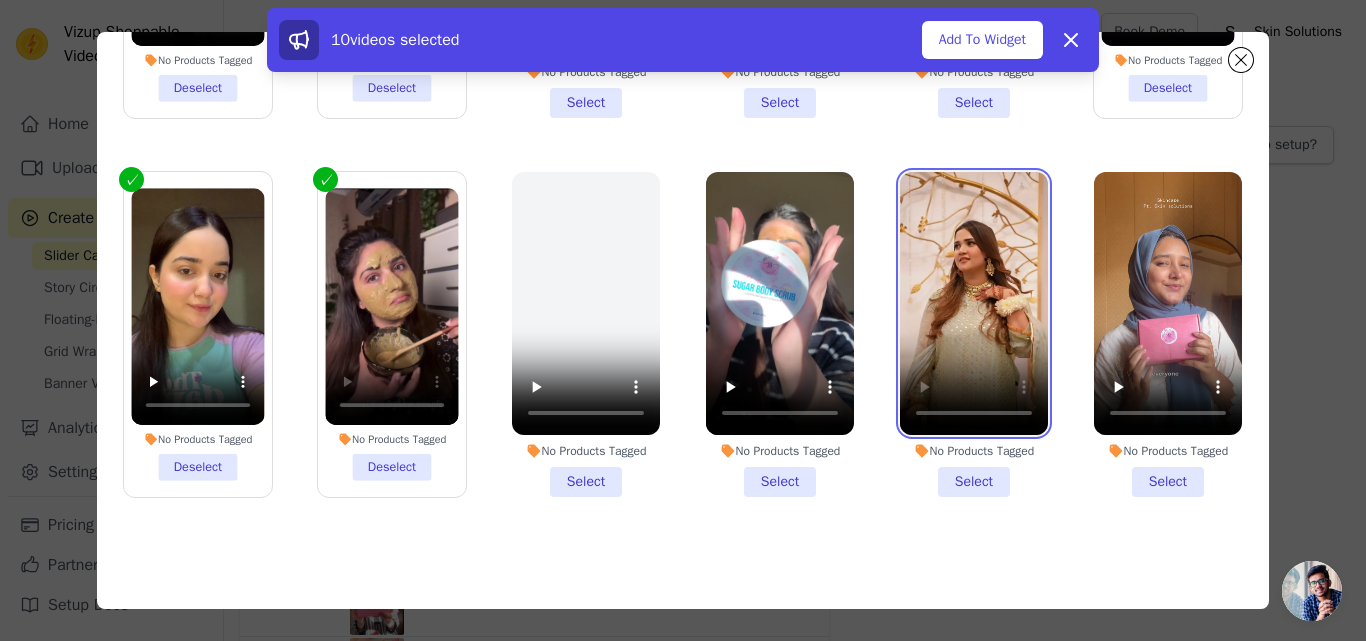 click at bounding box center (974, 303) 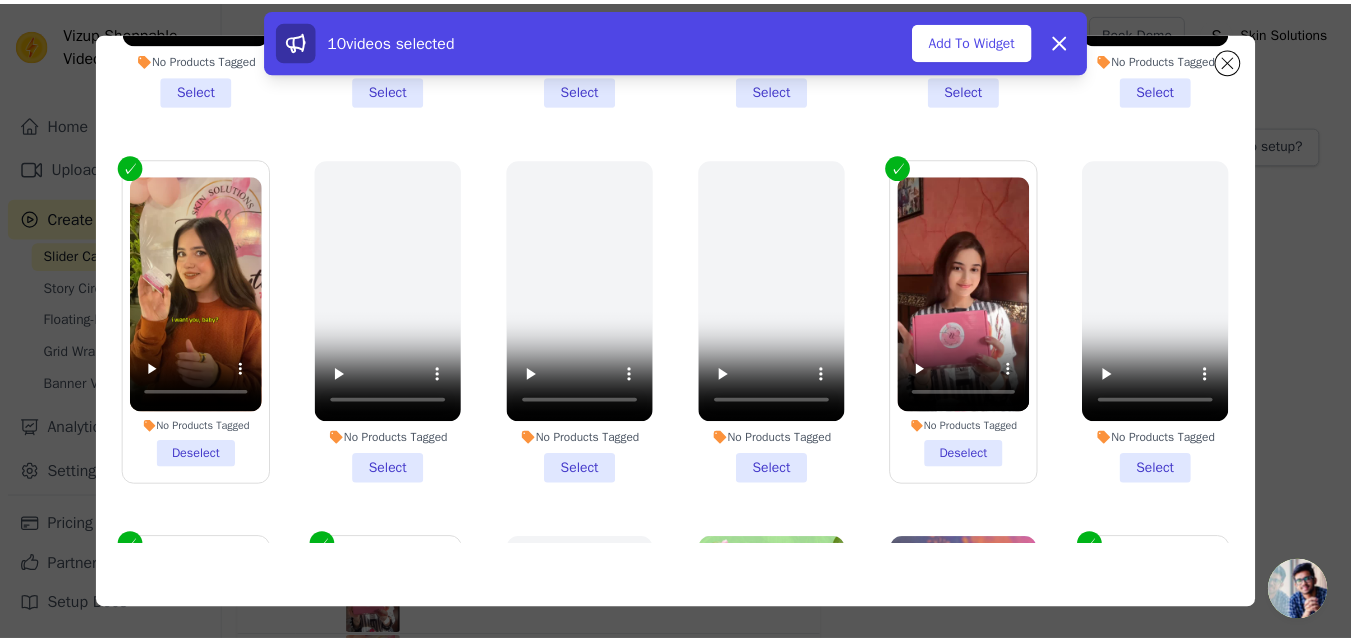 scroll, scrollTop: 323, scrollLeft: 0, axis: vertical 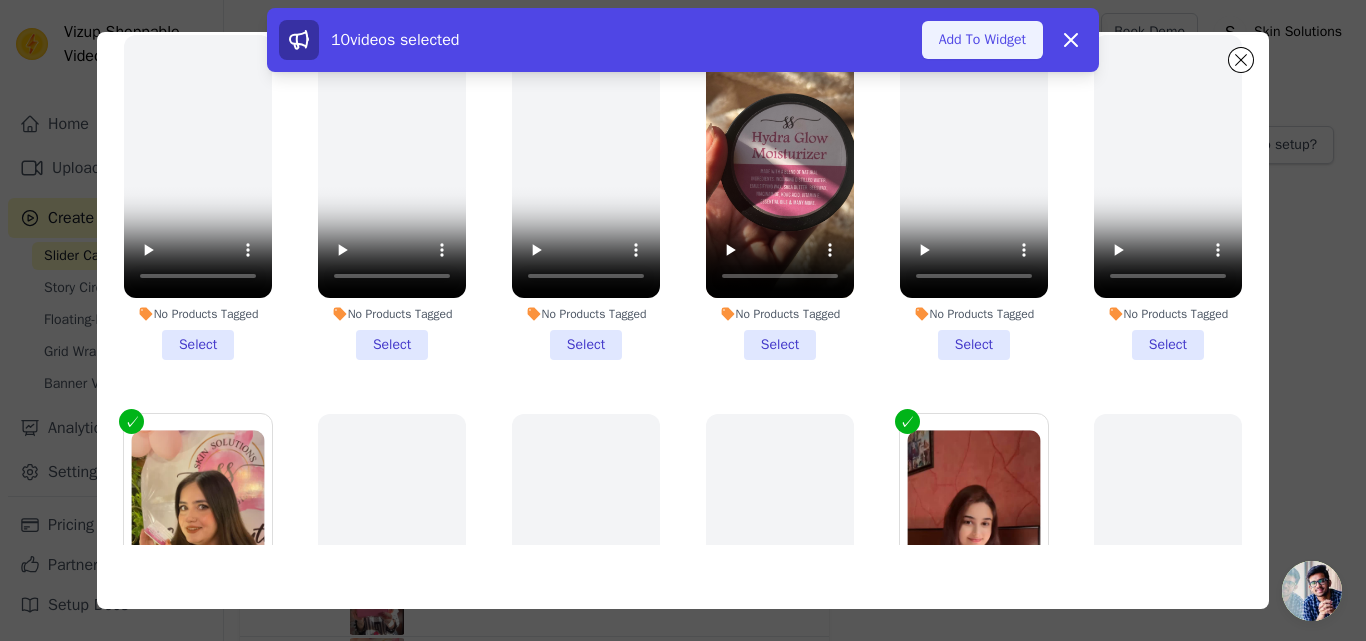 click on "Add To Widget" at bounding box center (982, 40) 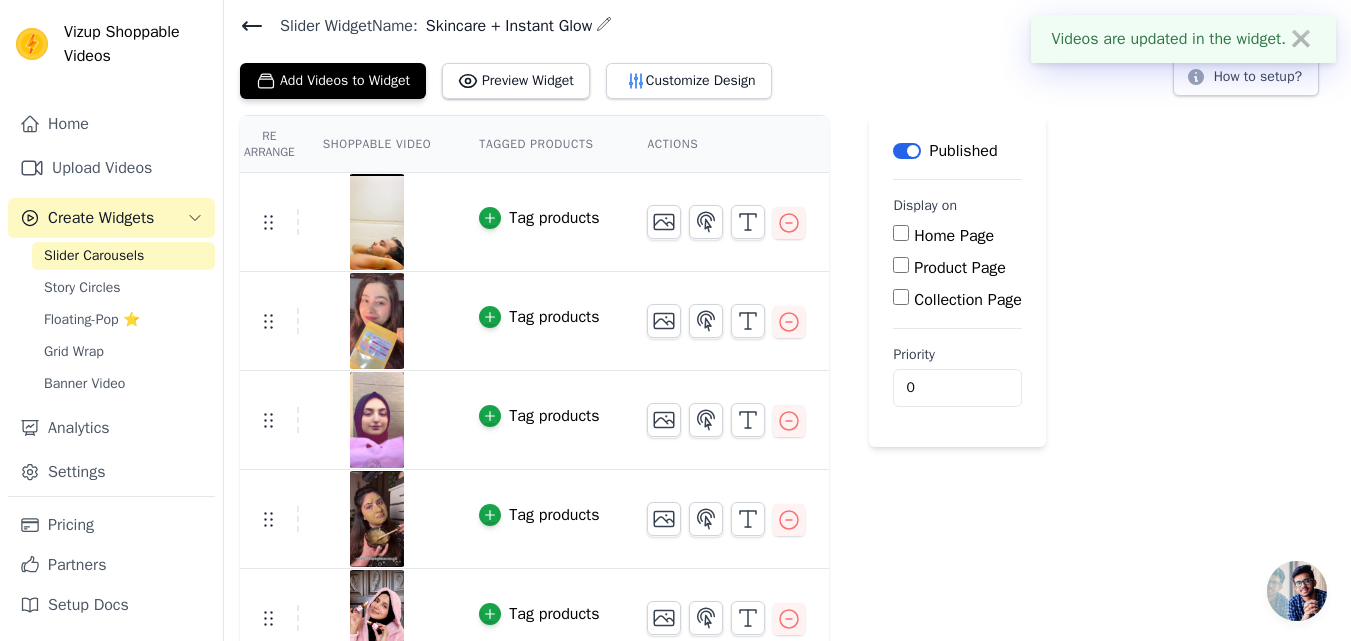 scroll, scrollTop: 100, scrollLeft: 0, axis: vertical 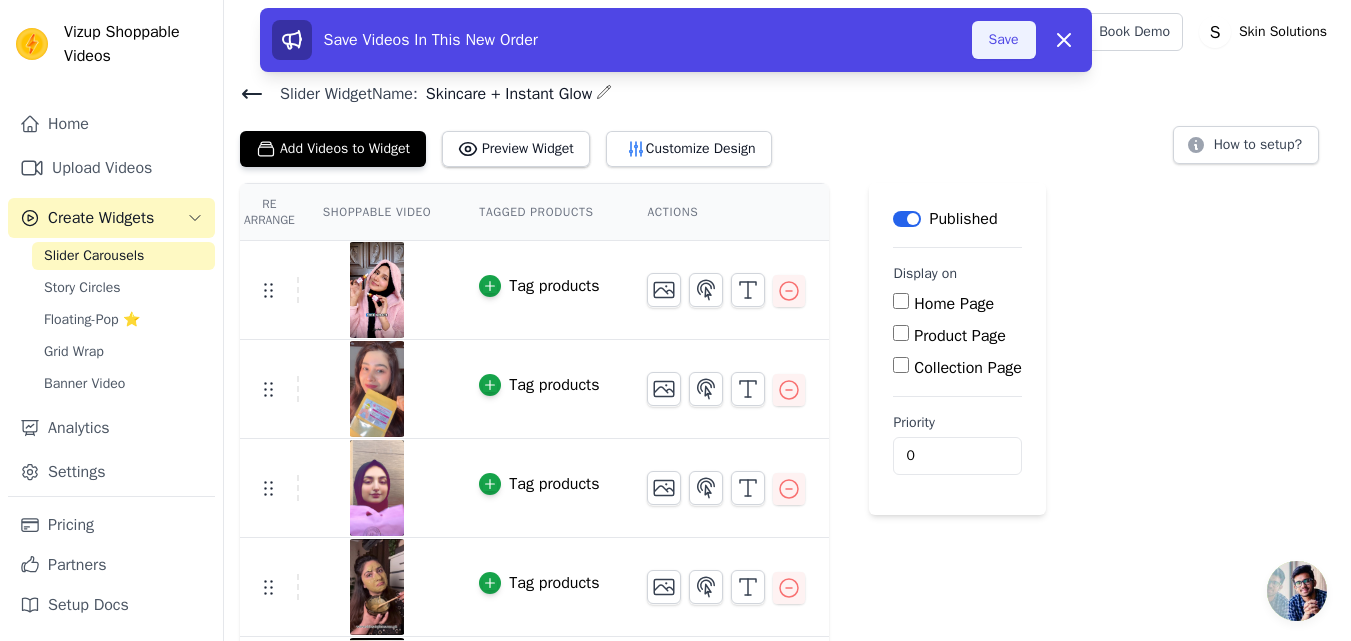 click on "Save" at bounding box center [1004, 40] 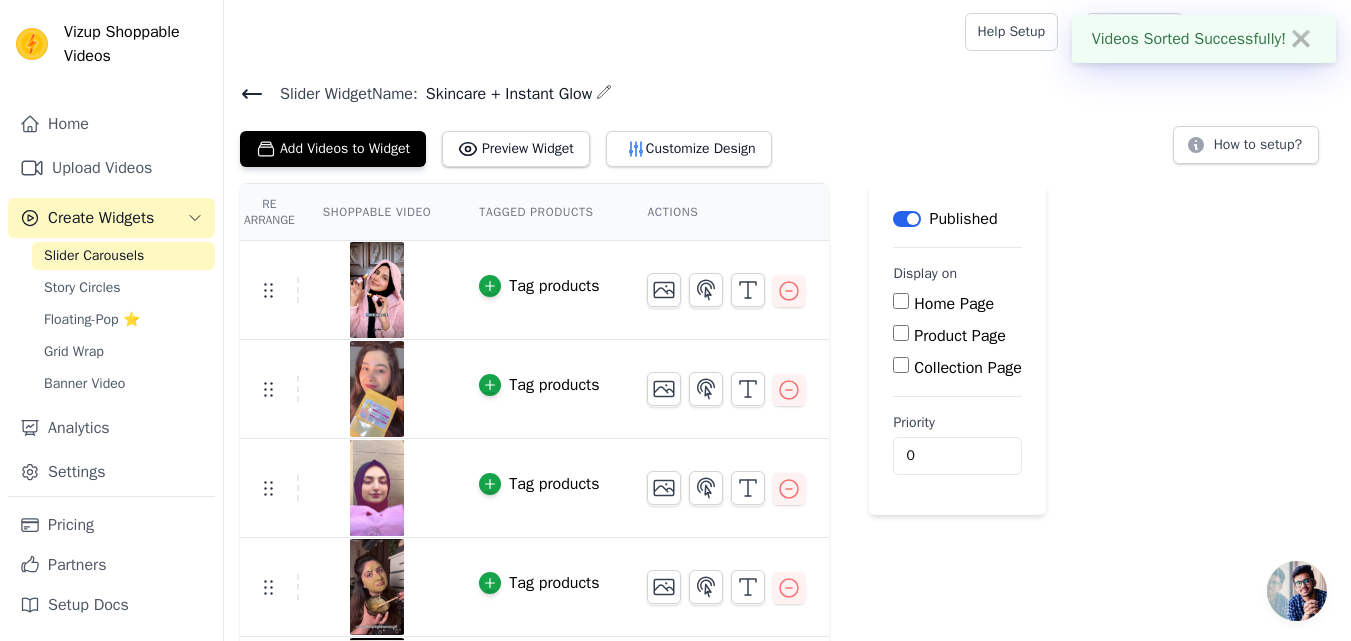 click on "Product Page" at bounding box center [901, 333] 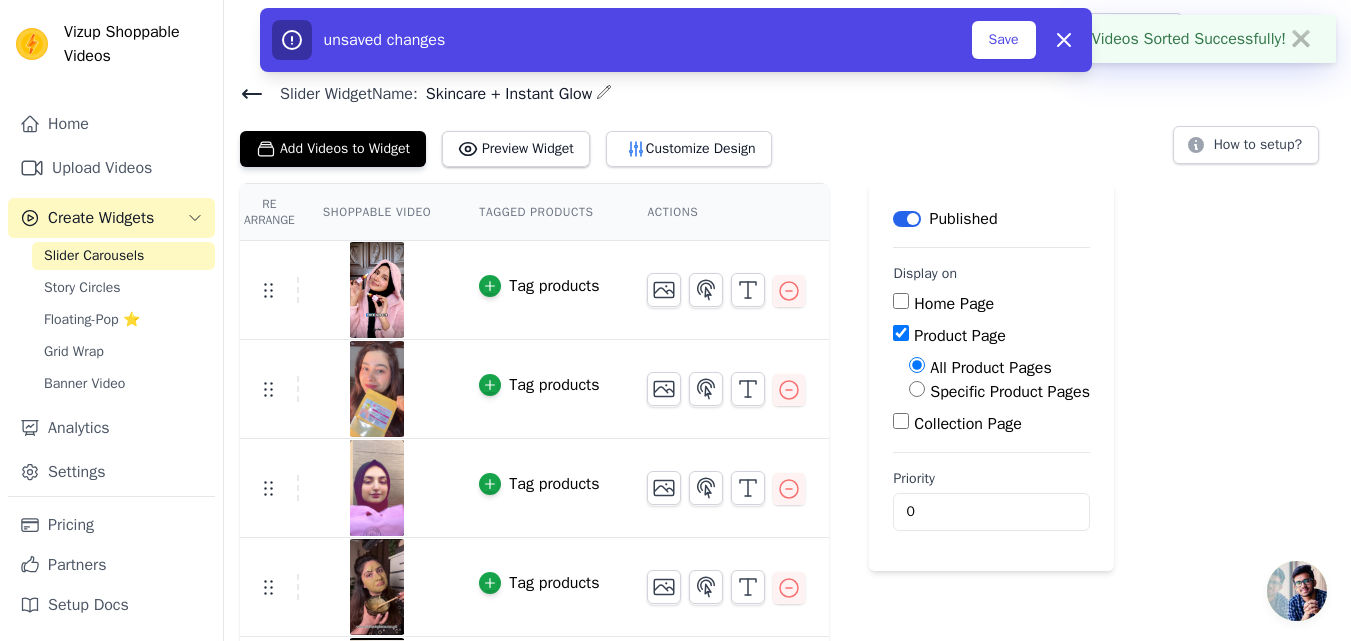 click on "Specific Product Pages" at bounding box center (1010, 392) 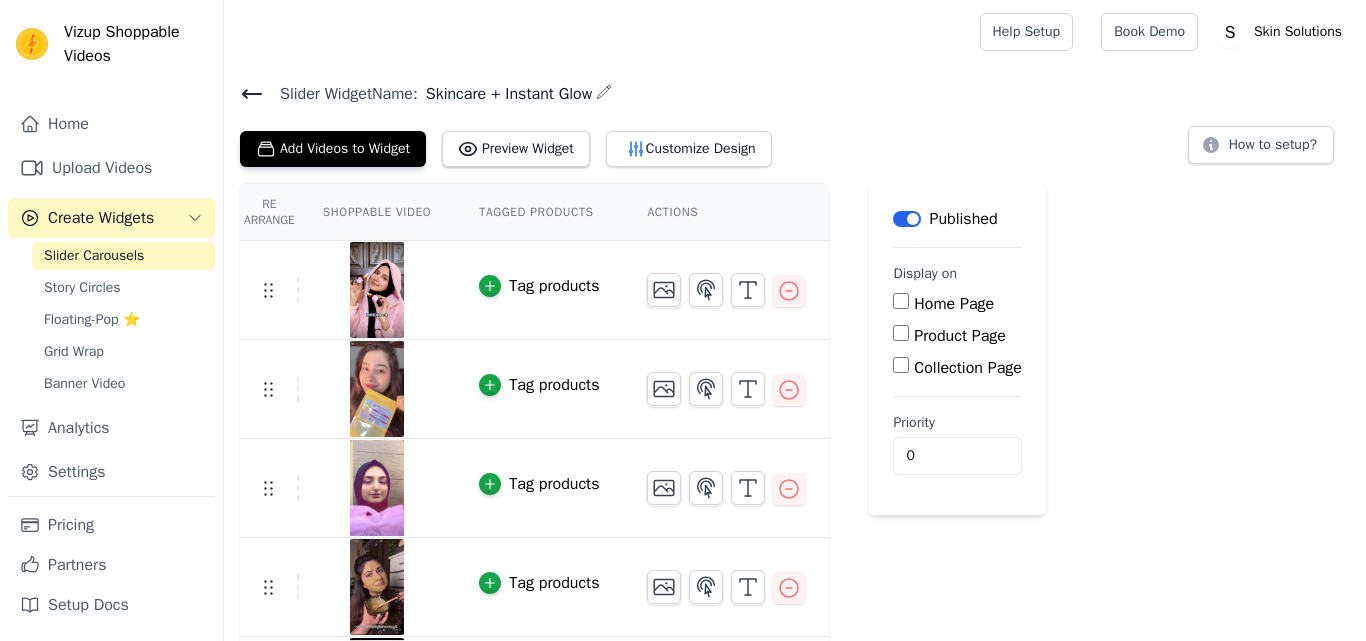 scroll, scrollTop: 0, scrollLeft: 0, axis: both 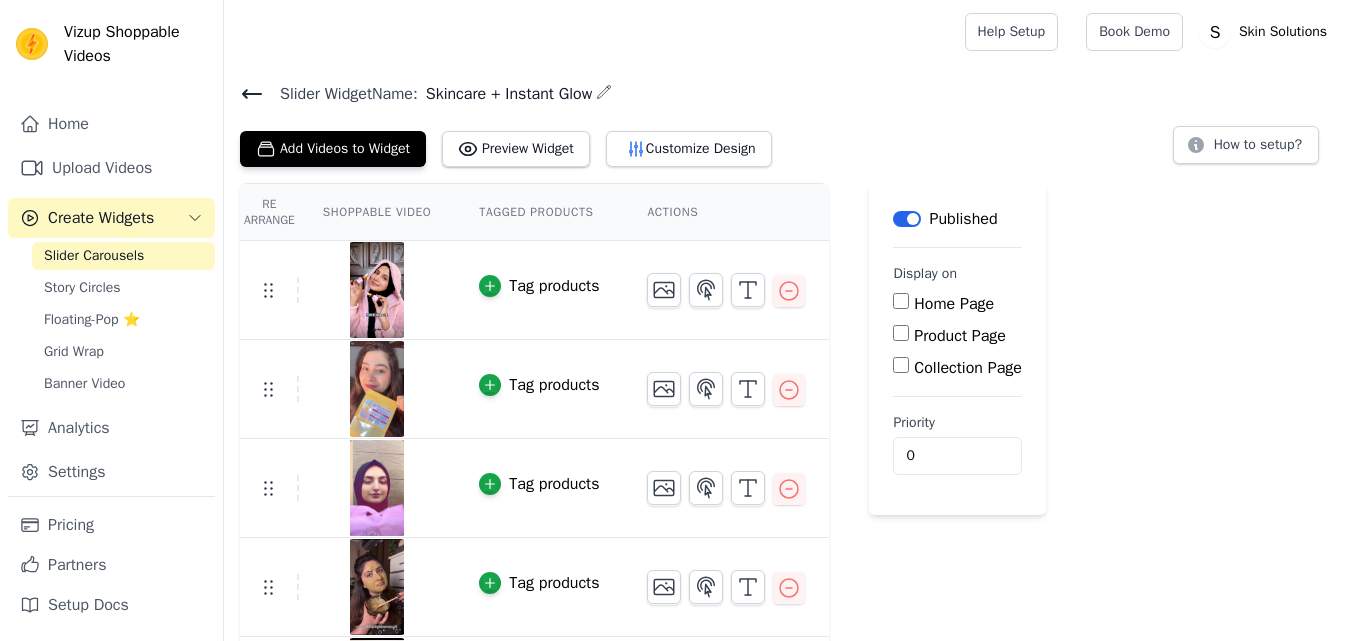 click on "Product Page" at bounding box center (960, 336) 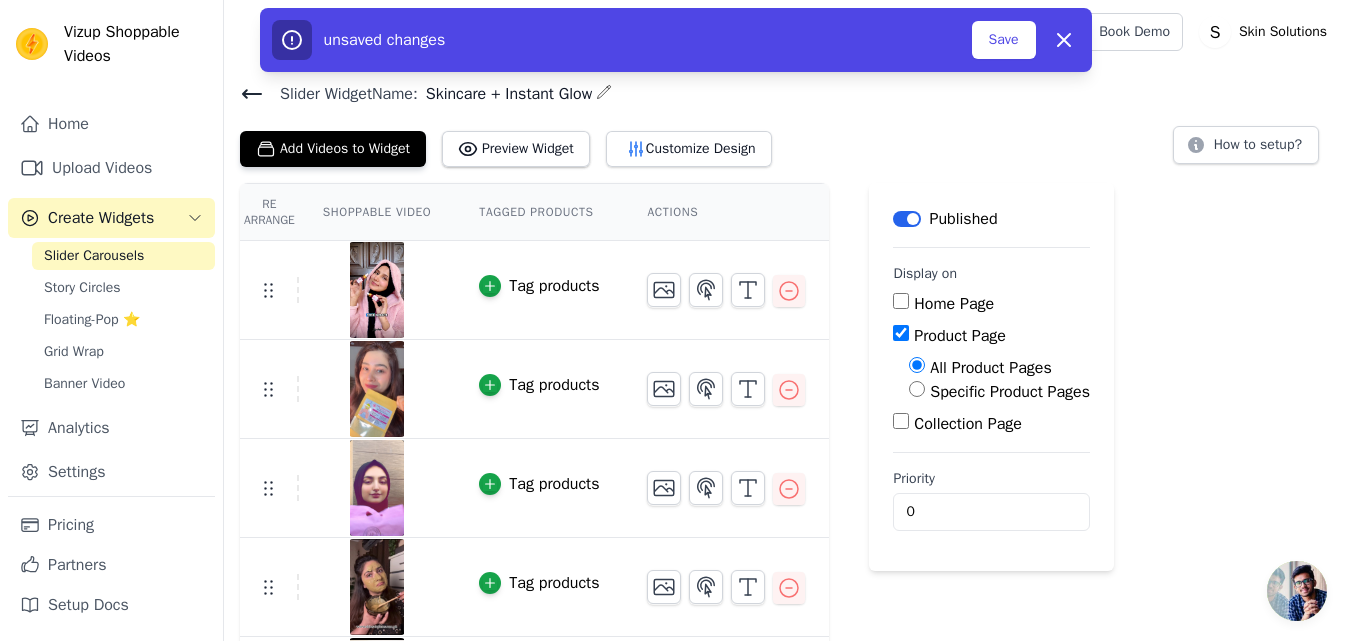 click on "Specific Product Pages" at bounding box center (1010, 392) 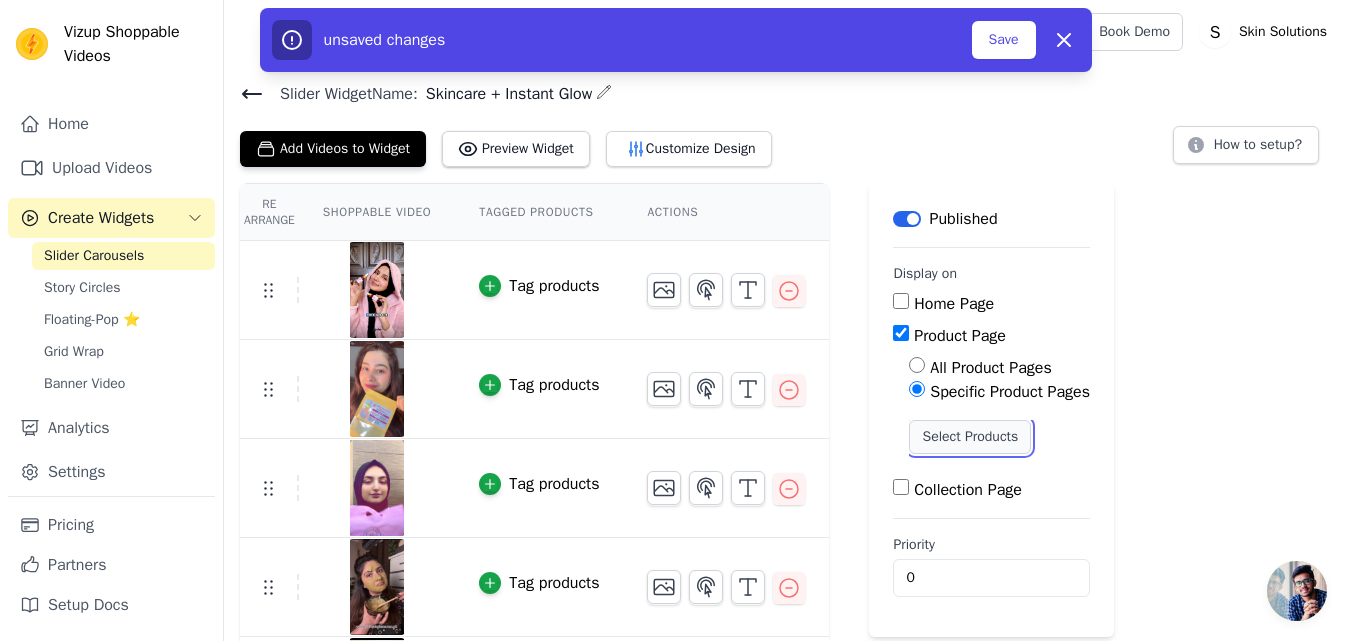 click on "Select Products" at bounding box center (970, 437) 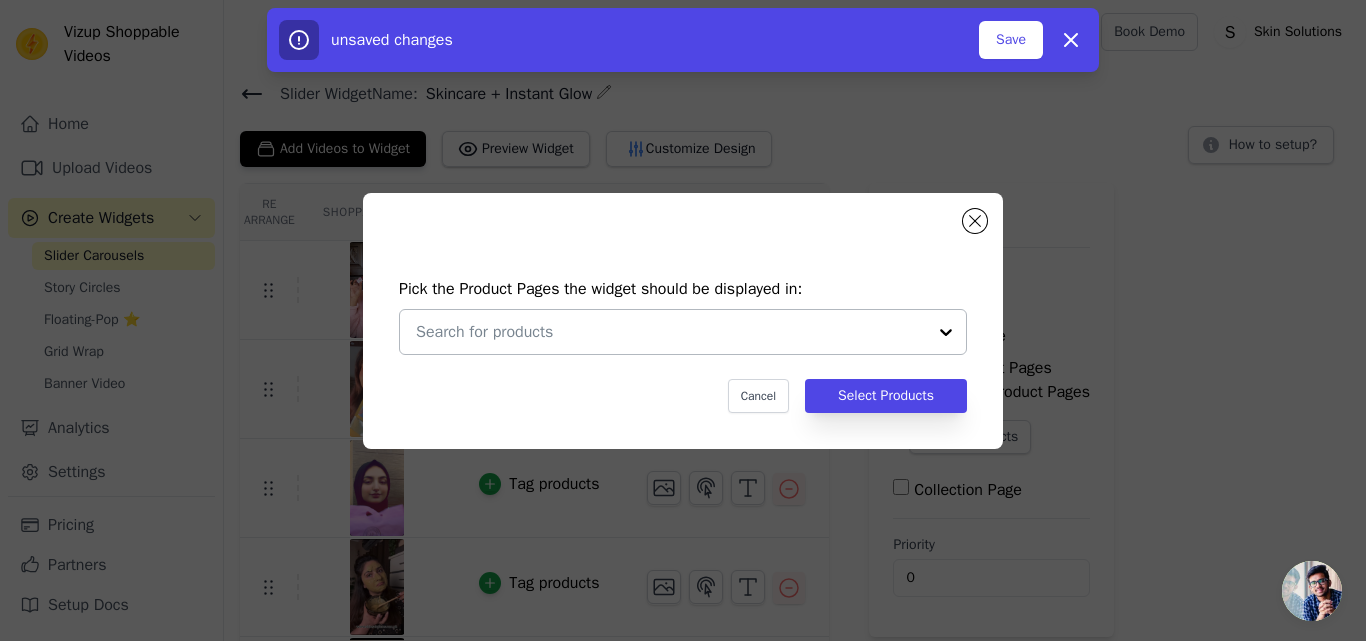 click at bounding box center (671, 332) 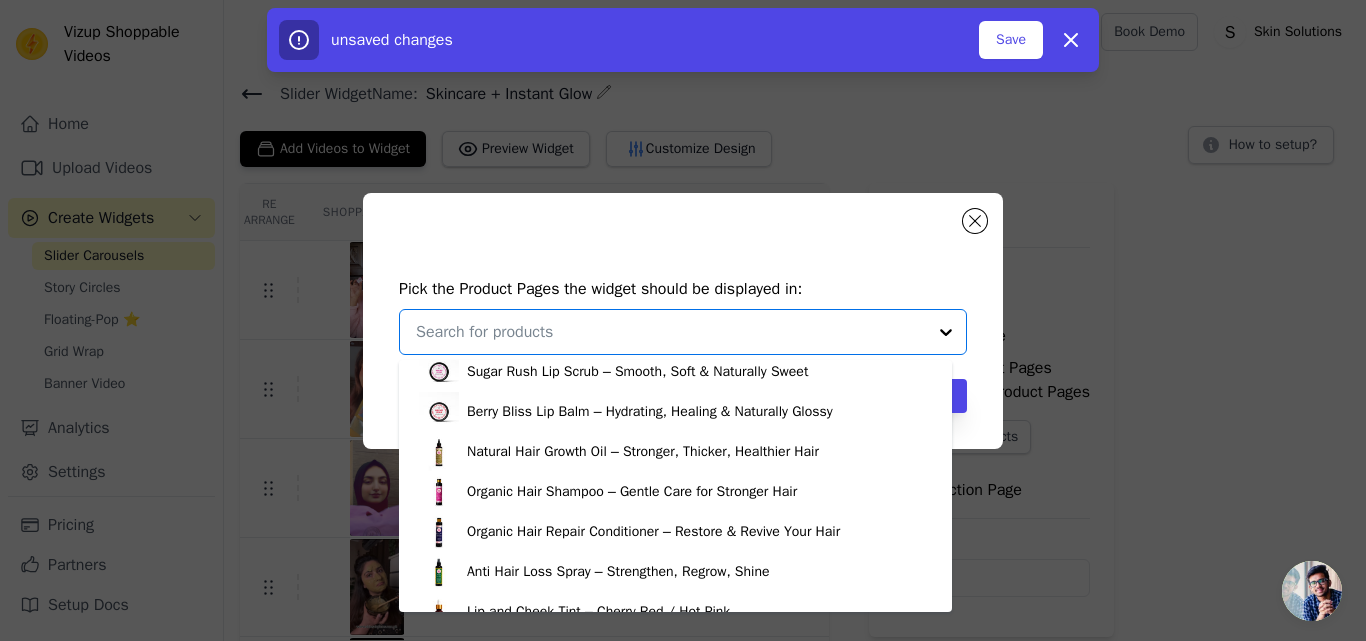scroll, scrollTop: 354, scrollLeft: 0, axis: vertical 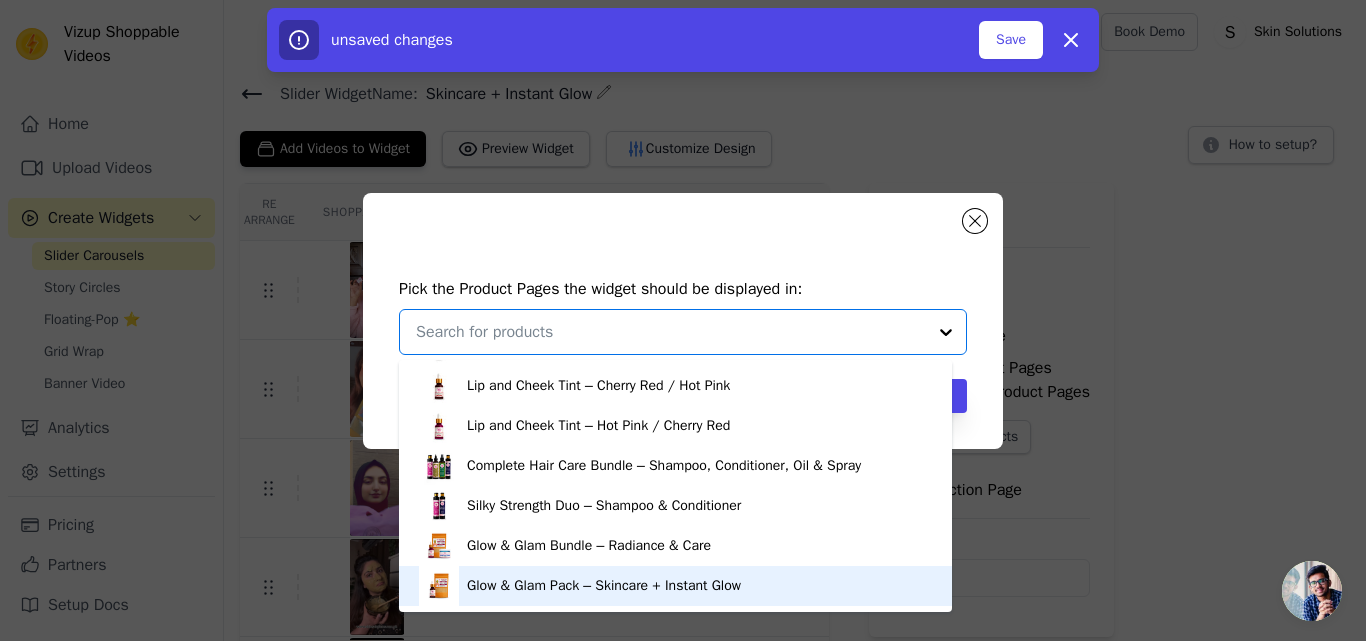 click on "Glow & Glam Pack – Skincare + Instant Glow" at bounding box center (604, 586) 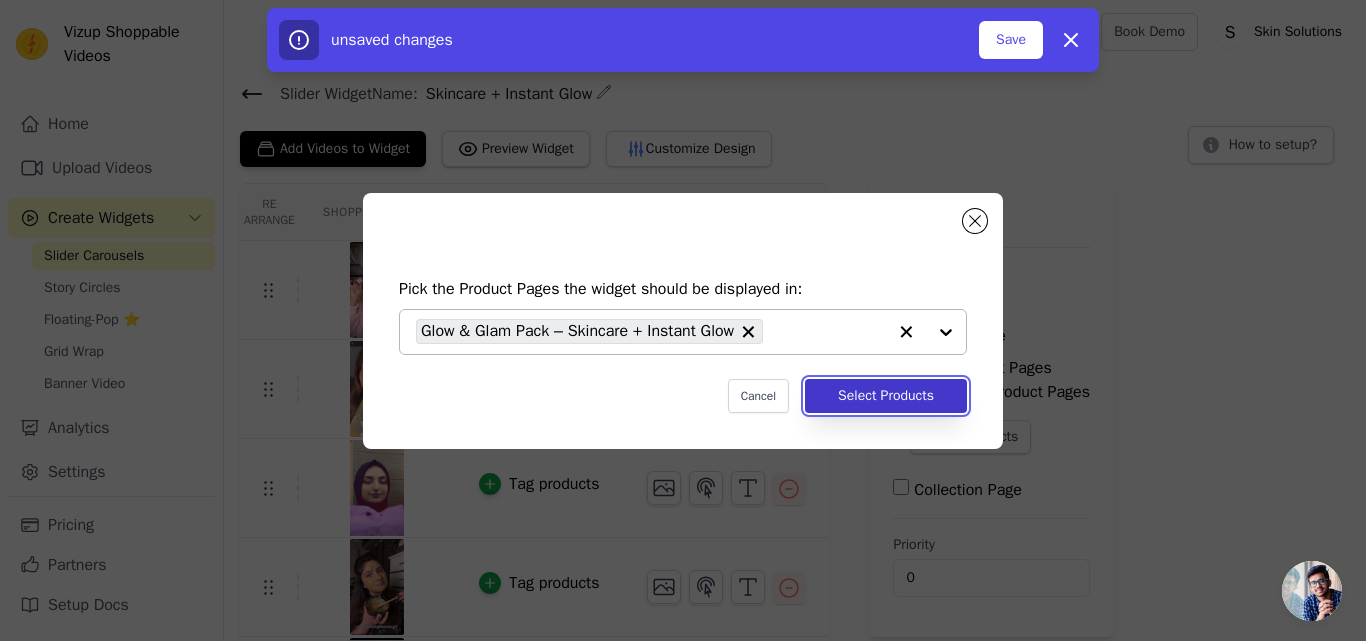 click on "Select Products" at bounding box center [886, 396] 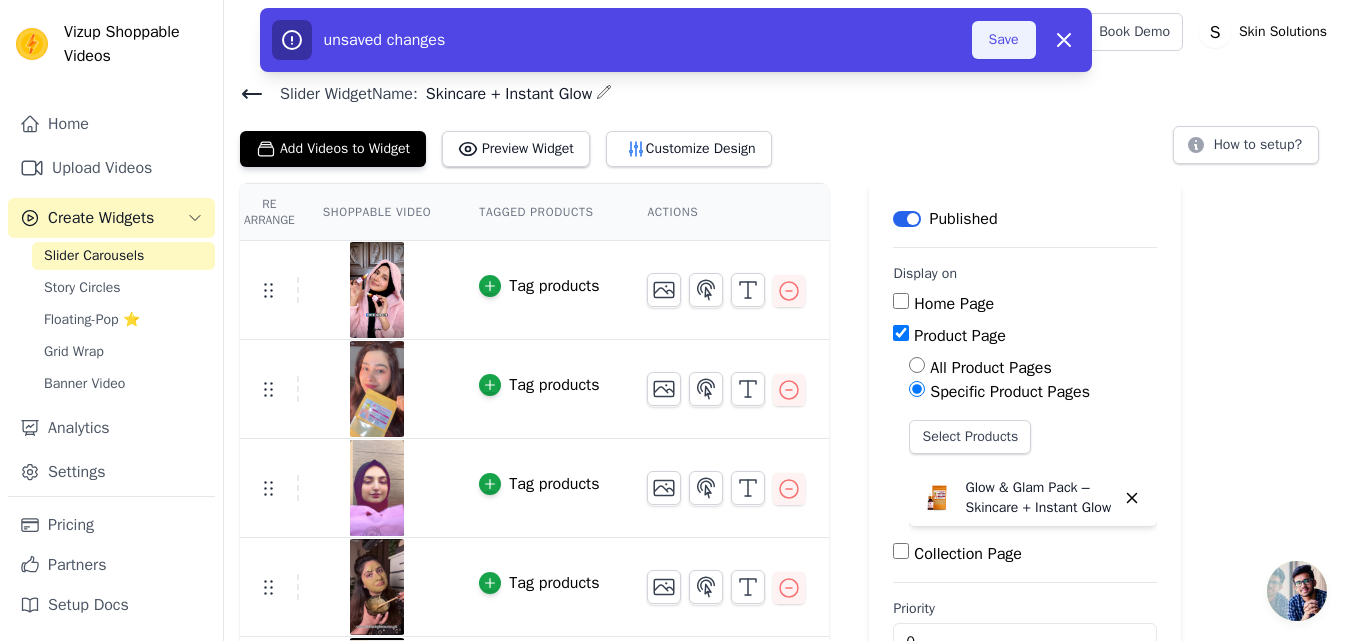 click on "Save" at bounding box center [1004, 40] 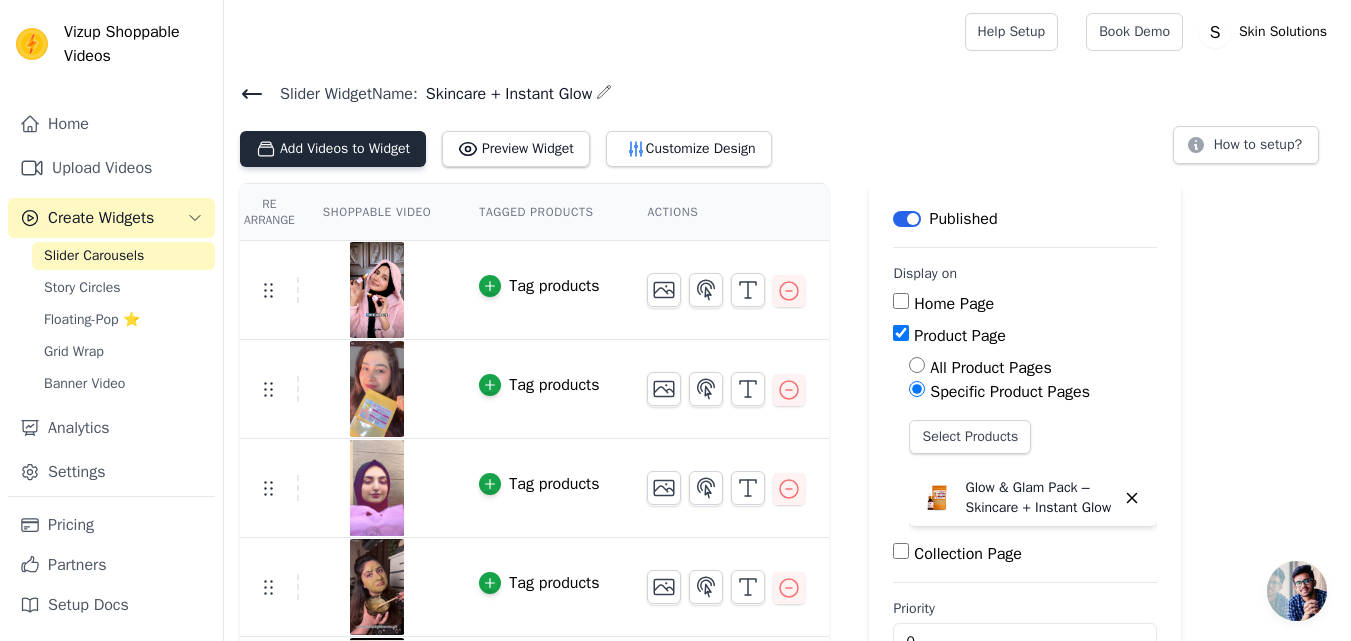 click on "Add Videos to Widget" at bounding box center (333, 149) 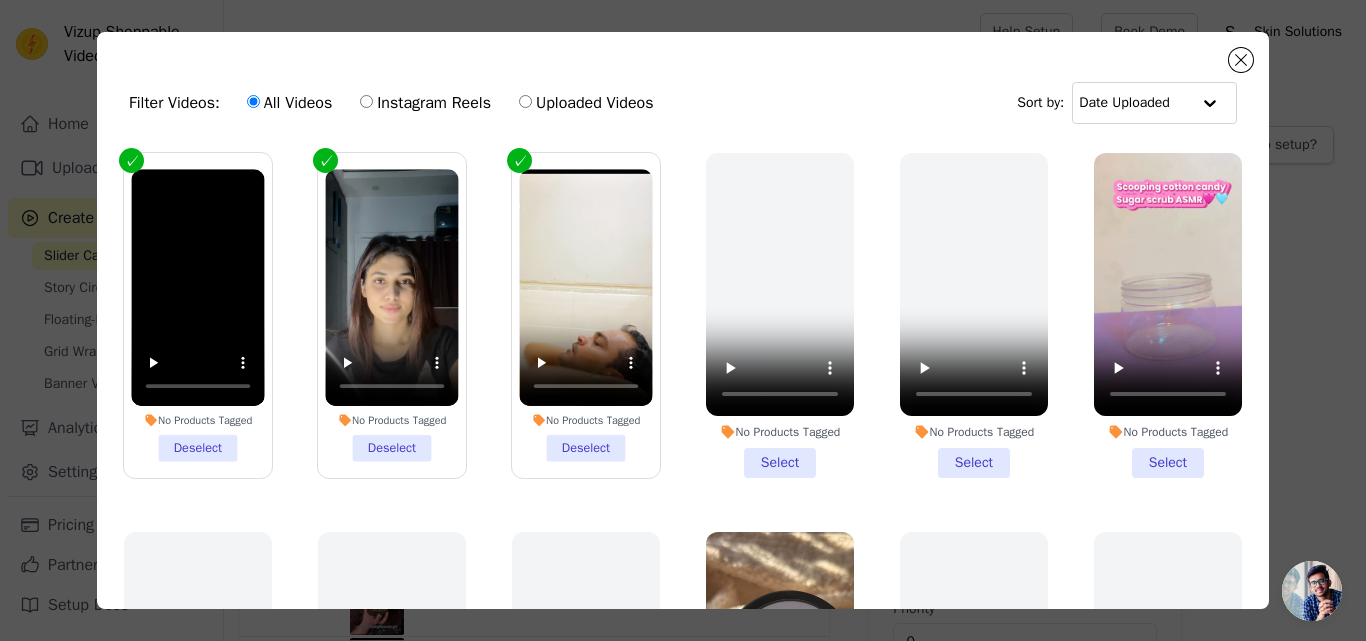 click on "Filter Videos:
All Videos
Instagram Reels
Uploaded Videos   Sort by:
Date Uploaded" at bounding box center [683, 103] 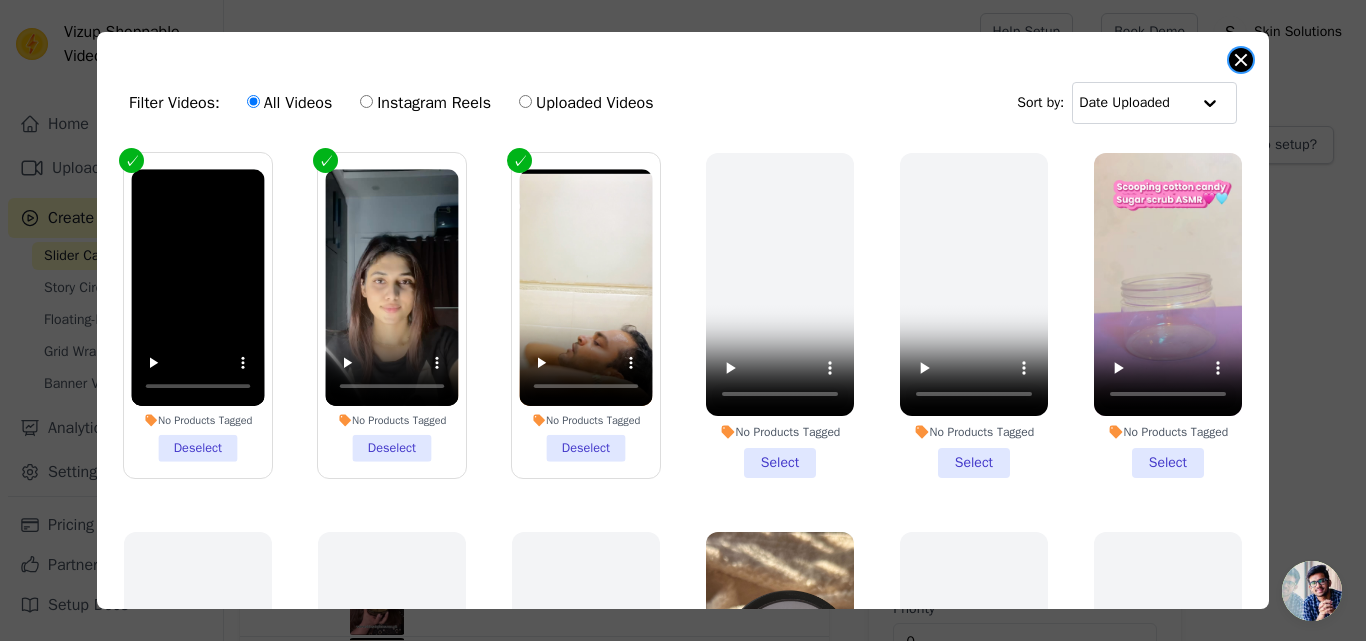 click at bounding box center [1241, 60] 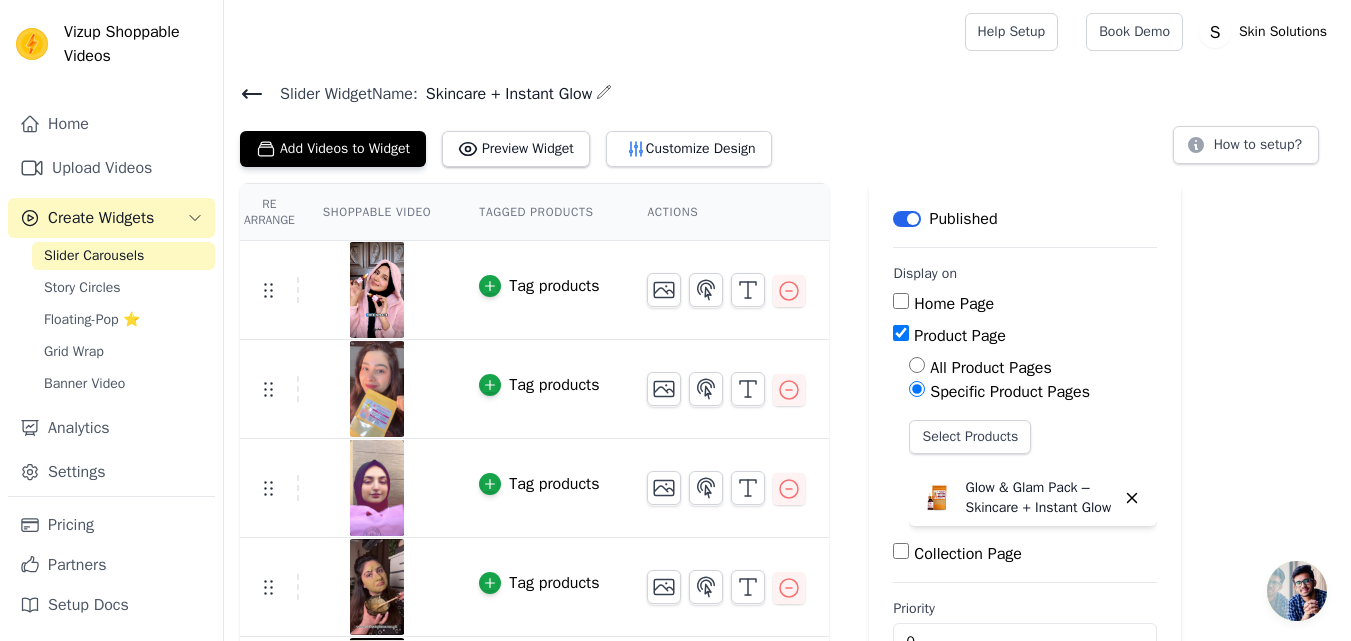 click 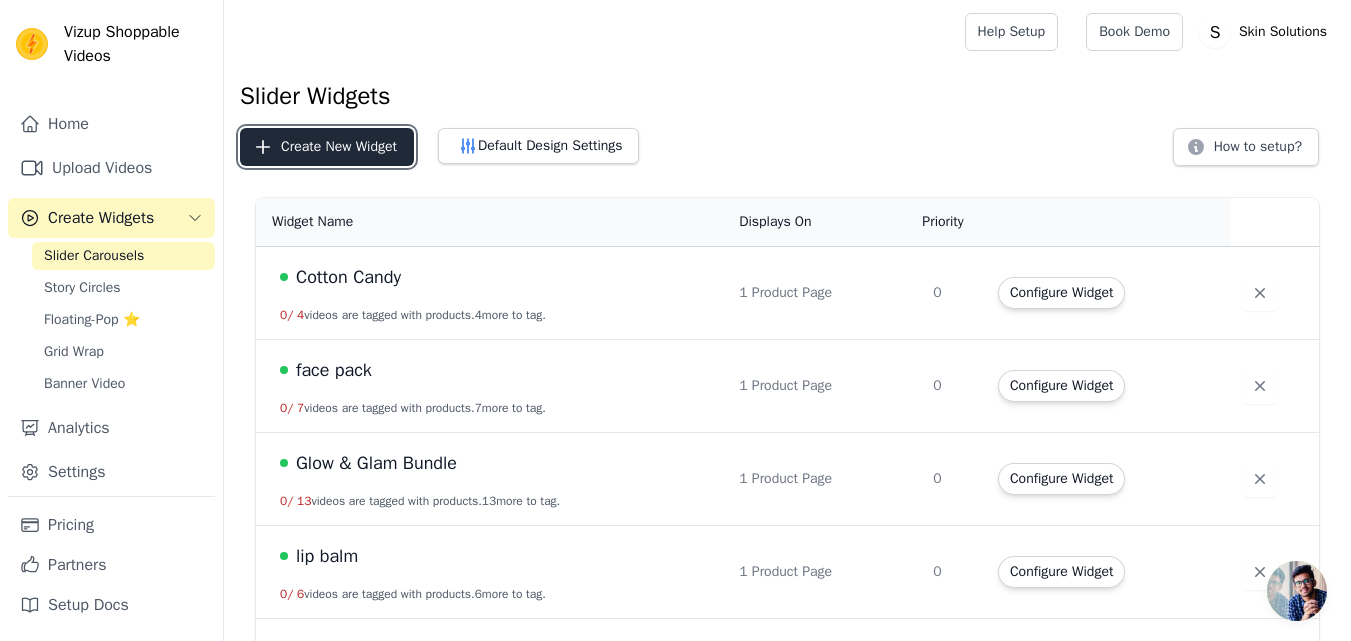 click on "Create New Widget" at bounding box center [327, 147] 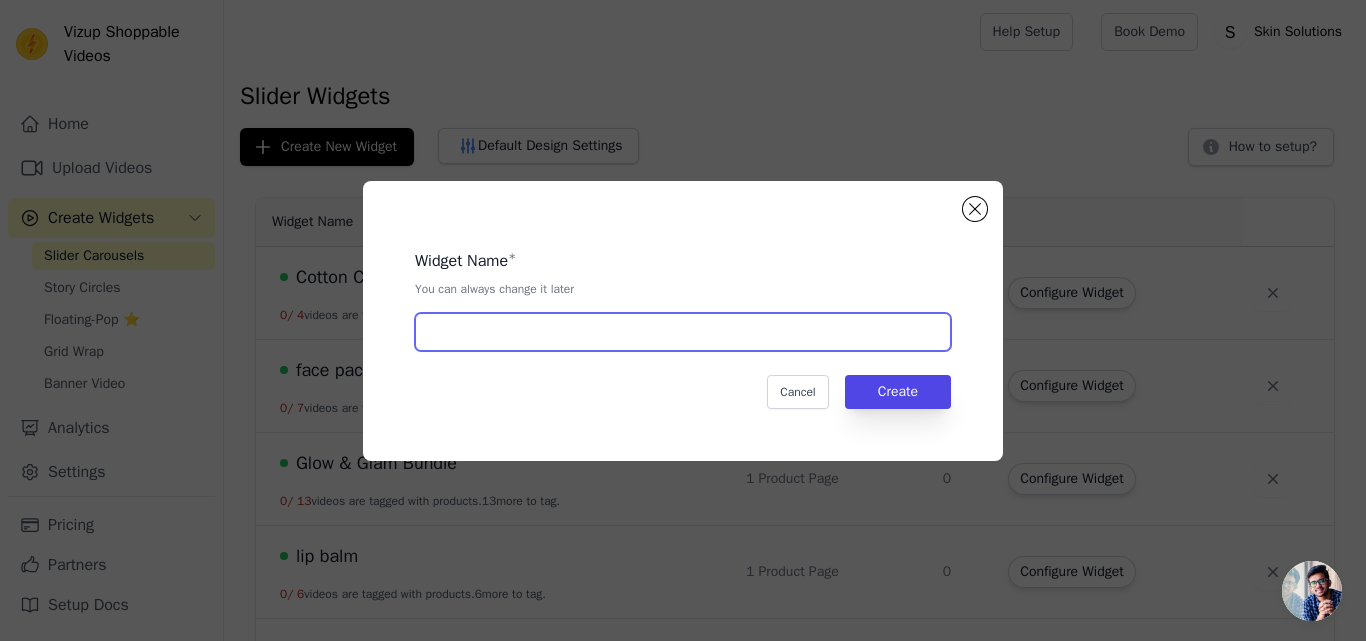 click at bounding box center [683, 332] 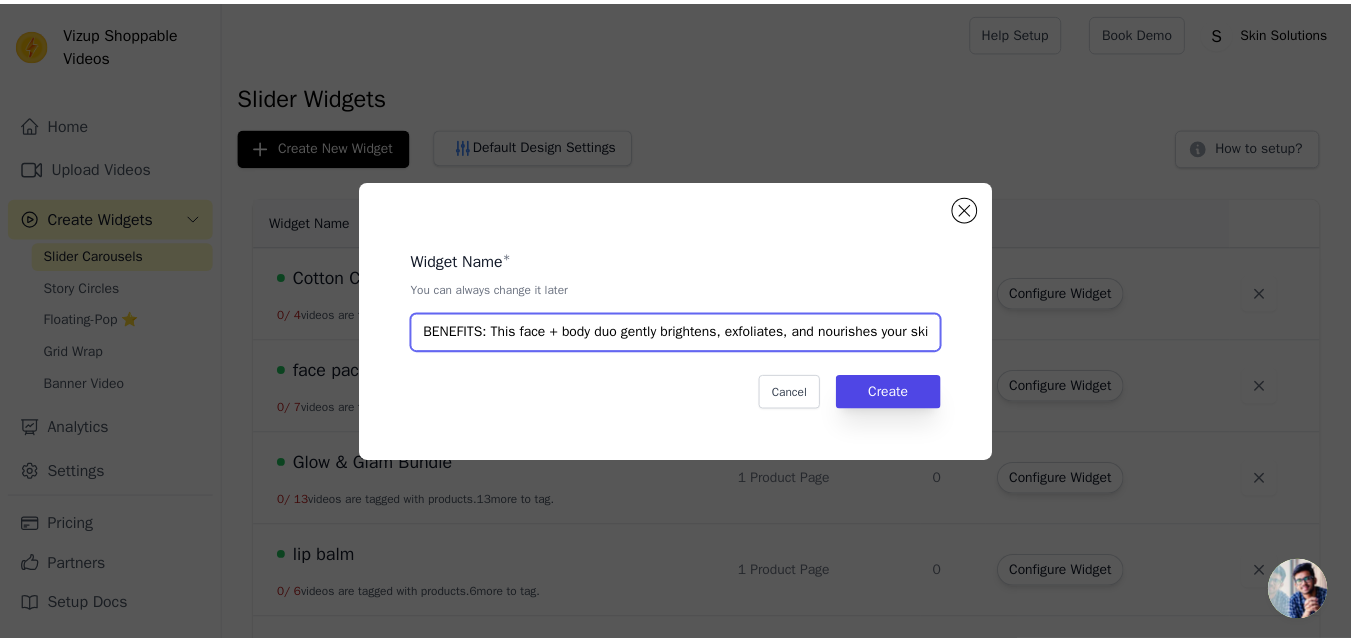scroll, scrollTop: 0, scrollLeft: 509, axis: horizontal 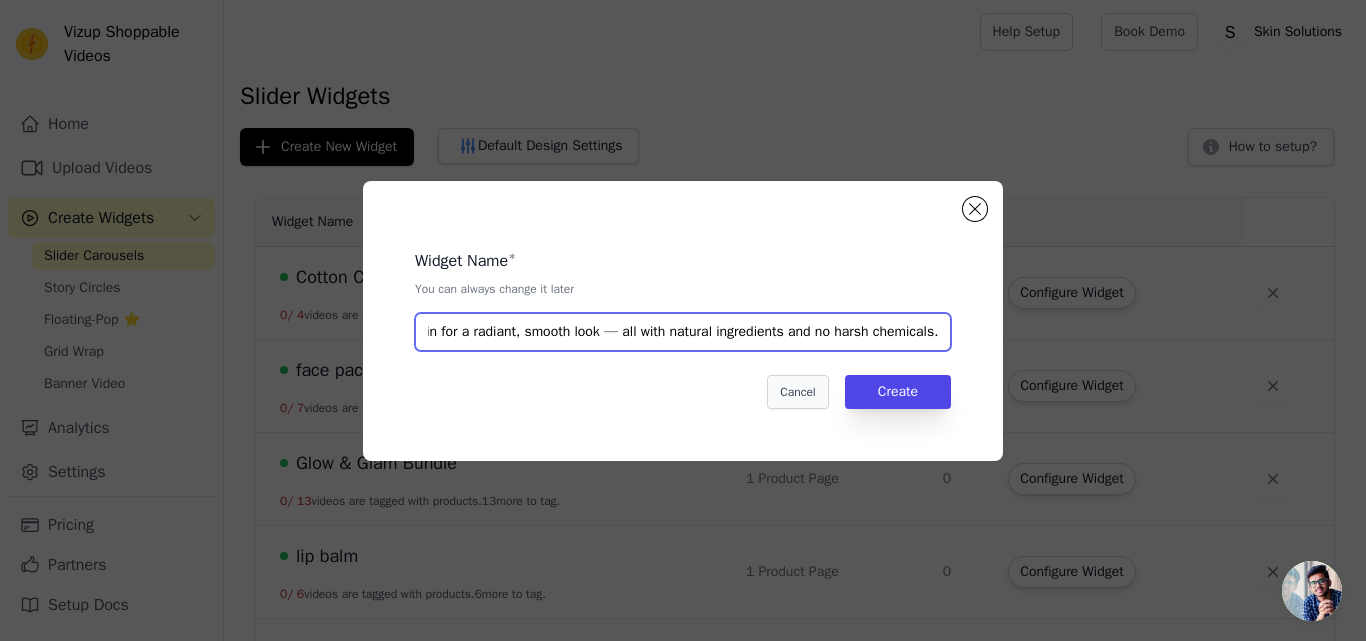 type on "BENEFITS: This face + body duo gently brightens, exfoliates, and nourishes your skin for a radiant, smooth look — all with natural ingredients and no harsh chemicals." 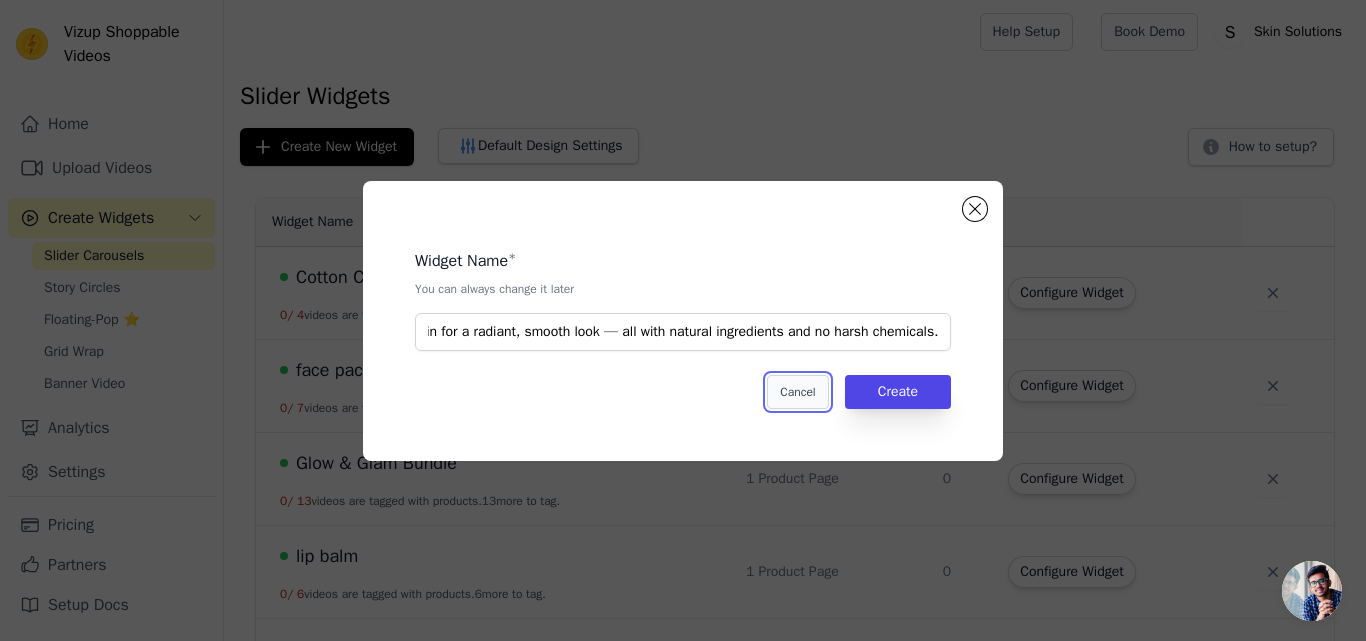 click on "Cancel" at bounding box center [797, 392] 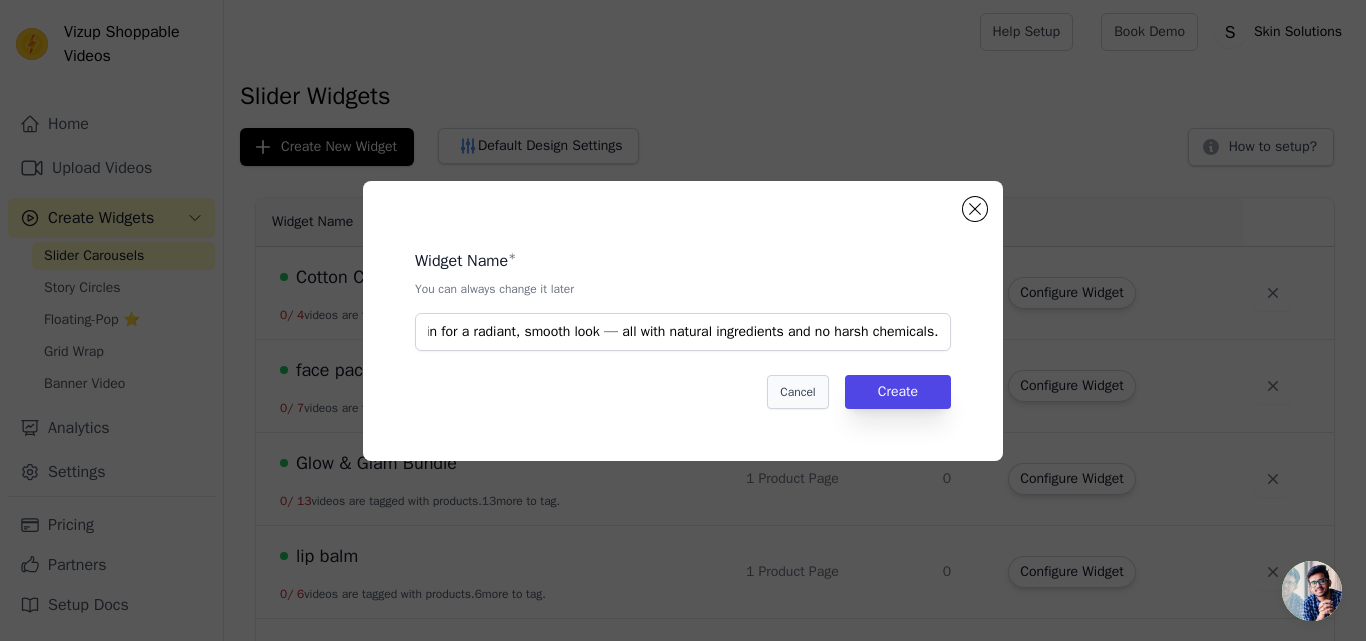 scroll, scrollTop: 0, scrollLeft: 0, axis: both 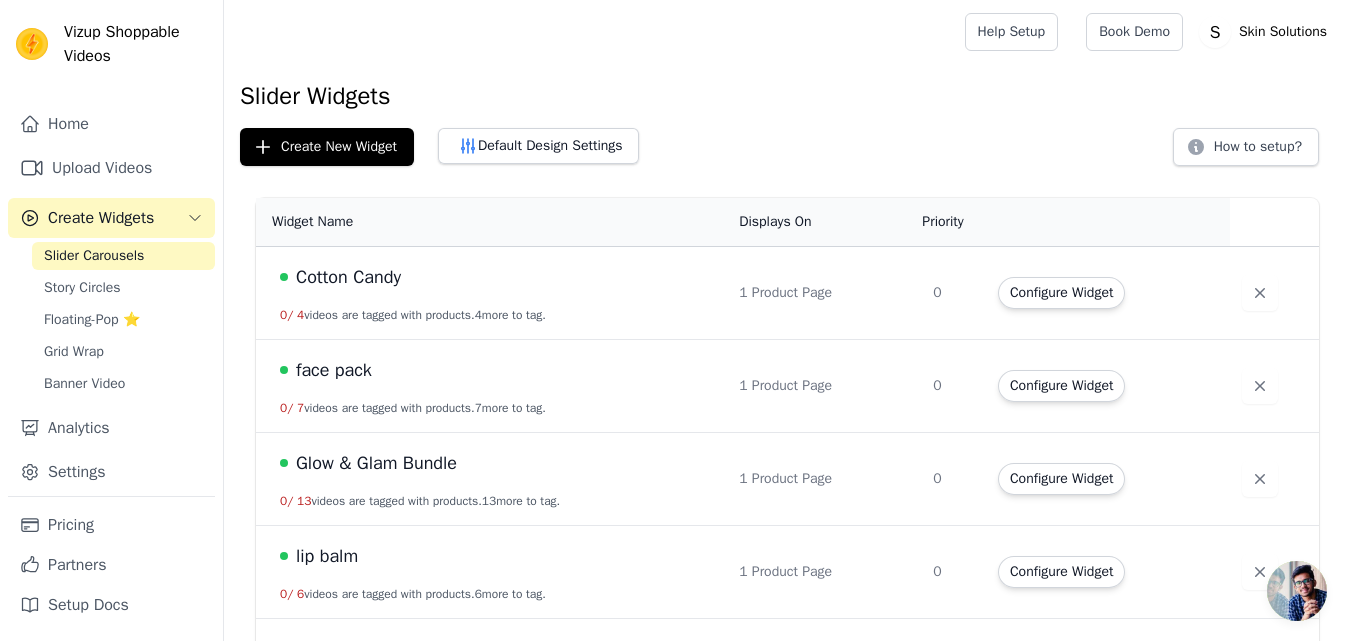 click on "Slider Widgets
Create New Widget       Default Design Settings
How to setup?     Widget Name   Displays On   Priority   Actions     Cotton Candy   0  /   4  videos are tagged with products.
4  more to tag.       1 Product Page     0   Configure Widget       face pack   0  /   7  videos are tagged with products.
7  more to tag.       1 Product Page     0   Configure Widget       Glow & Glam Bundle   0  /   13  videos are tagged with products.
13  more to tag.       1 Product Page     0   Configure Widget       lip balm   0  /   6  videos are tagged with products.
6  more to tag.       1 Product Page     0   Configure Widget       product slider   0  /   14  videos are tagged with products.
14  more to tag.   Home Page   All Product Pages       0   Configure Widget       Skincare + Instant Glow   0  /   10  videos are tagged with products.
10  more to tag.           0" at bounding box center (787, 446) 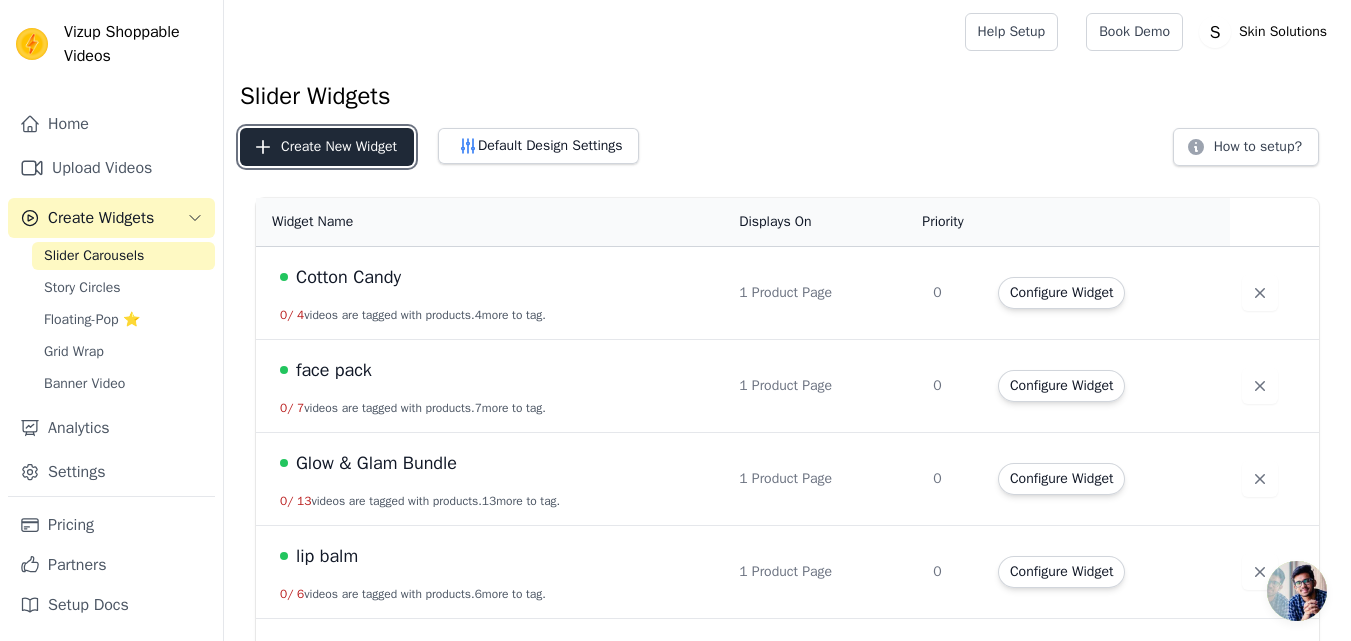 click on "Create New Widget" at bounding box center [327, 147] 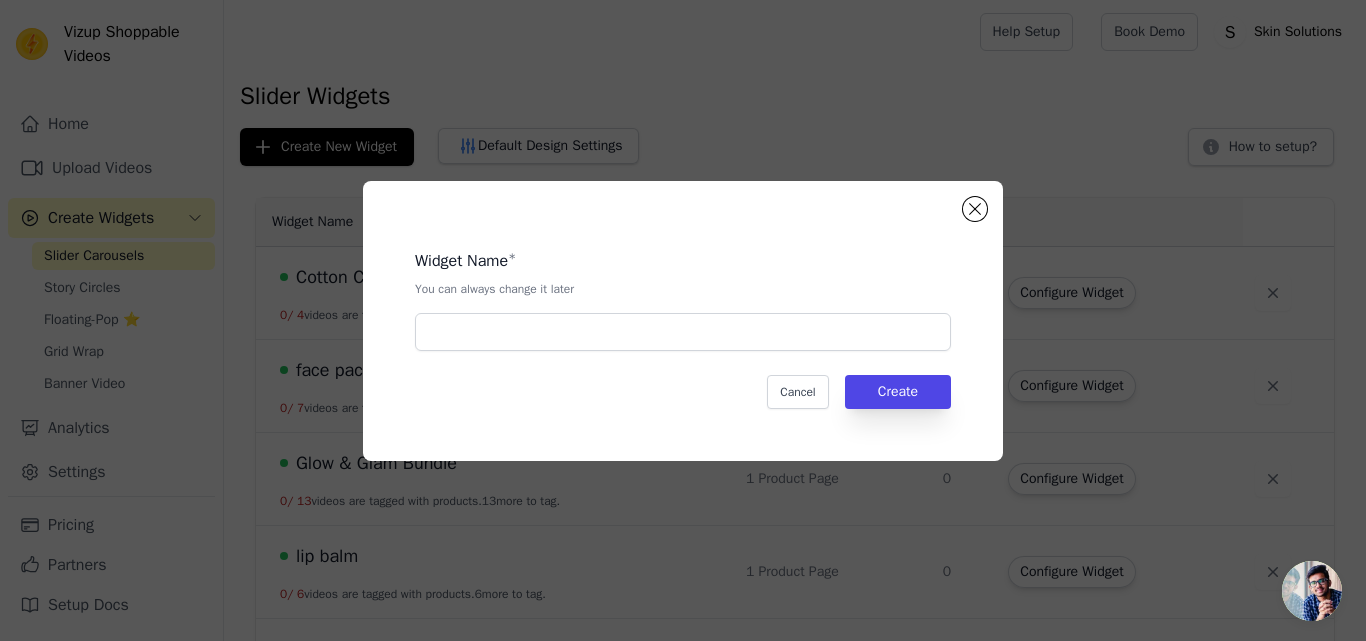click on "Widget Name   *   You can always change it later" at bounding box center (683, 292) 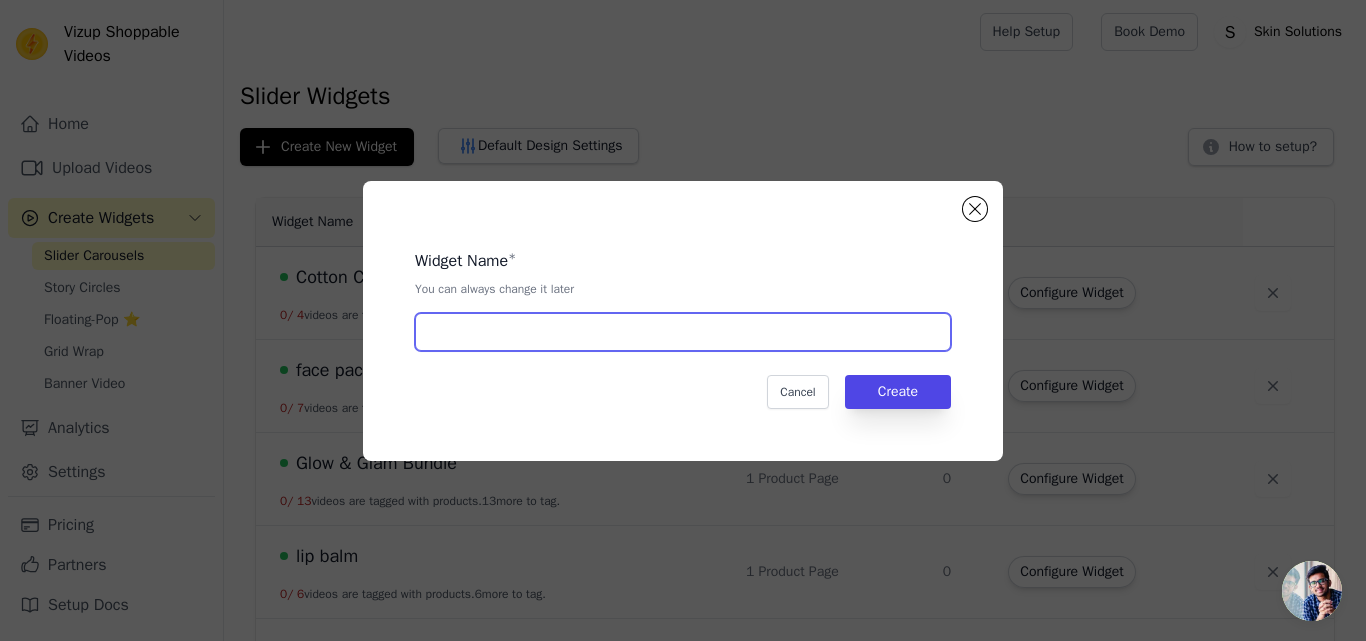 click at bounding box center [683, 332] 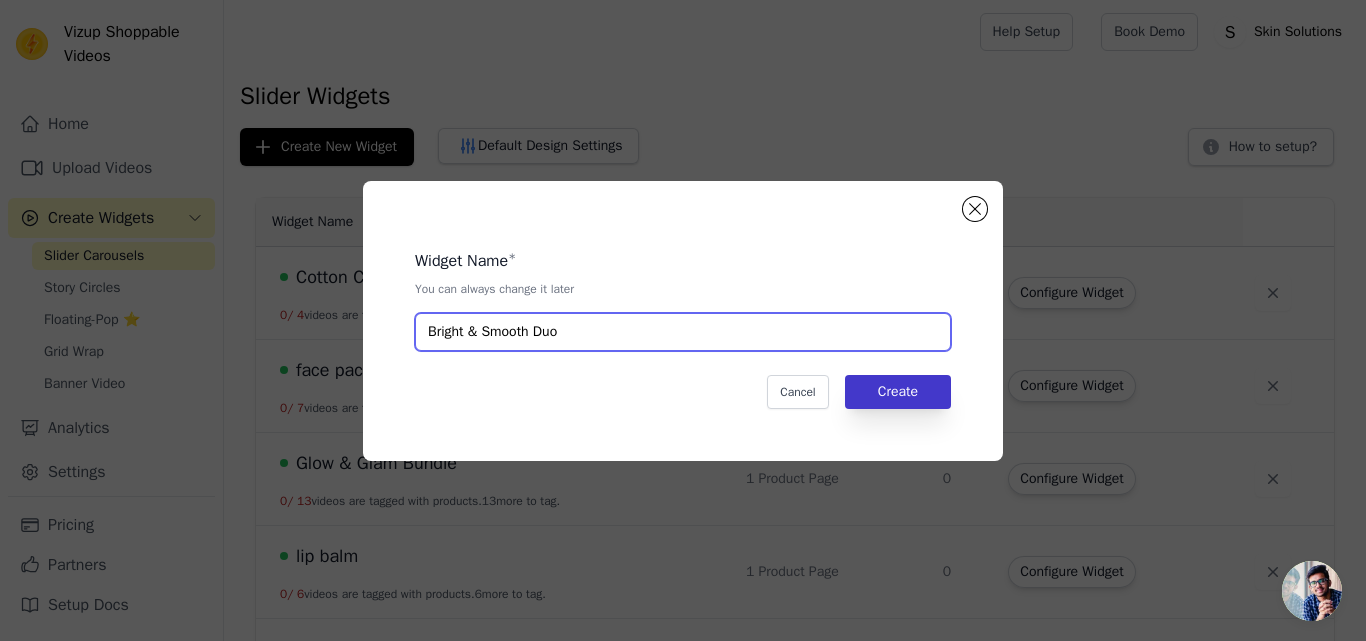type on "Bright & Smooth Duo" 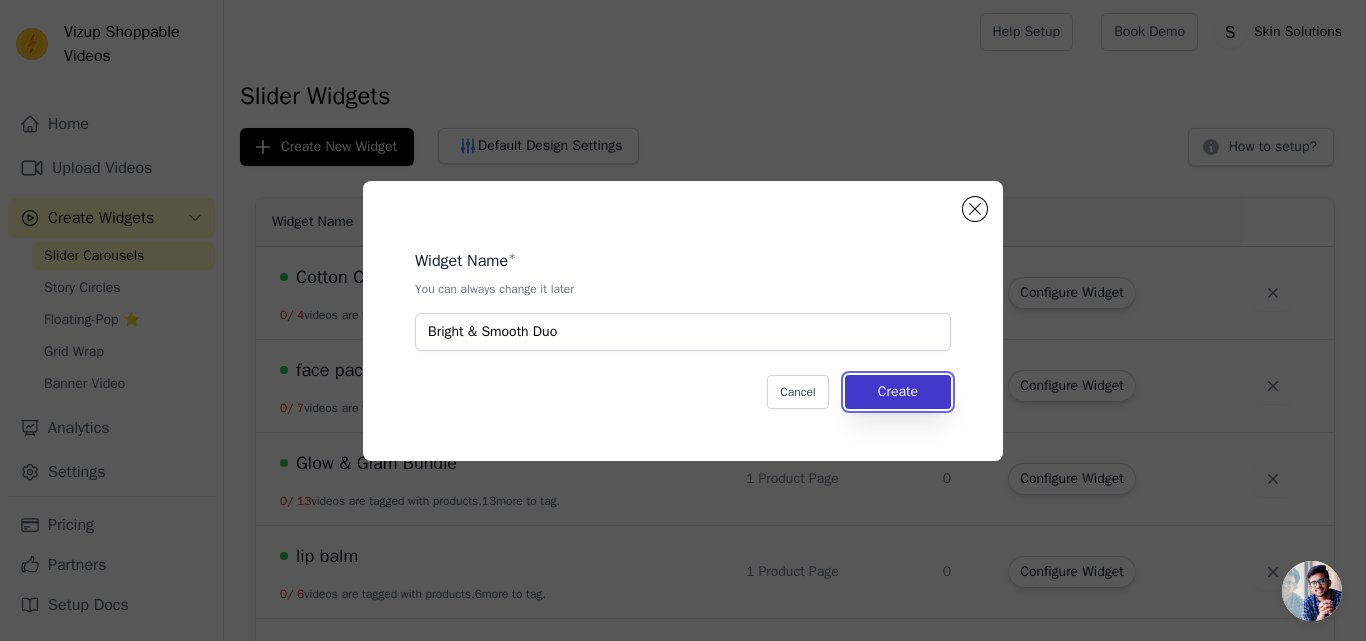 click on "Create" at bounding box center [898, 392] 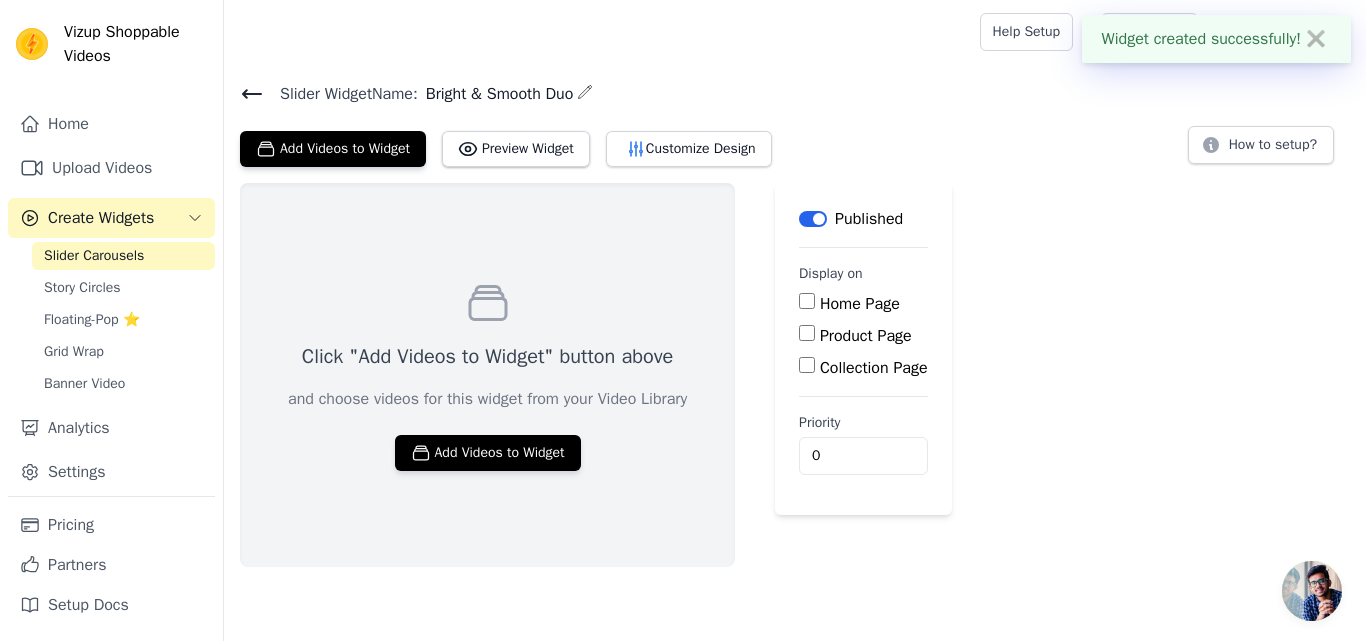 click on "Product Page" at bounding box center [866, 336] 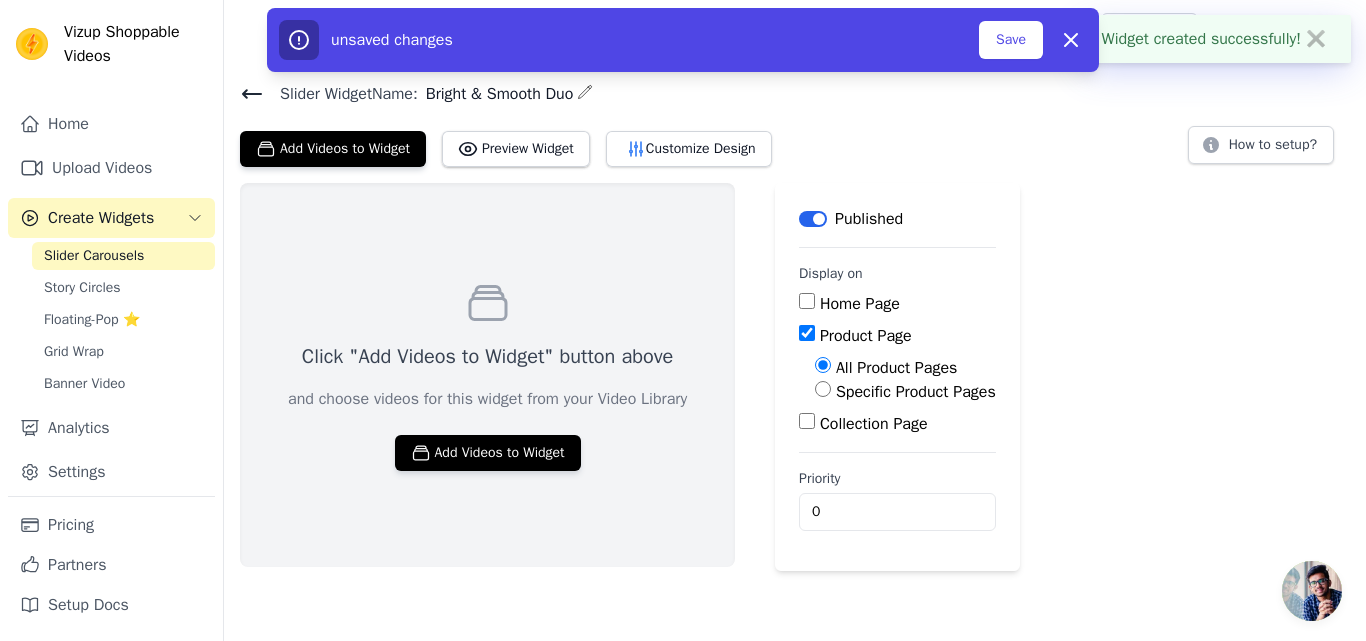 click on "Specific Product Pages" at bounding box center [916, 392] 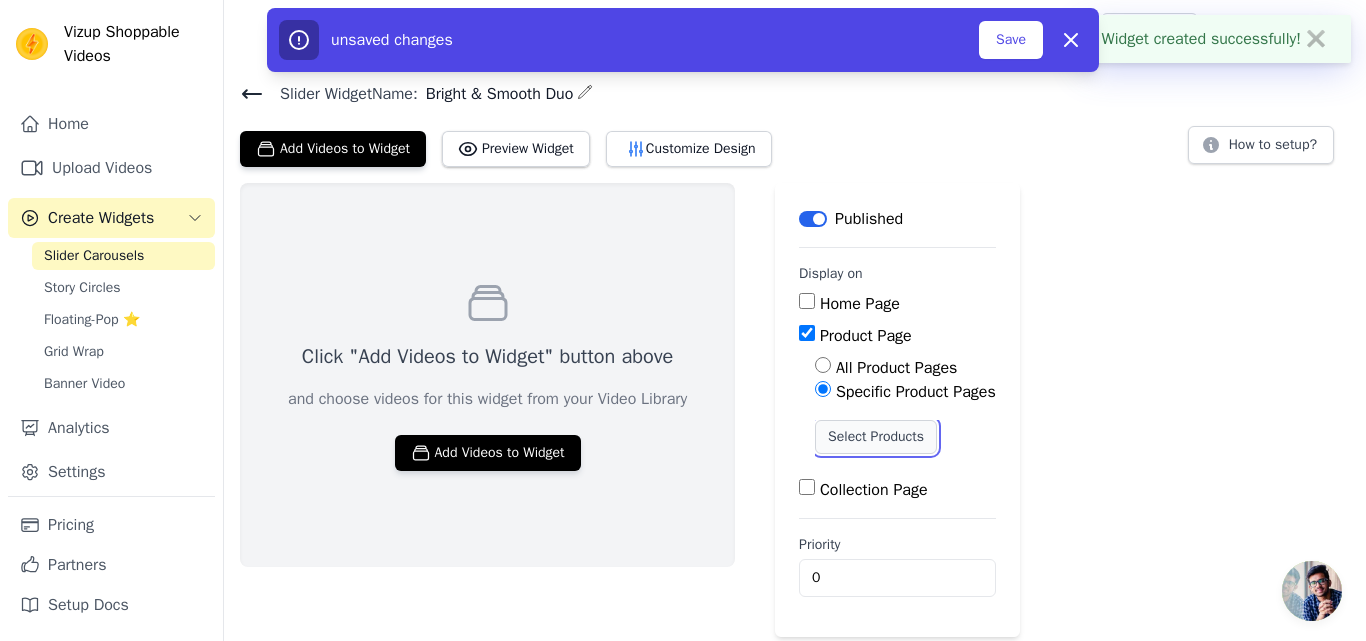 click on "Select Products" at bounding box center [876, 437] 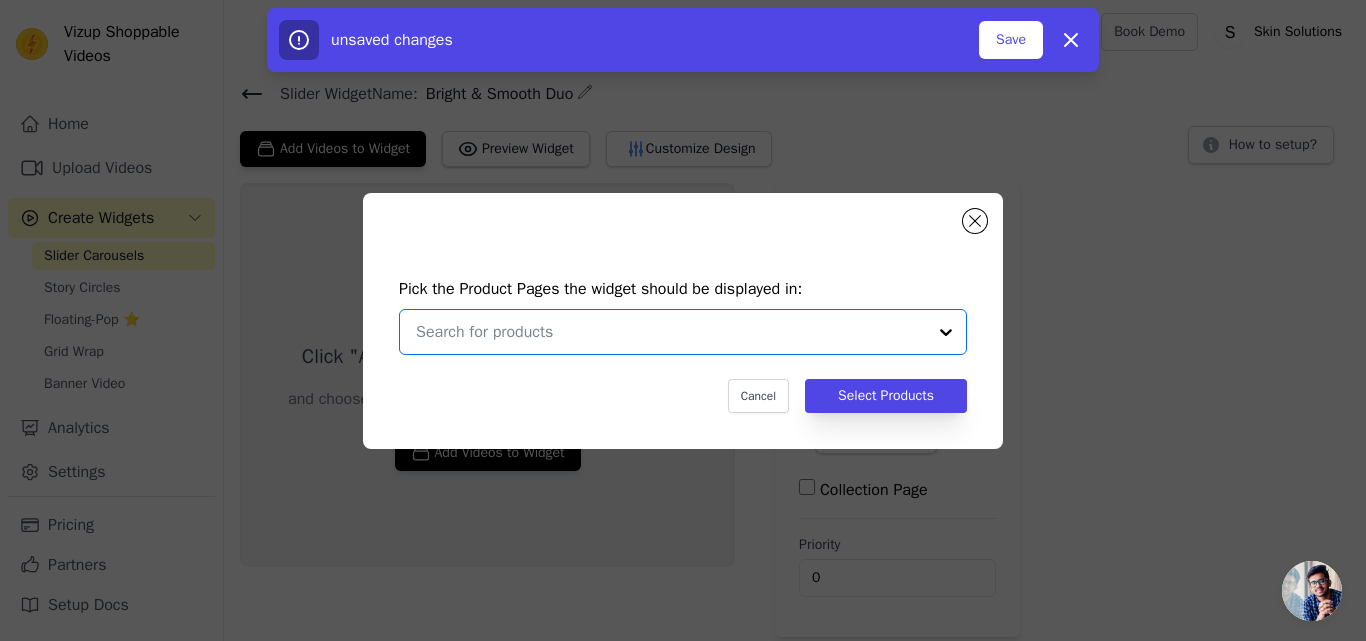 click at bounding box center (671, 332) 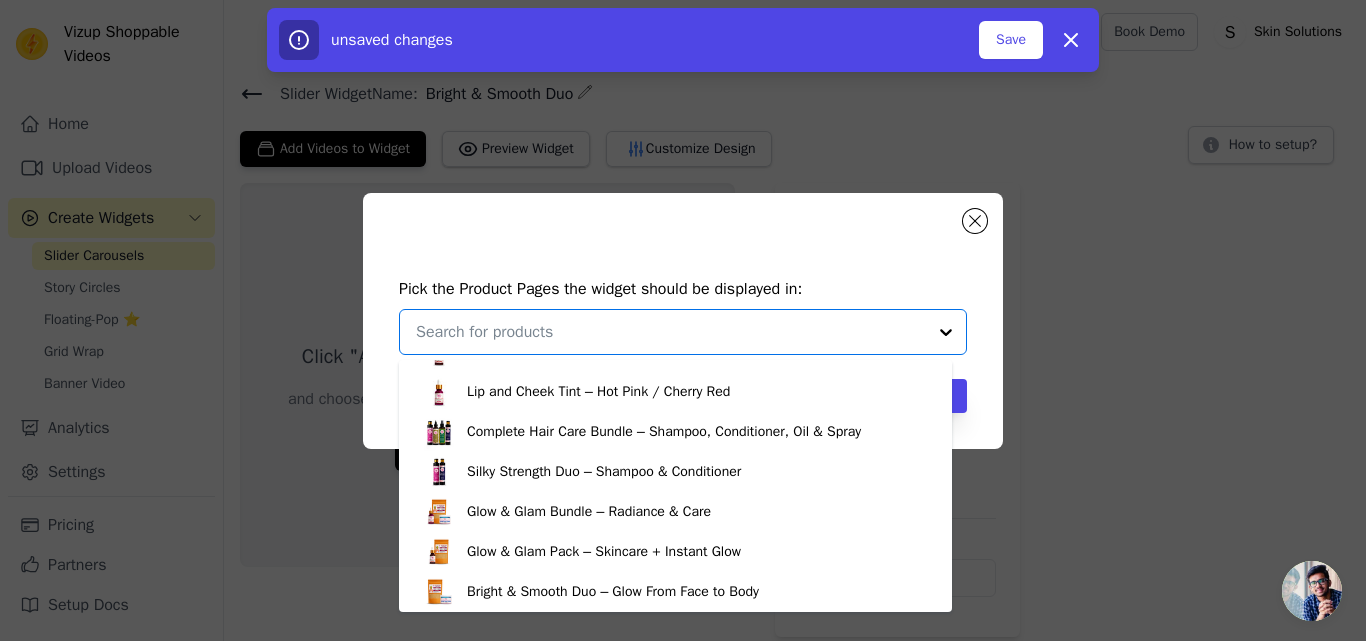 scroll, scrollTop: 394, scrollLeft: 0, axis: vertical 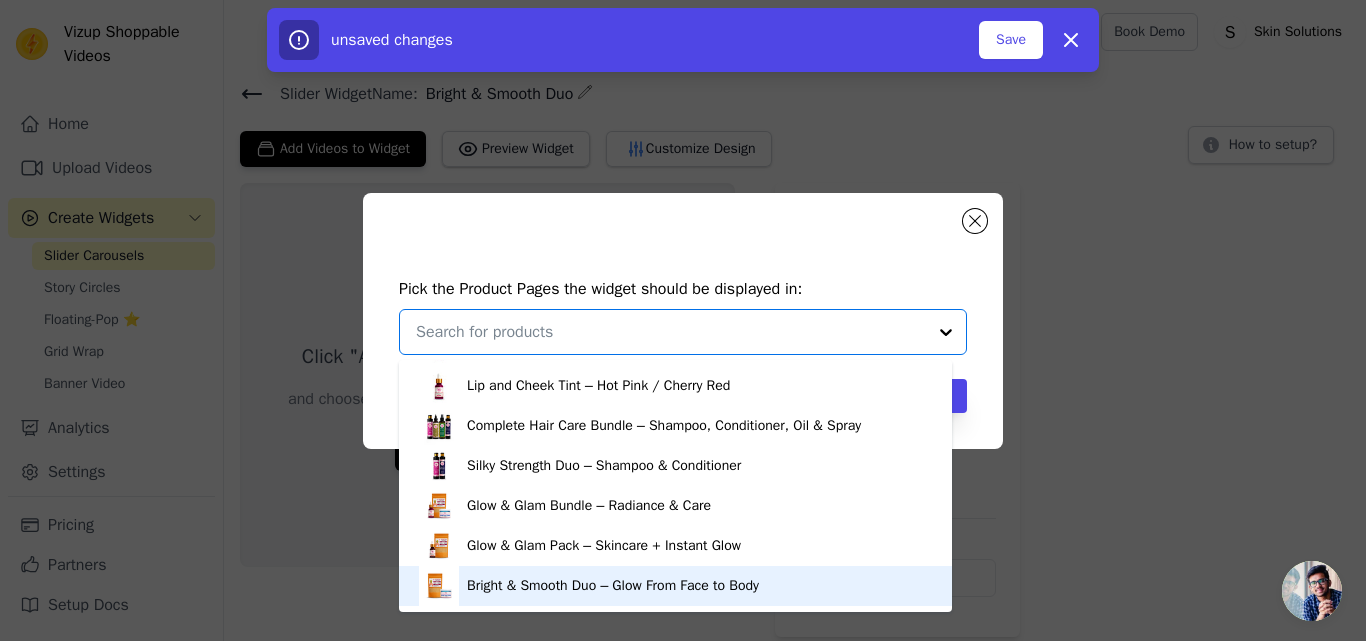 click on "Bright & Smooth Duo – Glow From Face to Body" at bounding box center [675, 586] 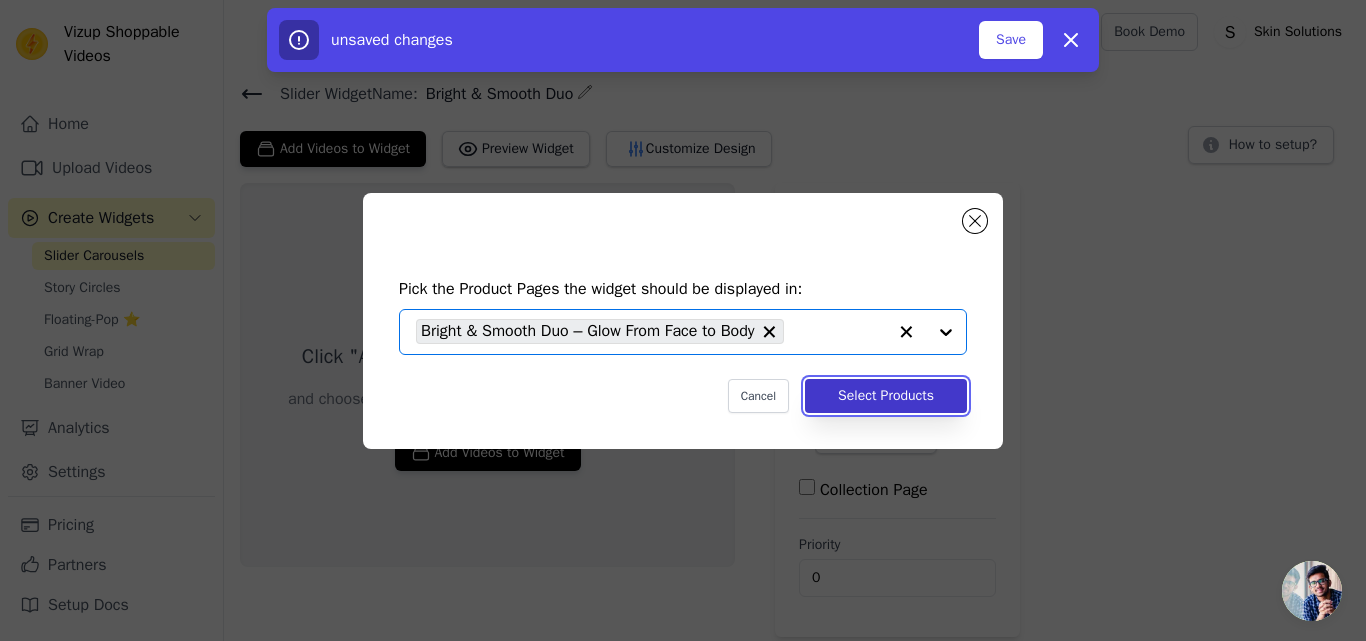 click on "Select Products" at bounding box center (886, 396) 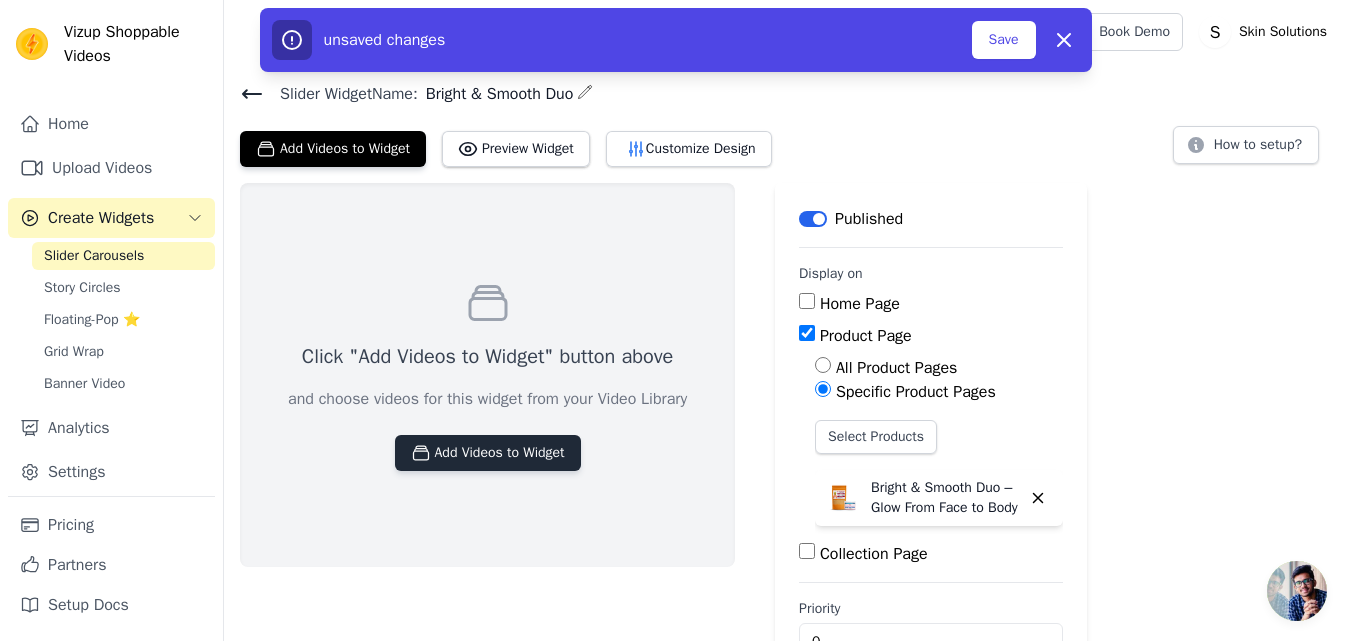 click on "Add Videos to Widget" at bounding box center [488, 453] 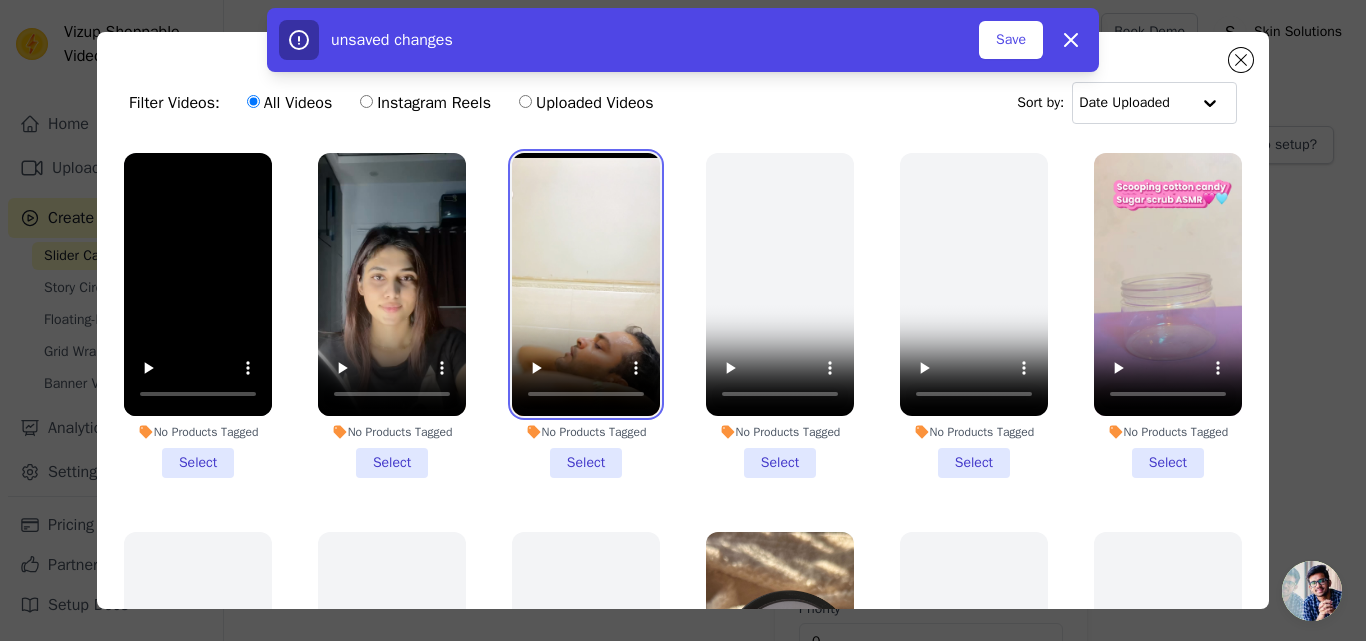 type 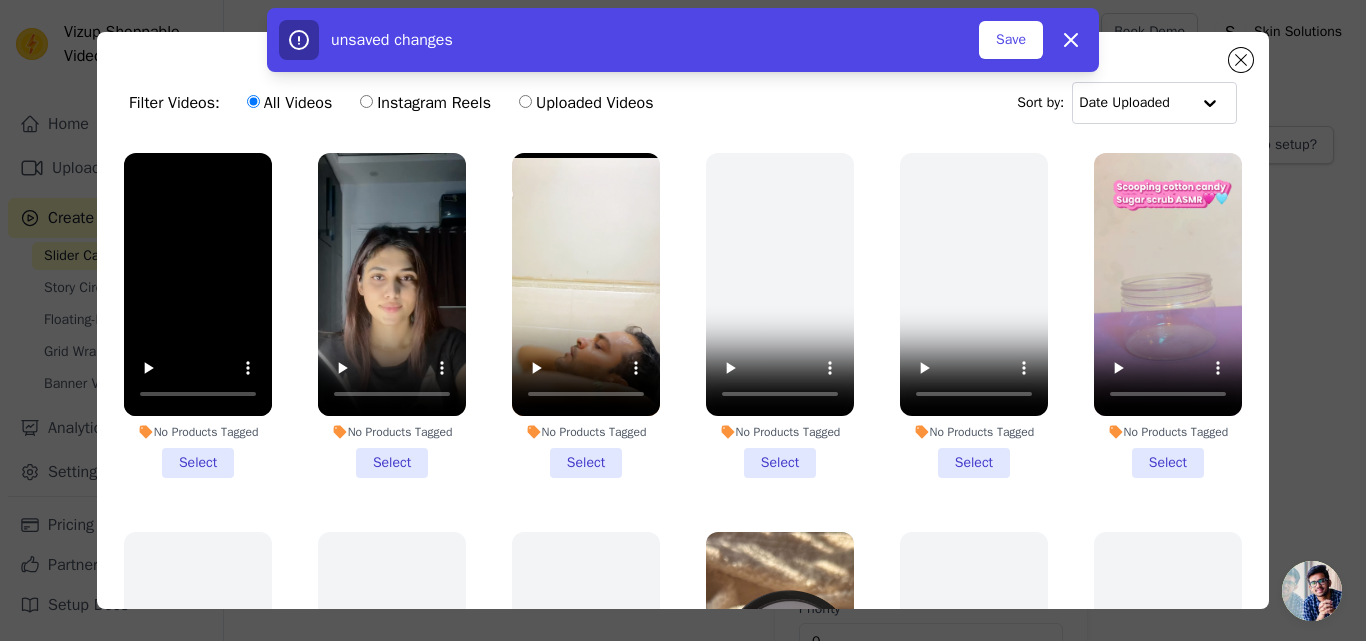click on "No Products Tagged     Select" at bounding box center [586, 315] 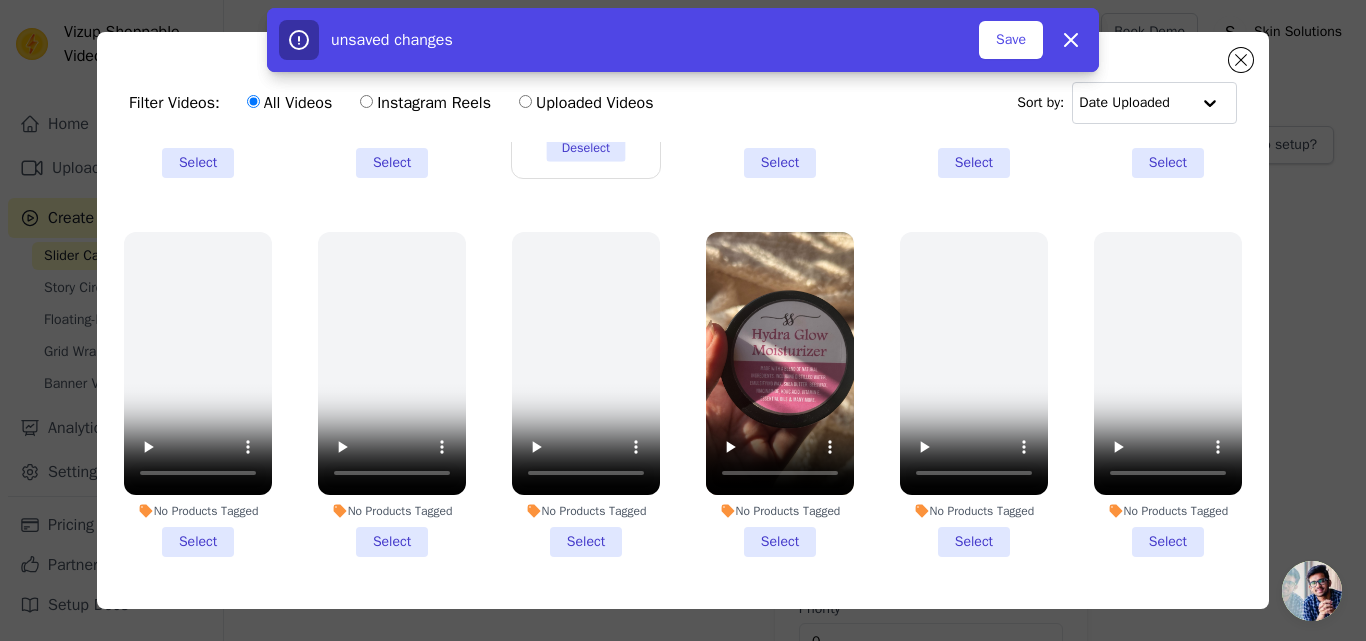 scroll, scrollTop: 100, scrollLeft: 0, axis: vertical 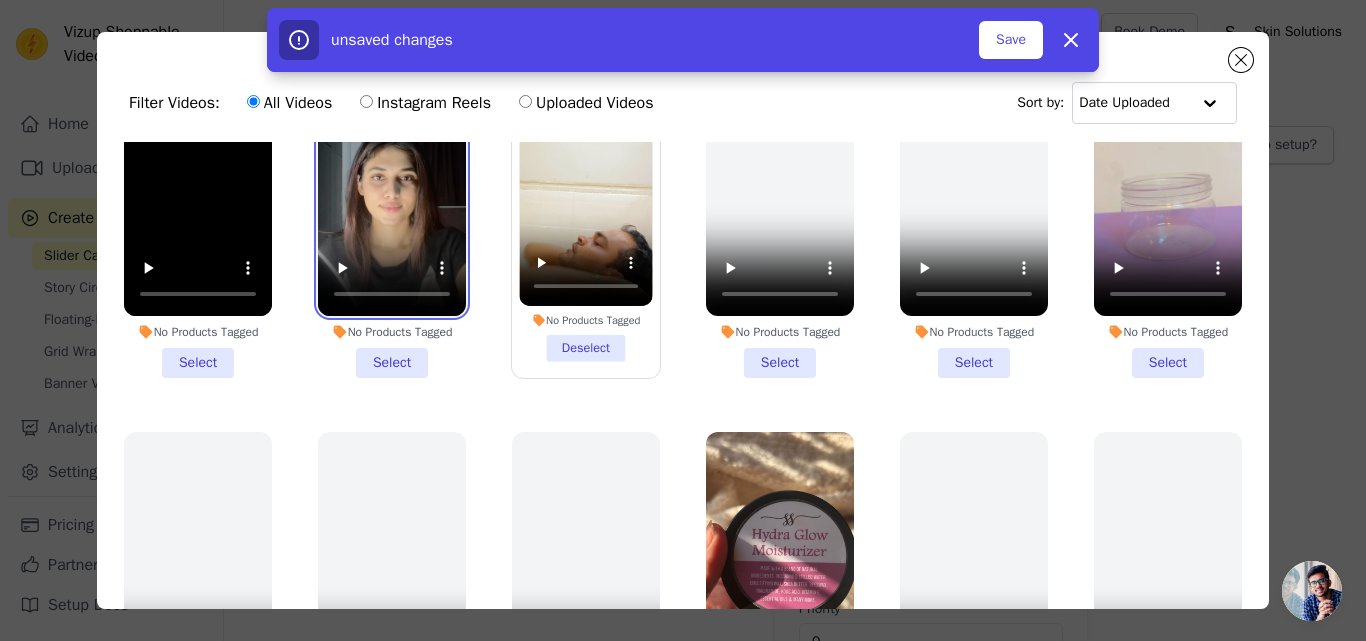 type 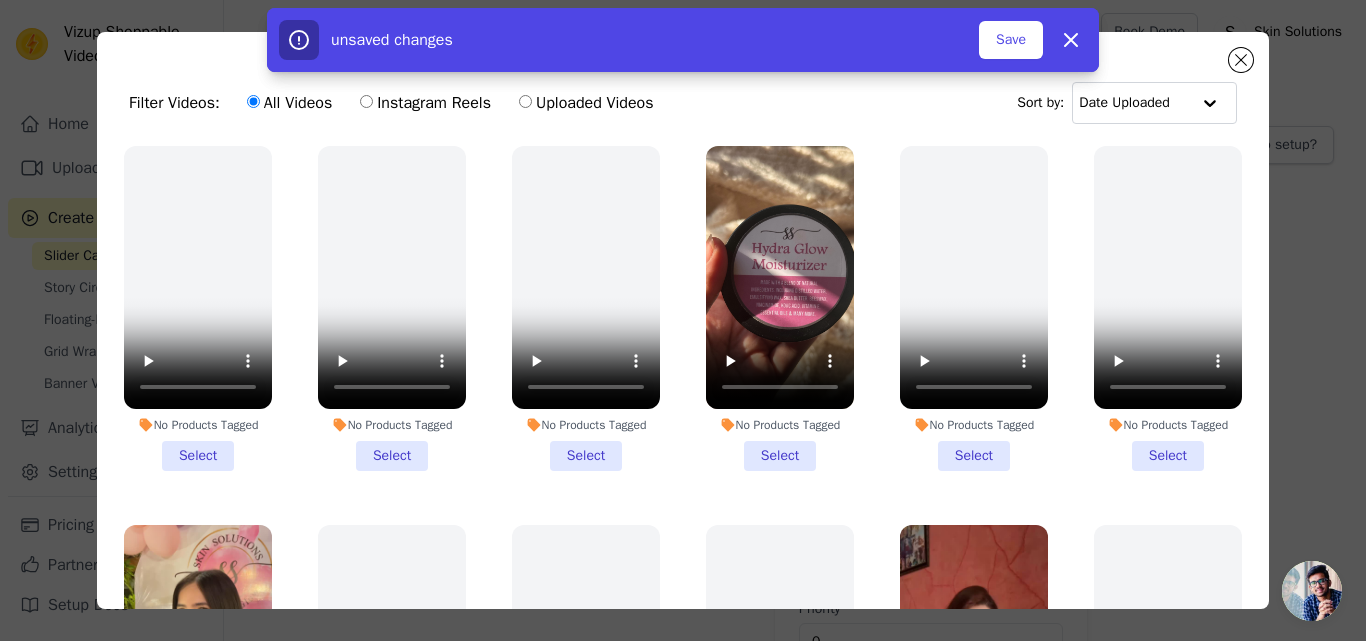 scroll, scrollTop: 400, scrollLeft: 0, axis: vertical 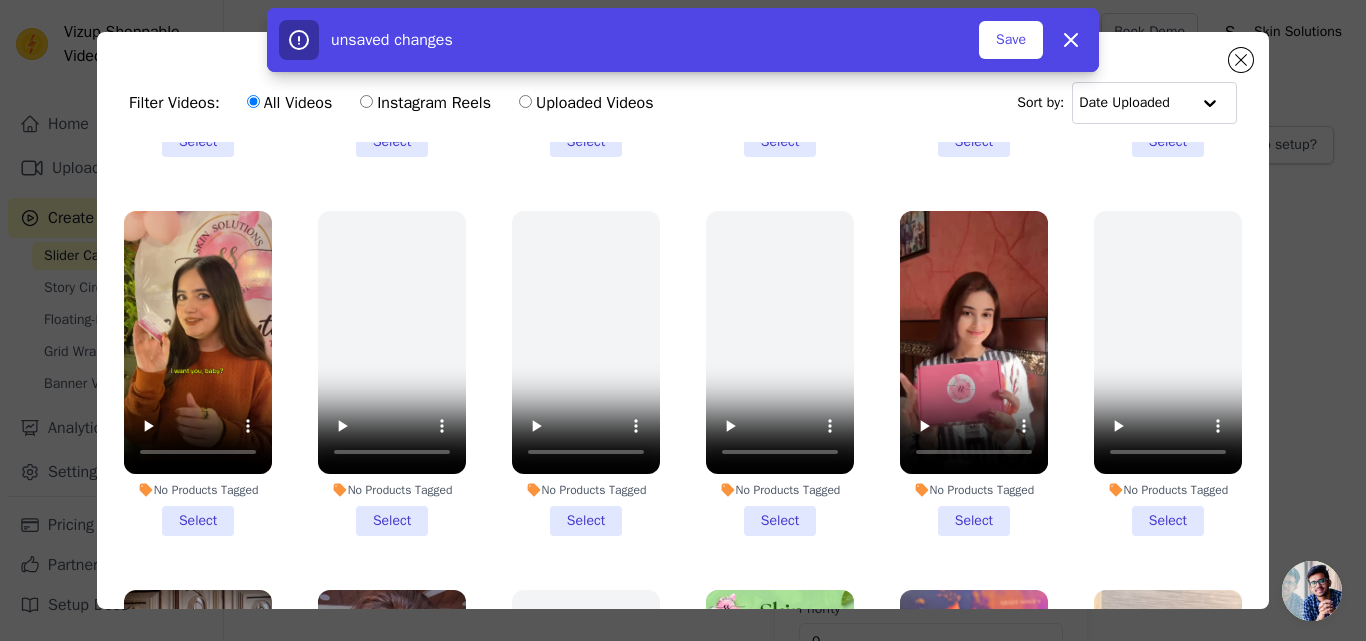 click on "No Products Tagged     Select" at bounding box center (198, 373) 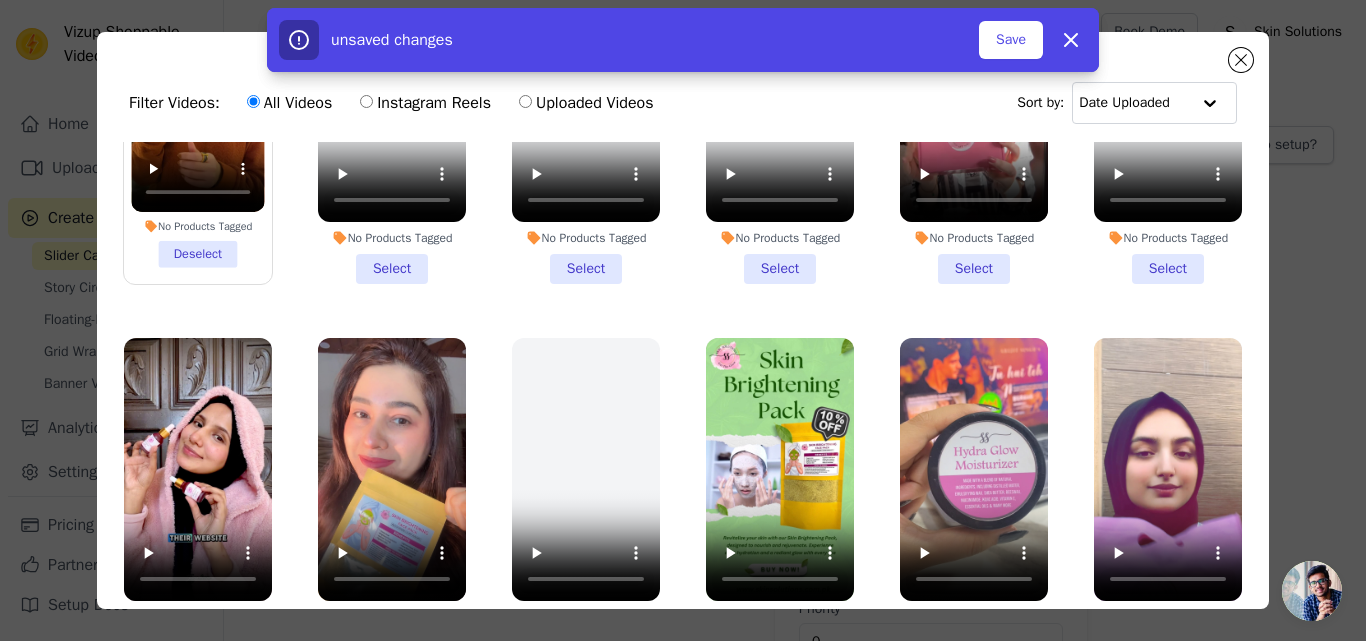 scroll, scrollTop: 1000, scrollLeft: 0, axis: vertical 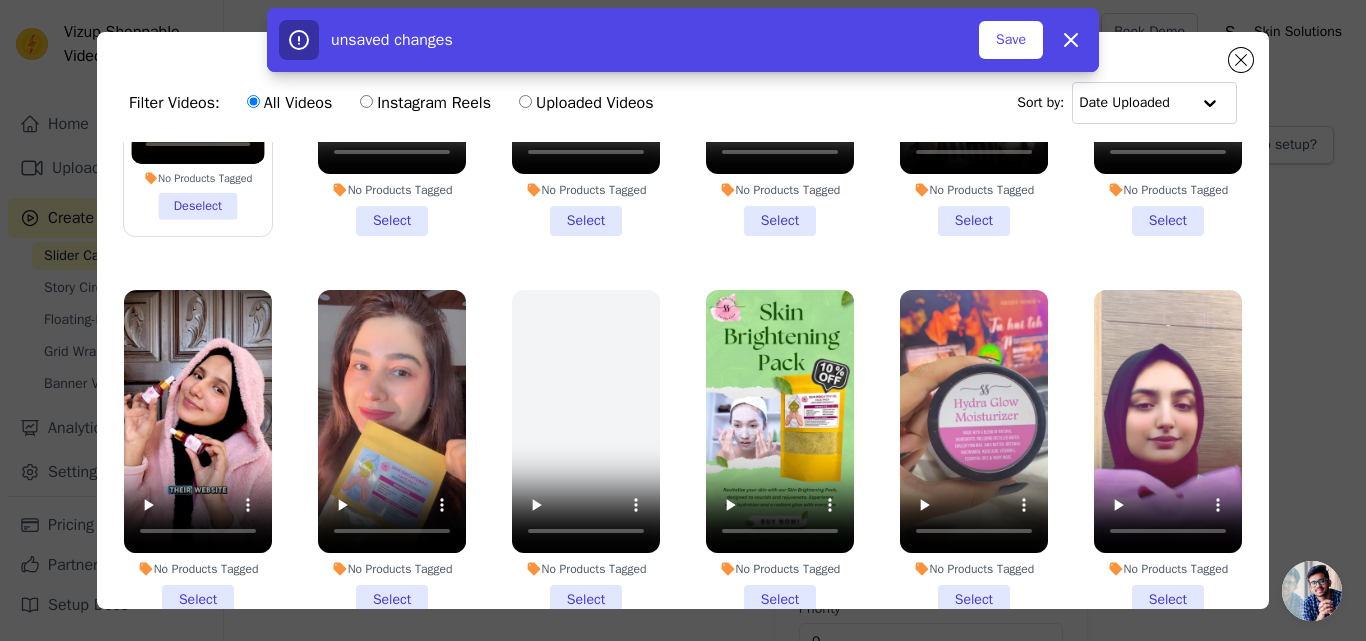 click on "No Products Tagged     Select" at bounding box center [1168, 452] 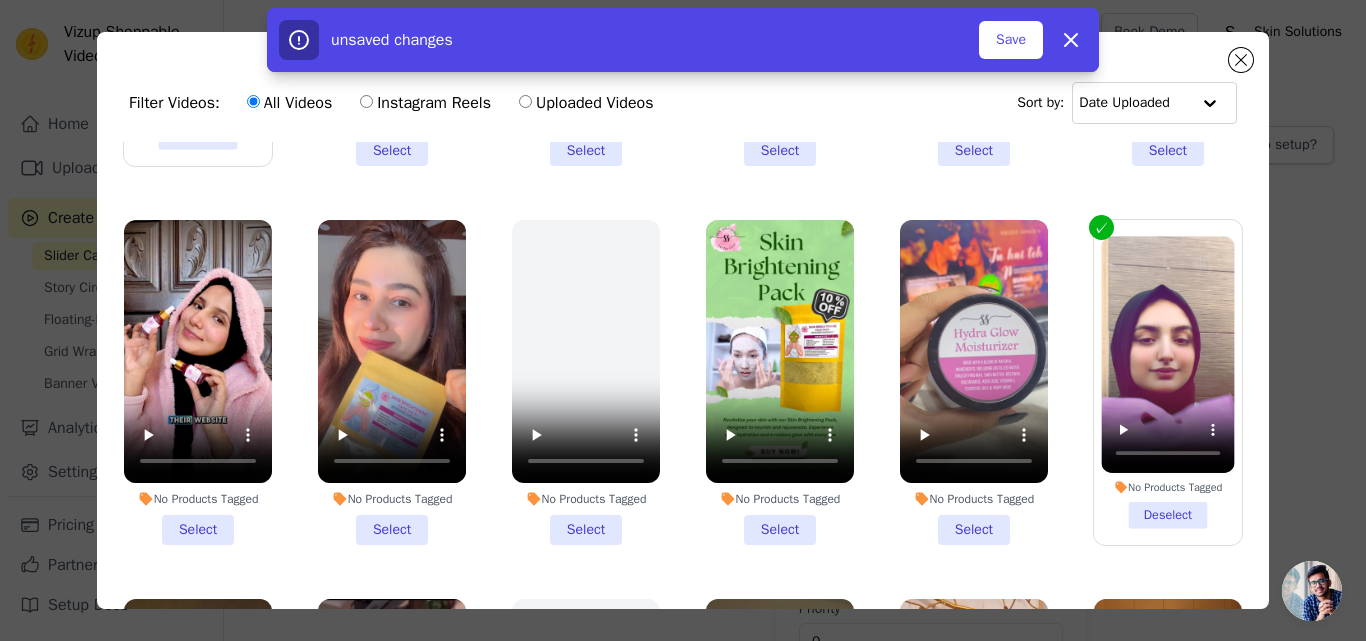scroll, scrollTop: 1100, scrollLeft: 0, axis: vertical 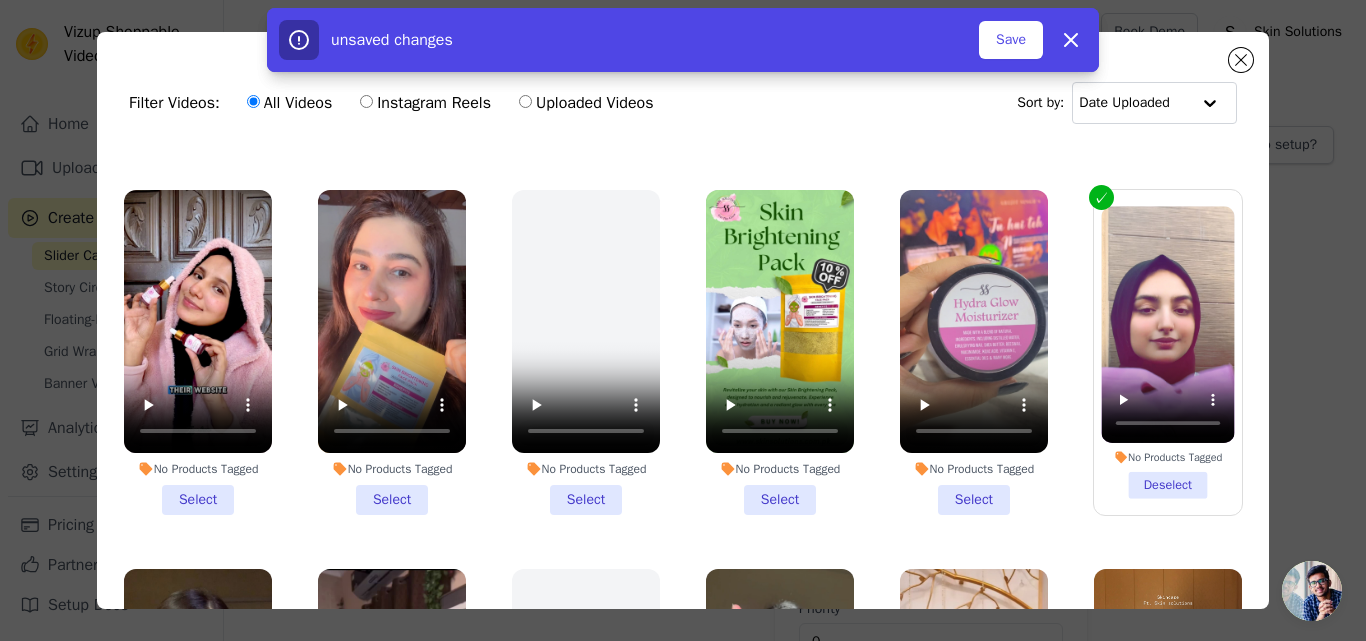 click on "No Products Tagged     Select" at bounding box center [392, 352] 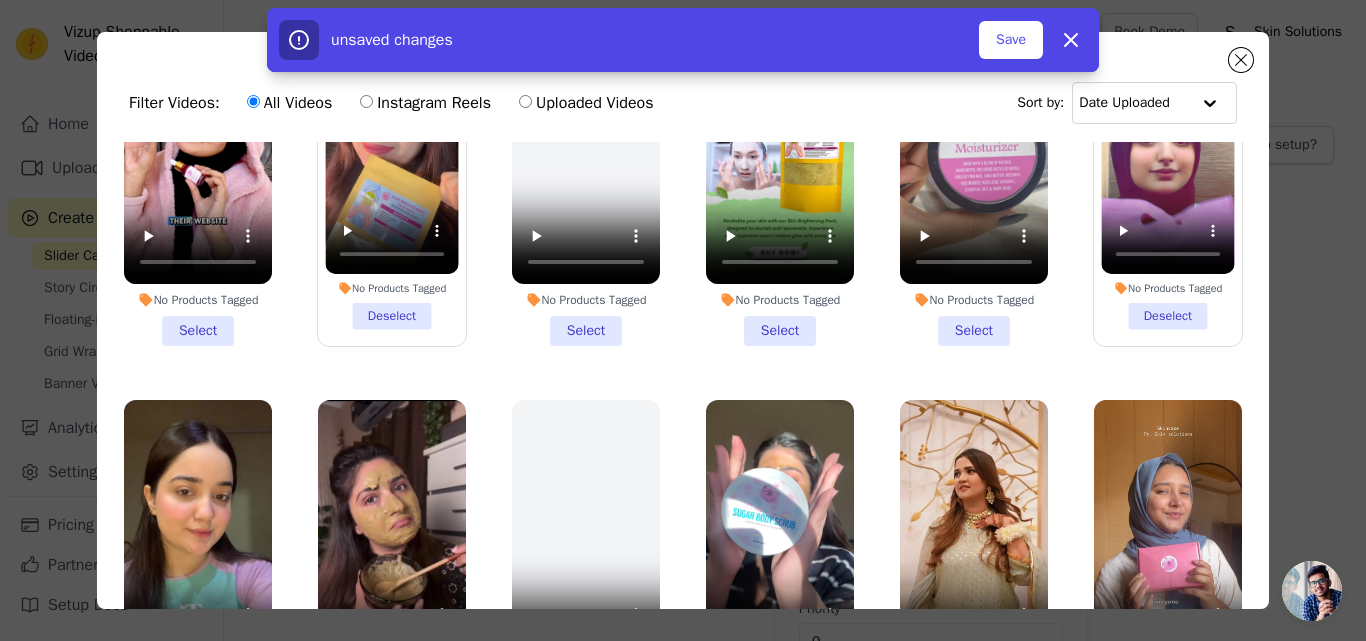 scroll, scrollTop: 1323, scrollLeft: 0, axis: vertical 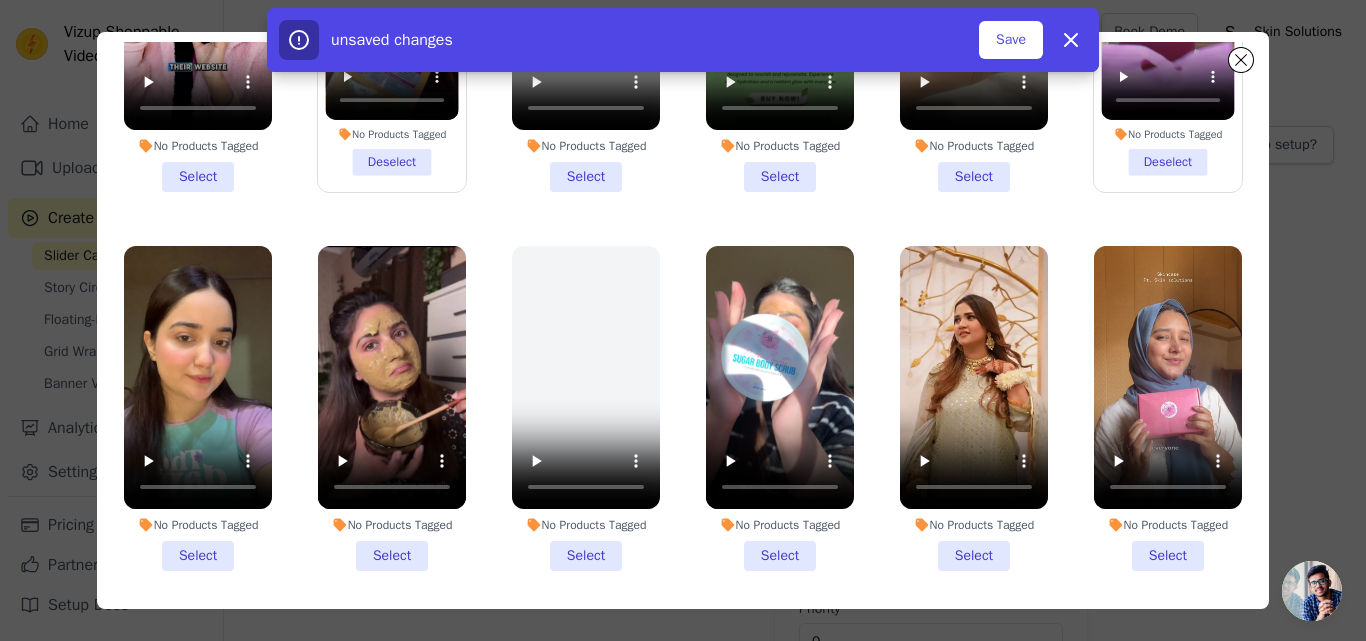 click on "No Products Tagged     Select" at bounding box center [392, 408] 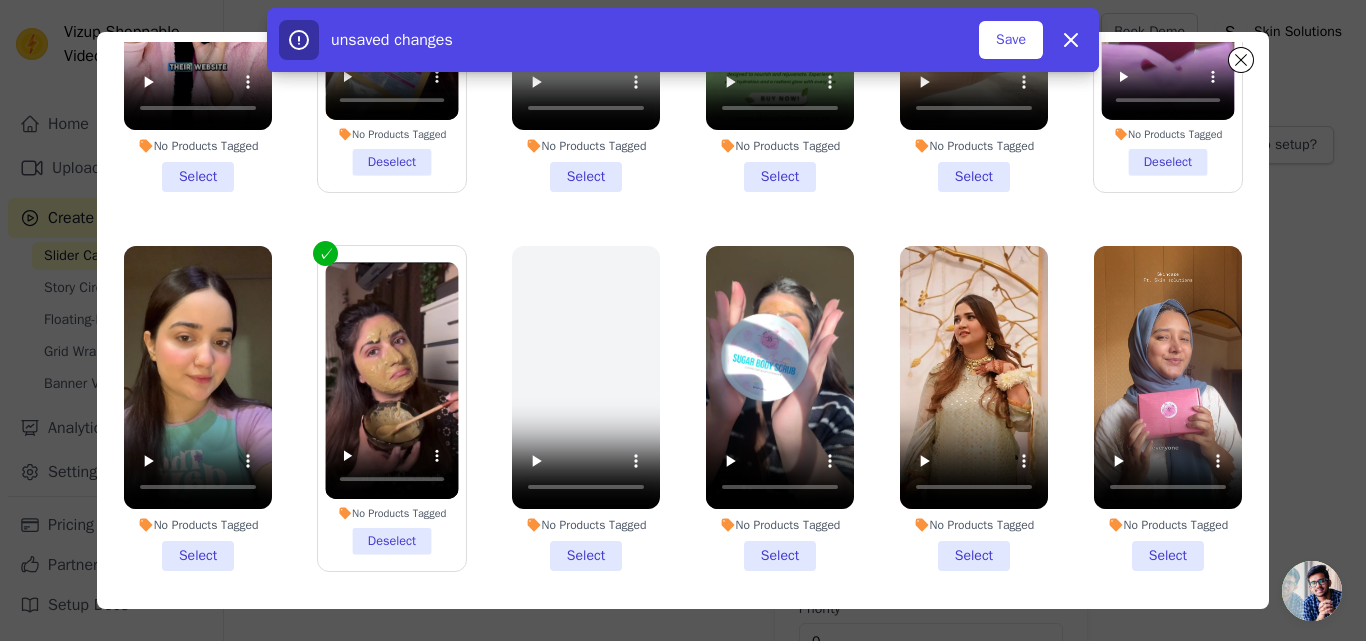 click on "No Products Tagged     Select" at bounding box center (780, 408) 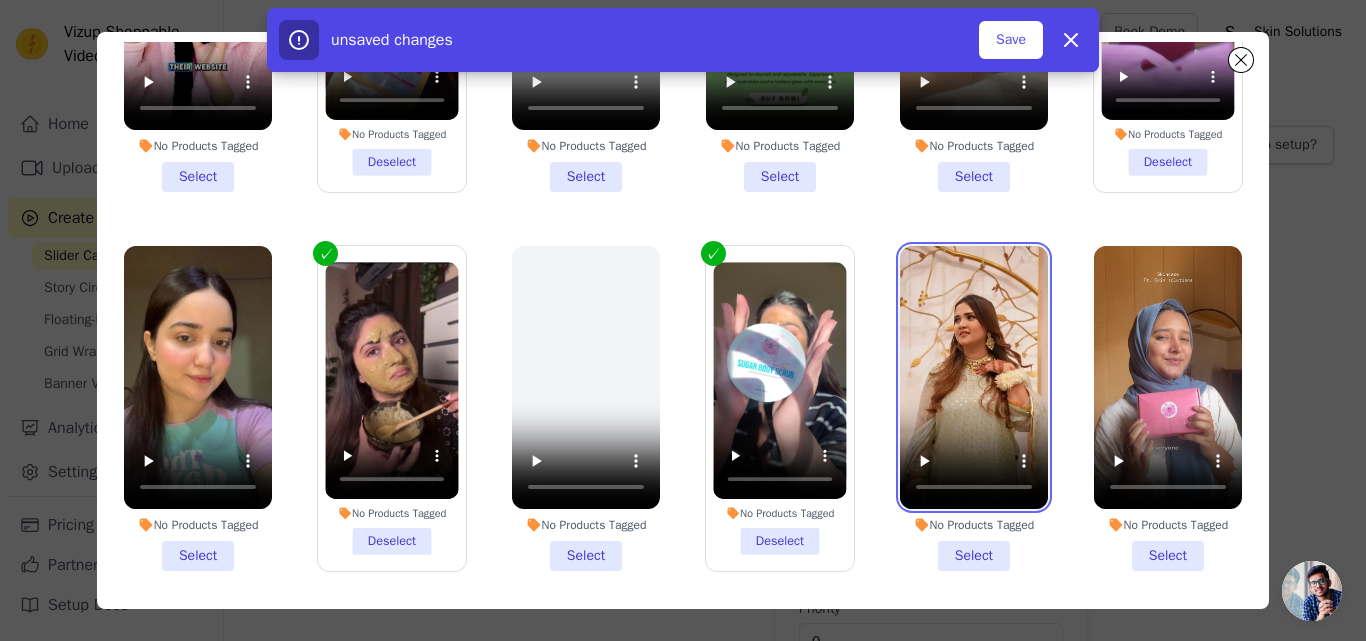 type 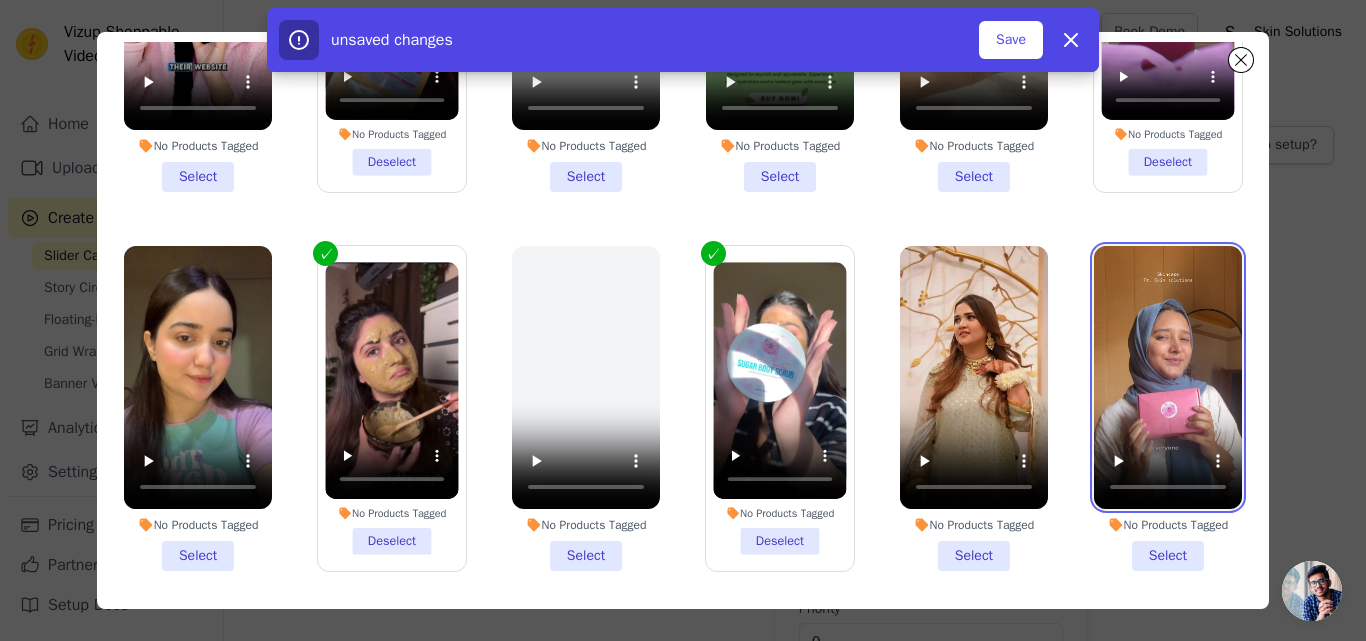 type 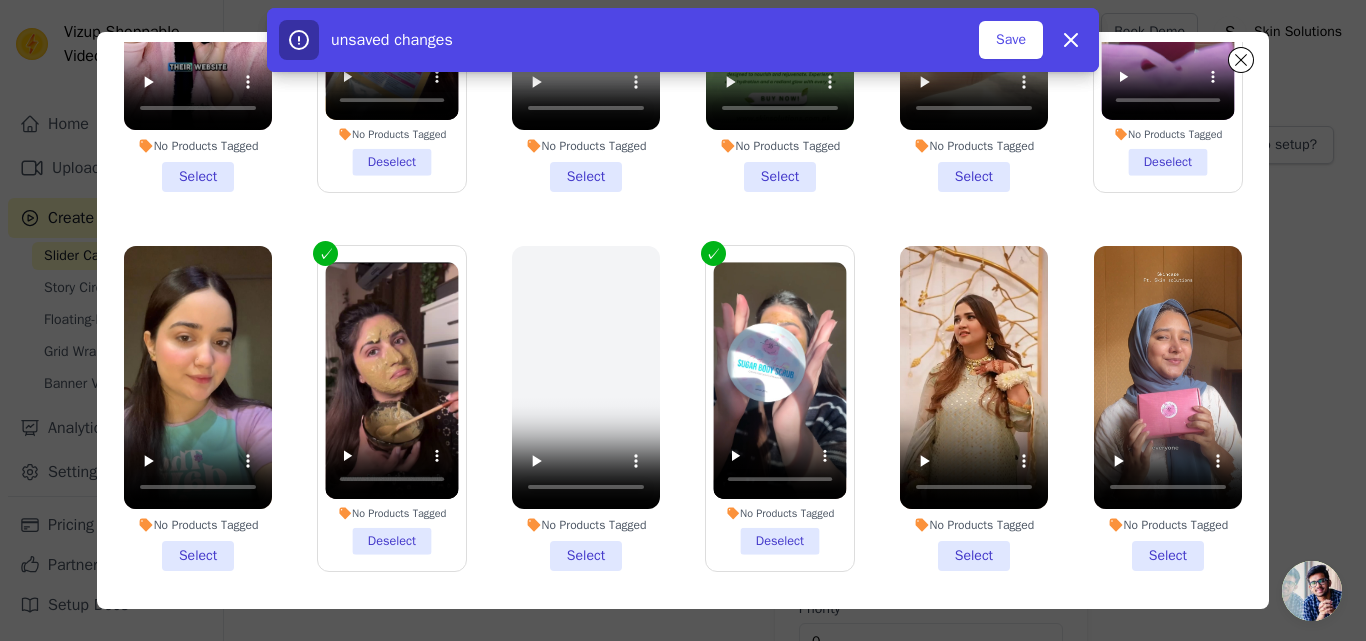 click on "No Products Tagged     Select" at bounding box center (1168, 408) 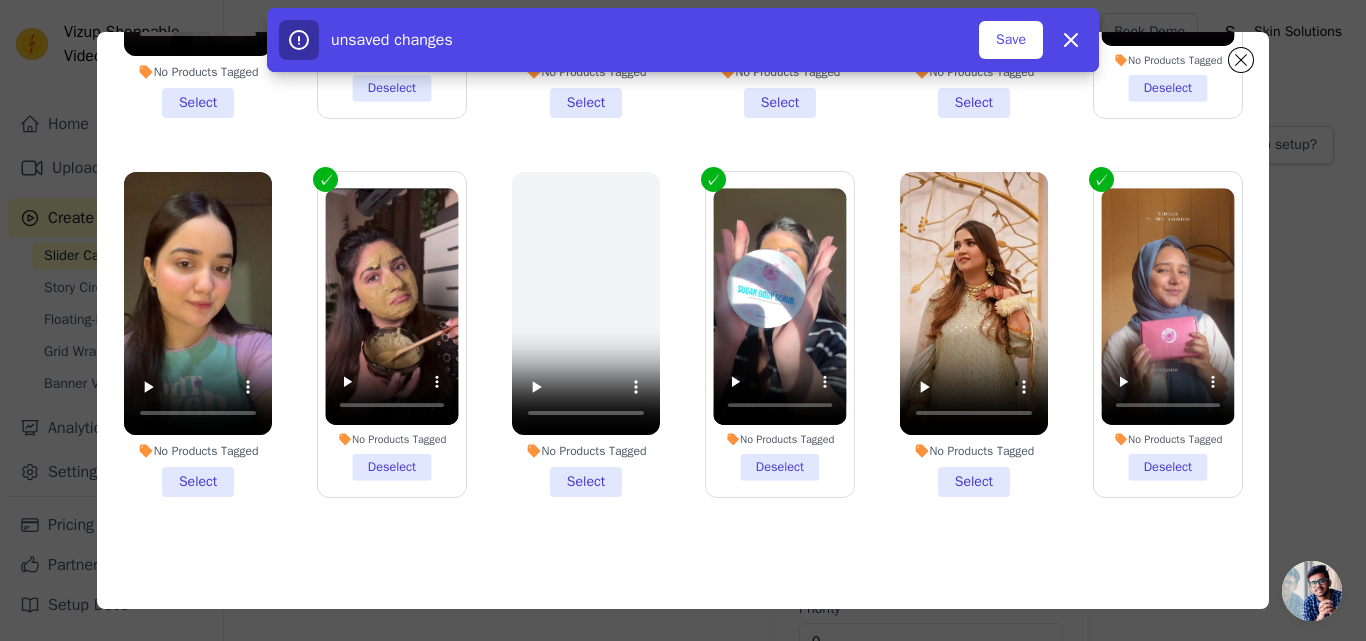scroll, scrollTop: 0, scrollLeft: 0, axis: both 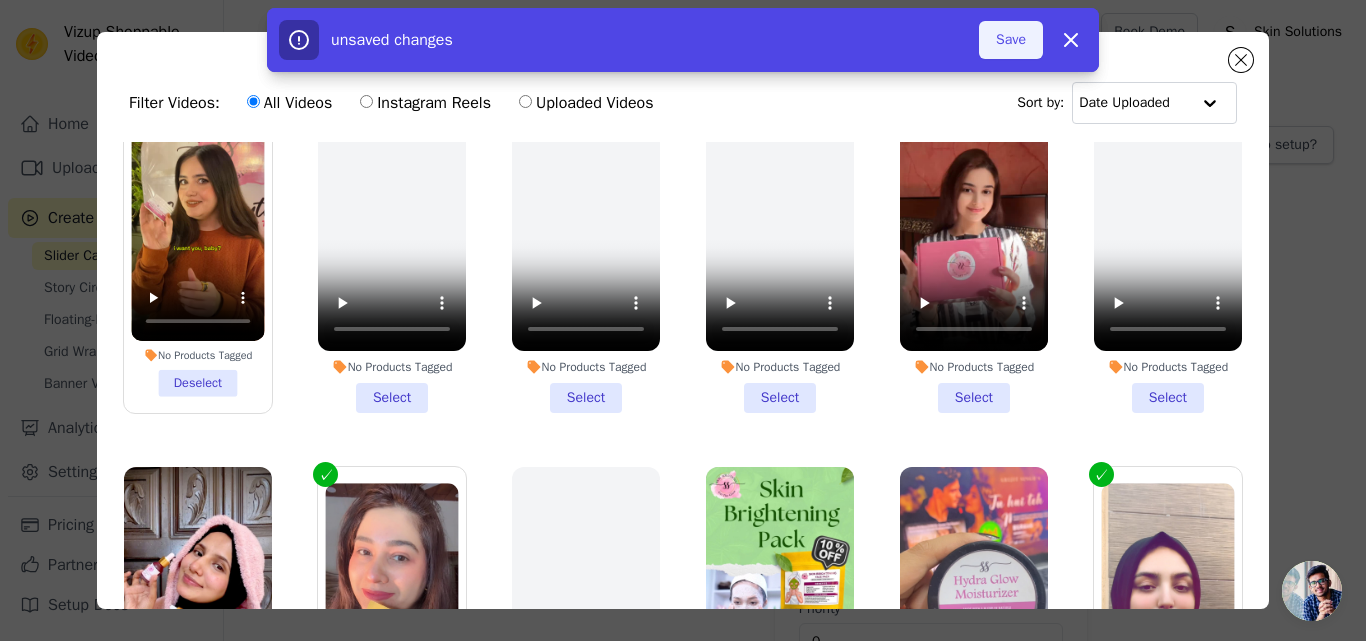 click on "Save" at bounding box center [1011, 40] 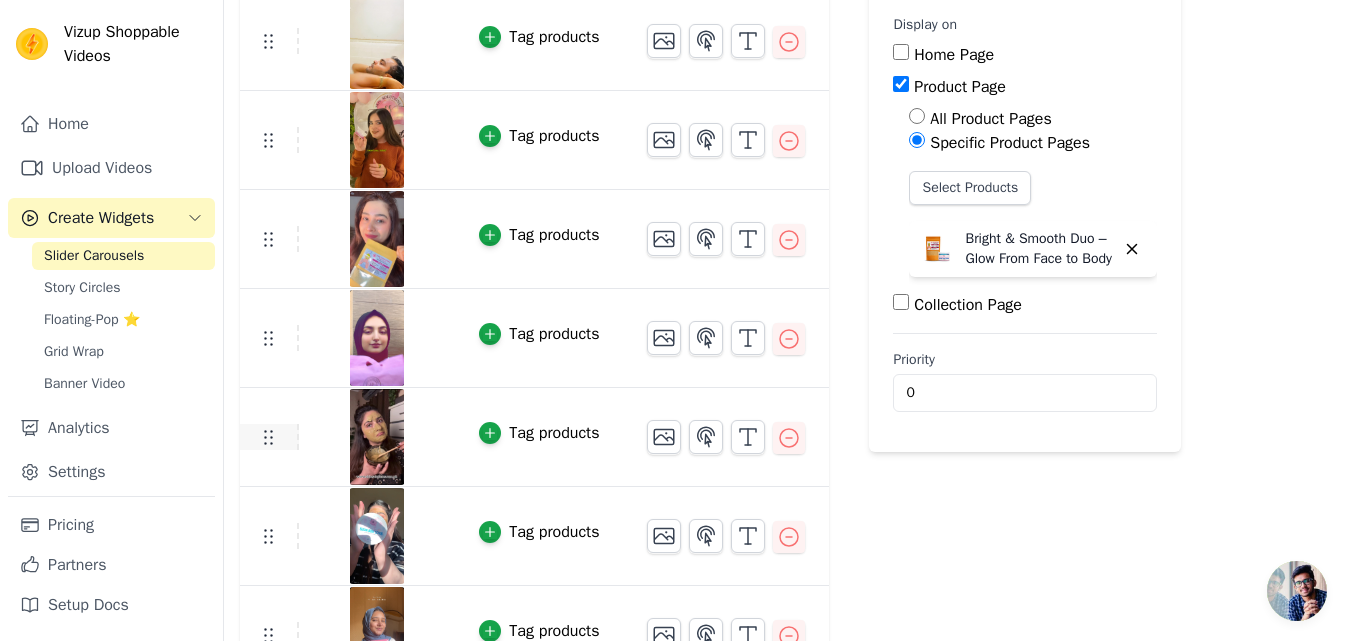 scroll, scrollTop: 292, scrollLeft: 0, axis: vertical 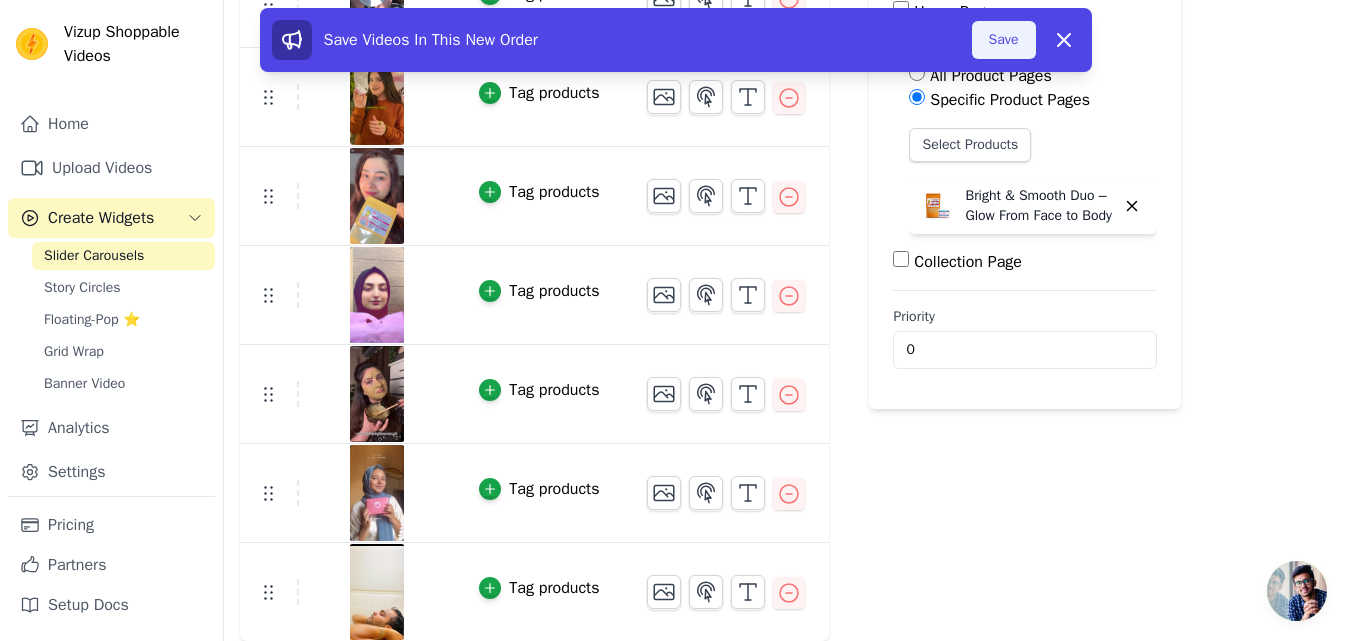 click on "Save" at bounding box center (1004, 40) 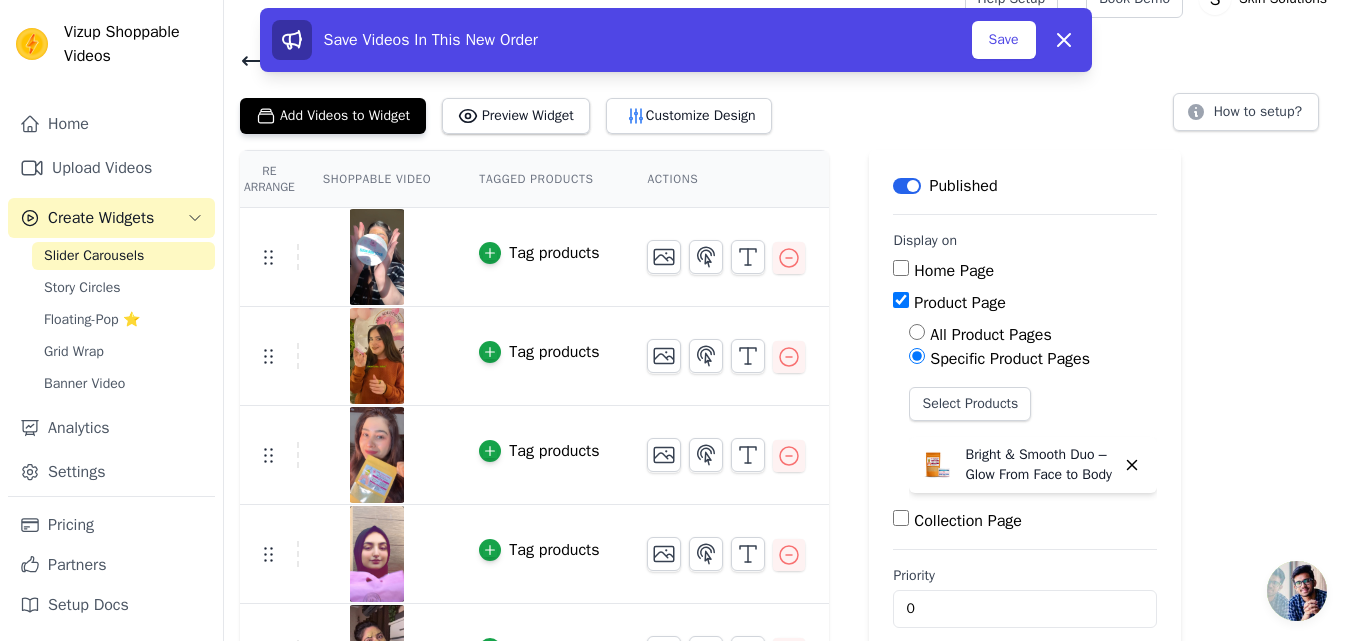 scroll, scrollTop: 0, scrollLeft: 0, axis: both 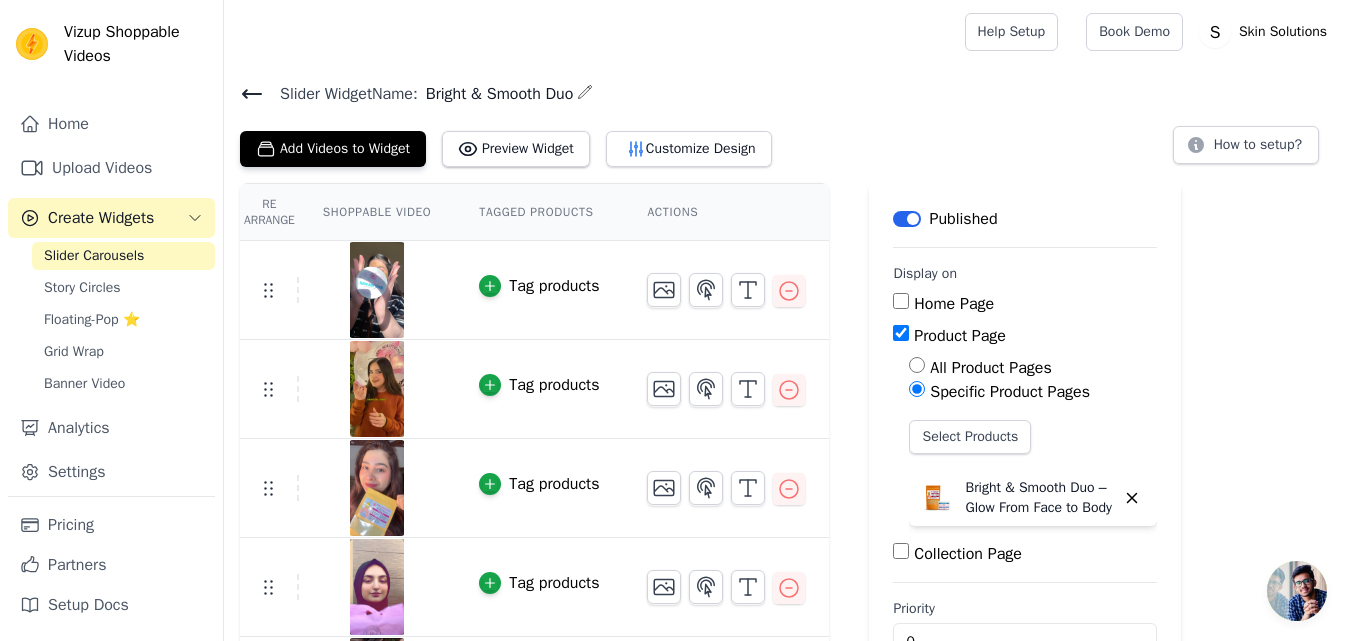click 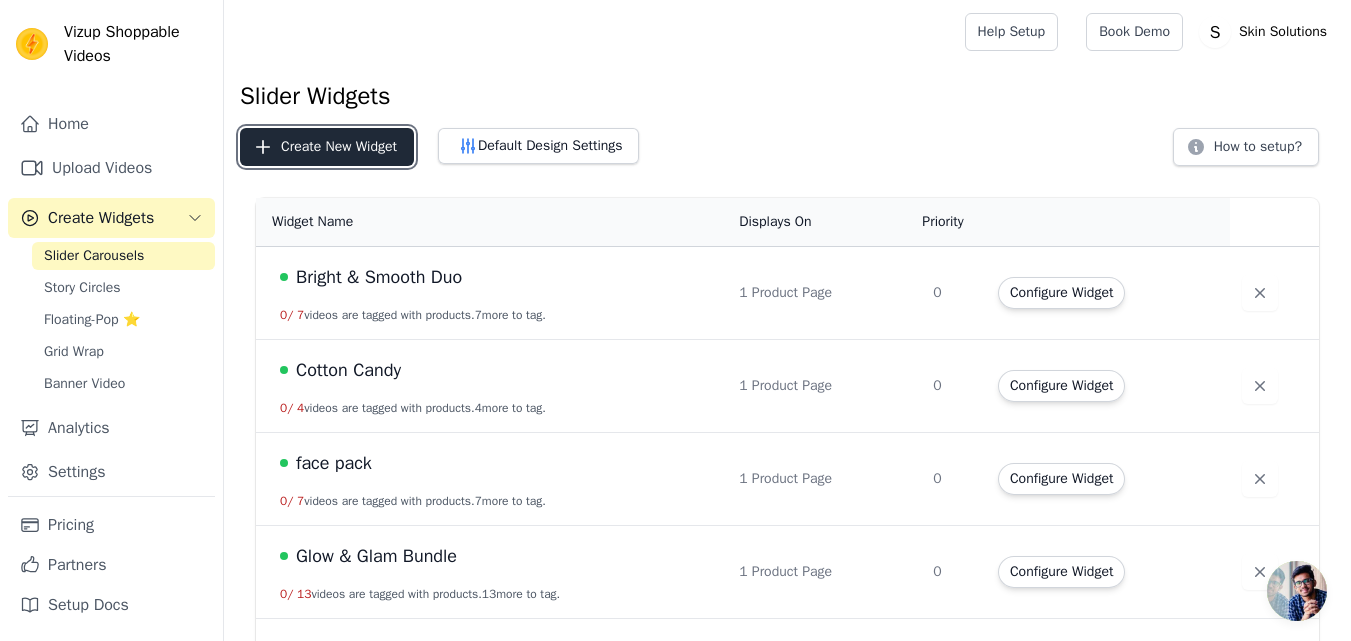 click on "Create New Widget" at bounding box center (327, 147) 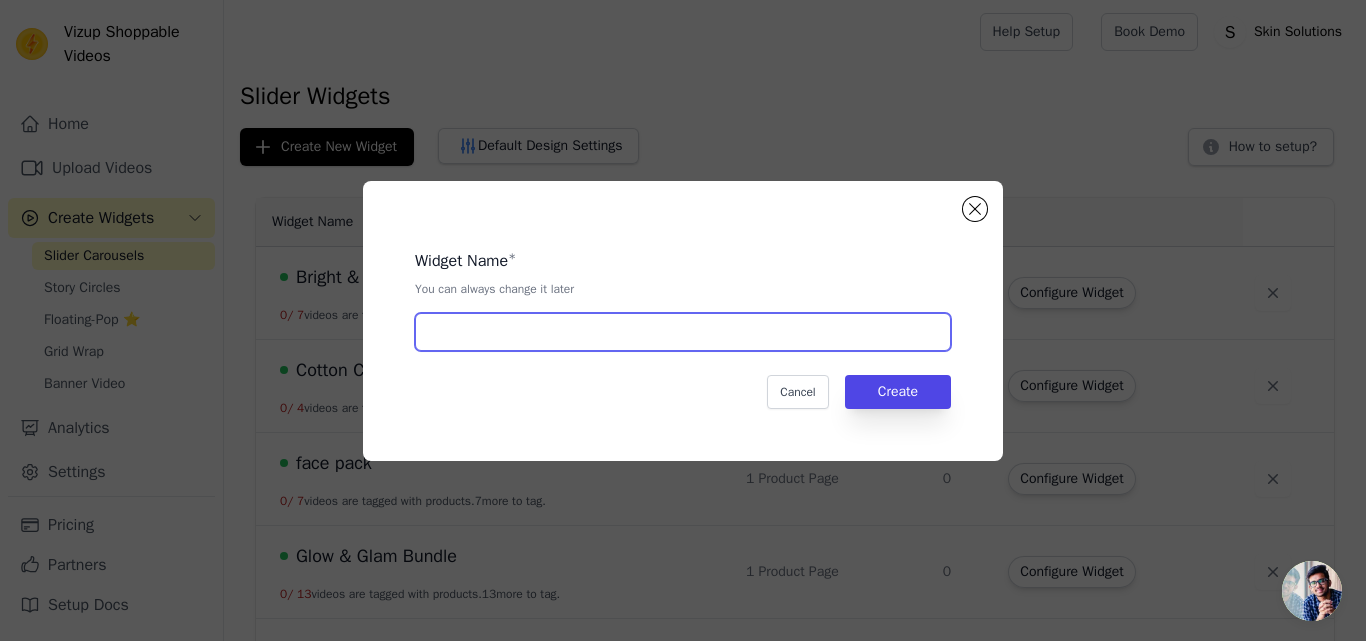 click at bounding box center (683, 332) 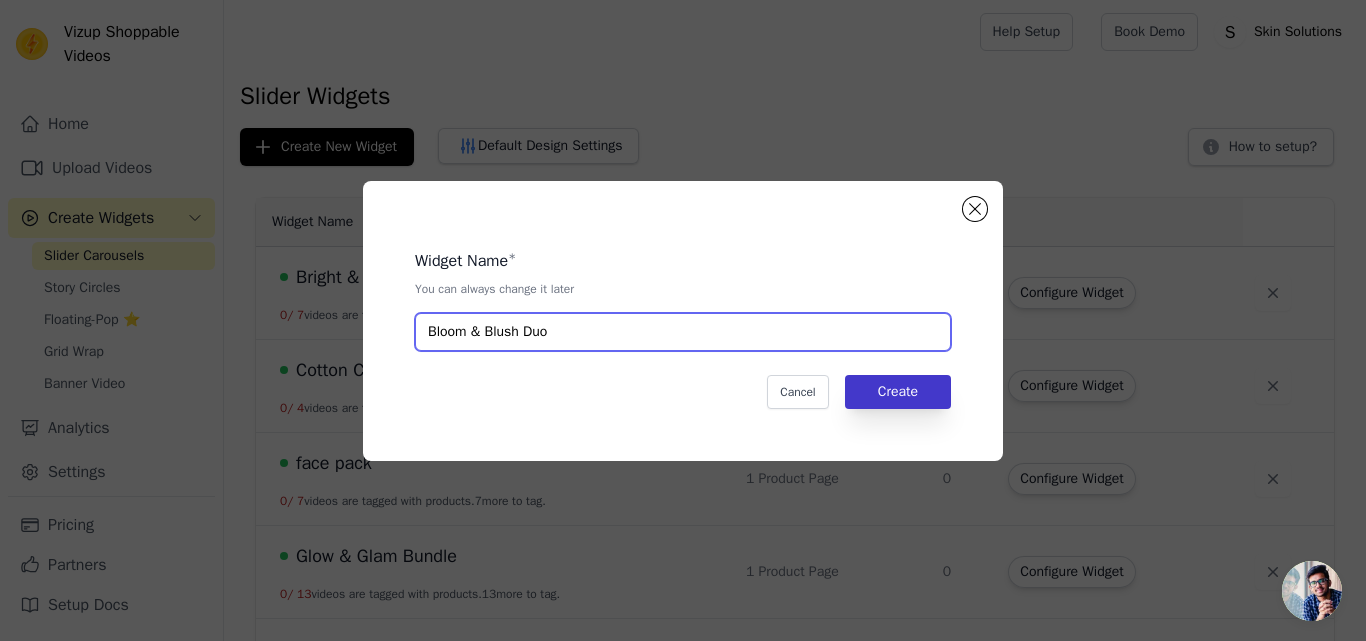 type on "Bloom & Blush Duo" 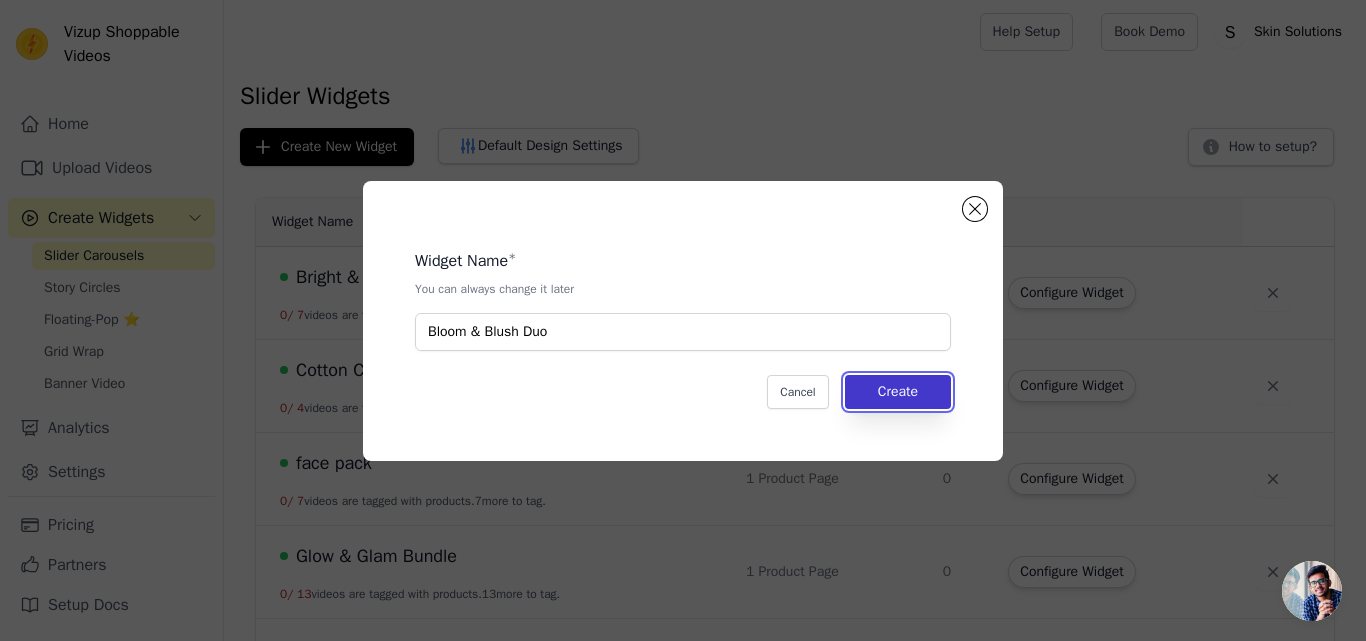 click on "Create" at bounding box center [898, 392] 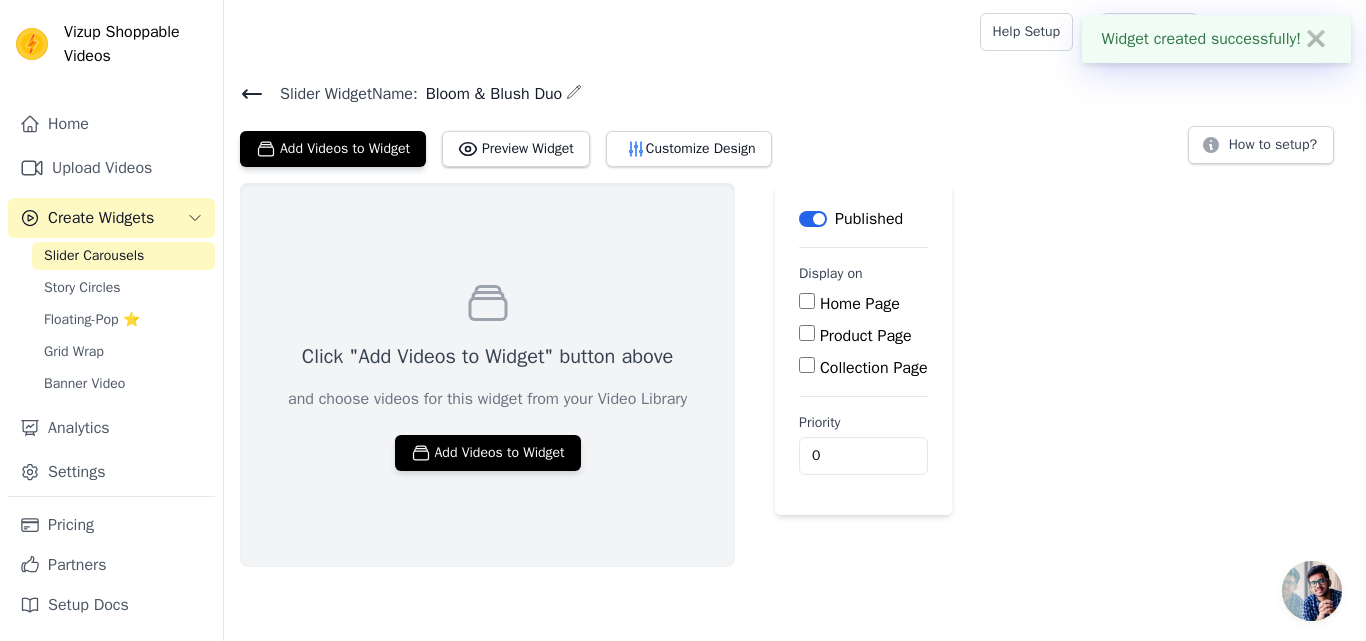 click on "Product Page" at bounding box center (807, 333) 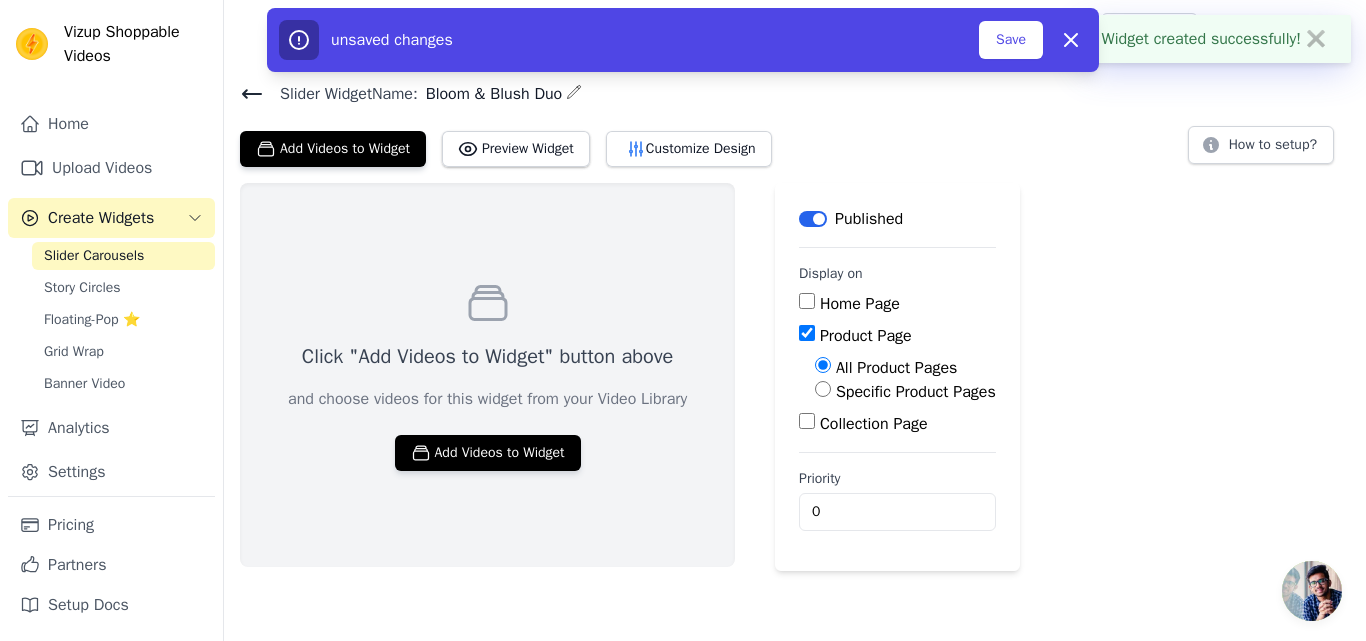 click on "Specific Product Pages" at bounding box center (916, 392) 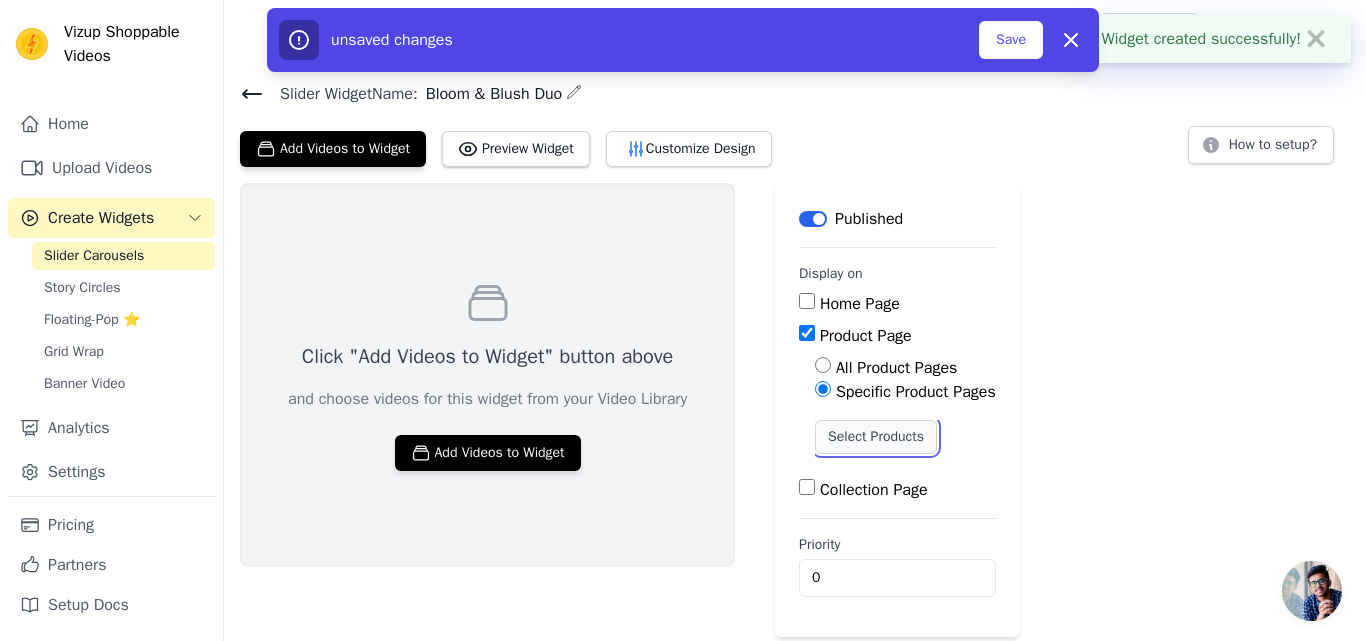 click on "Select Products" at bounding box center (876, 437) 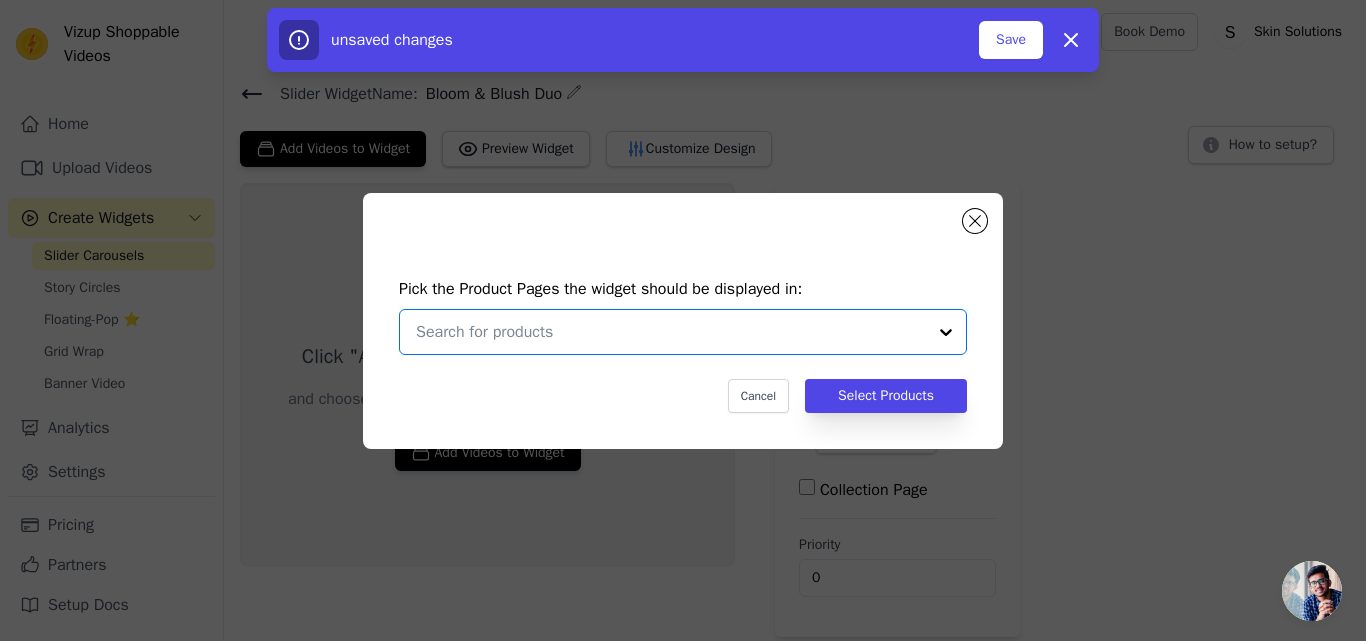 click at bounding box center (671, 332) 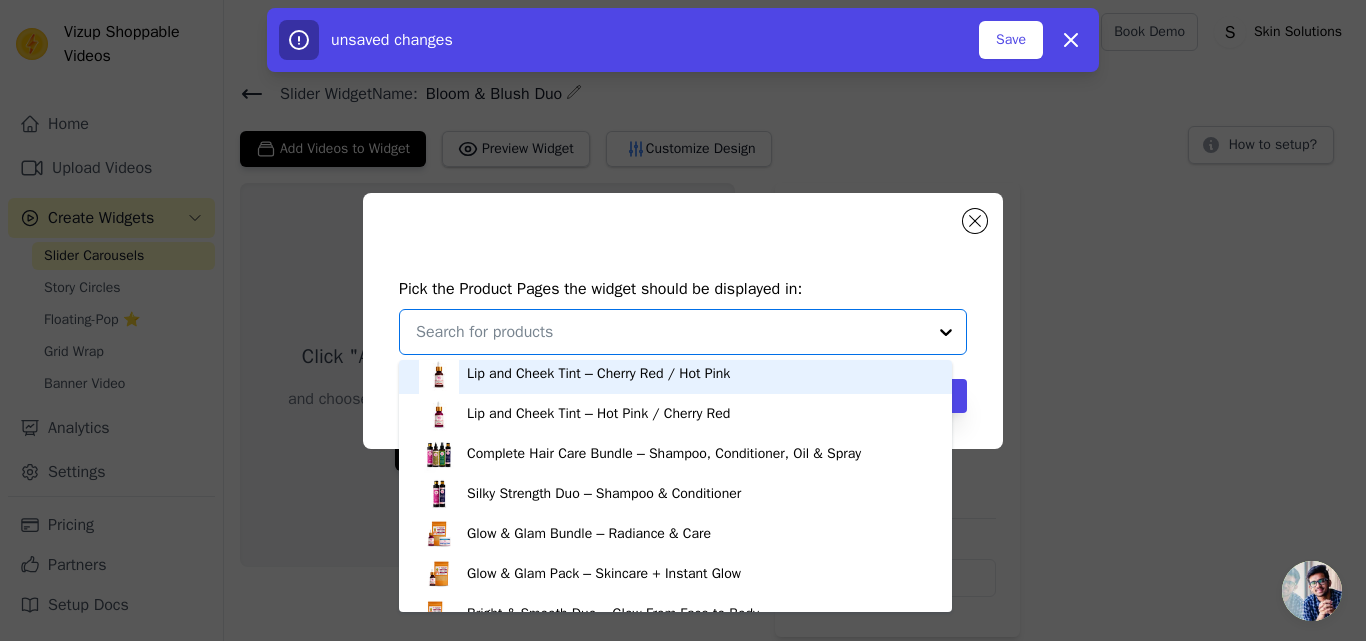 scroll, scrollTop: 434, scrollLeft: 0, axis: vertical 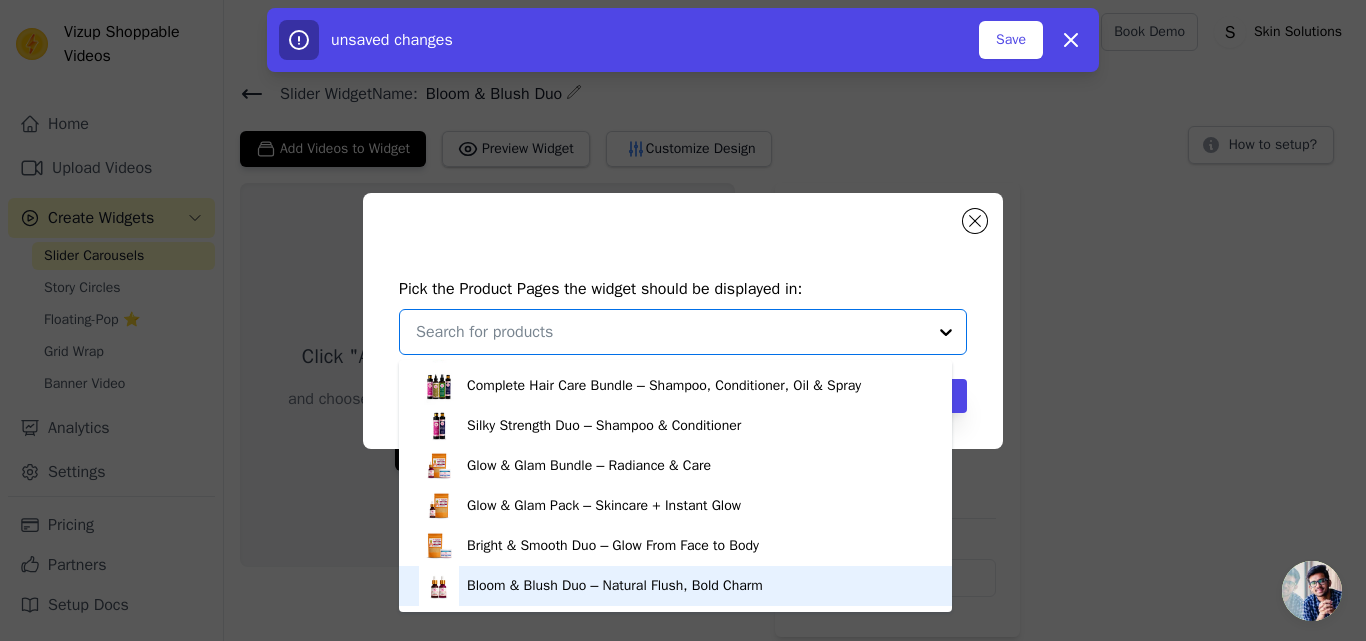 click on "Bloom & Blush Duo – Natural Flush, Bold Charm" at bounding box center (615, 586) 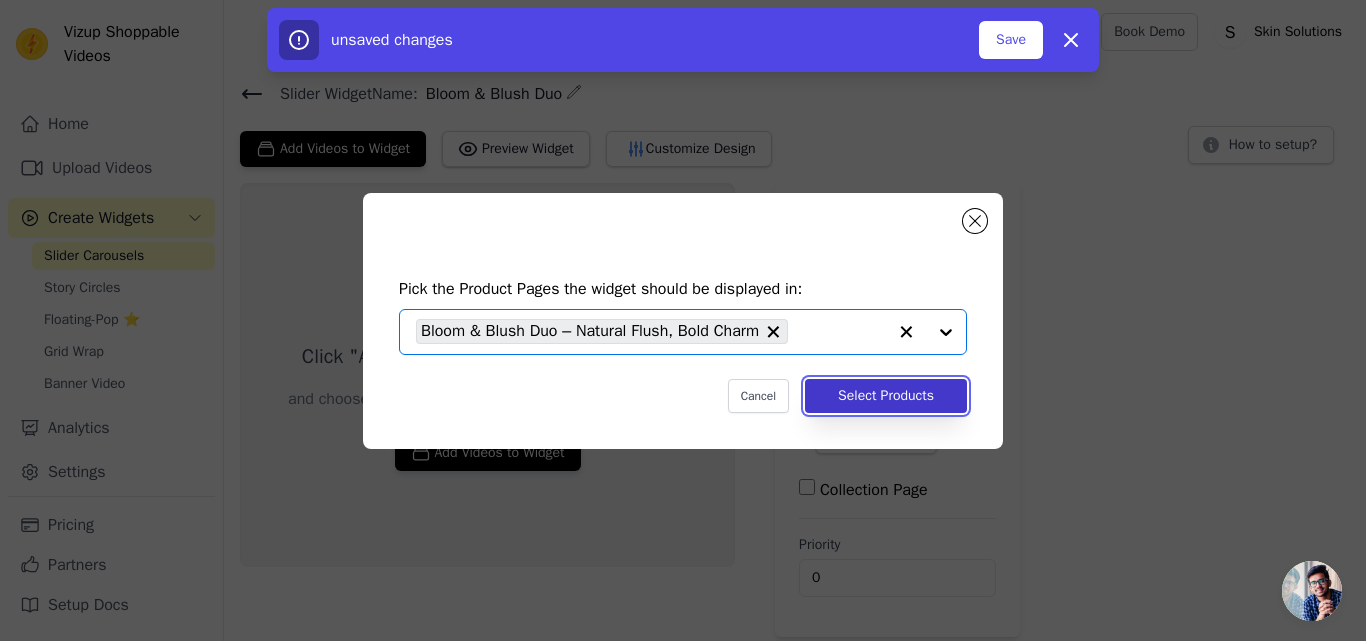 click on "Select Products" at bounding box center [886, 396] 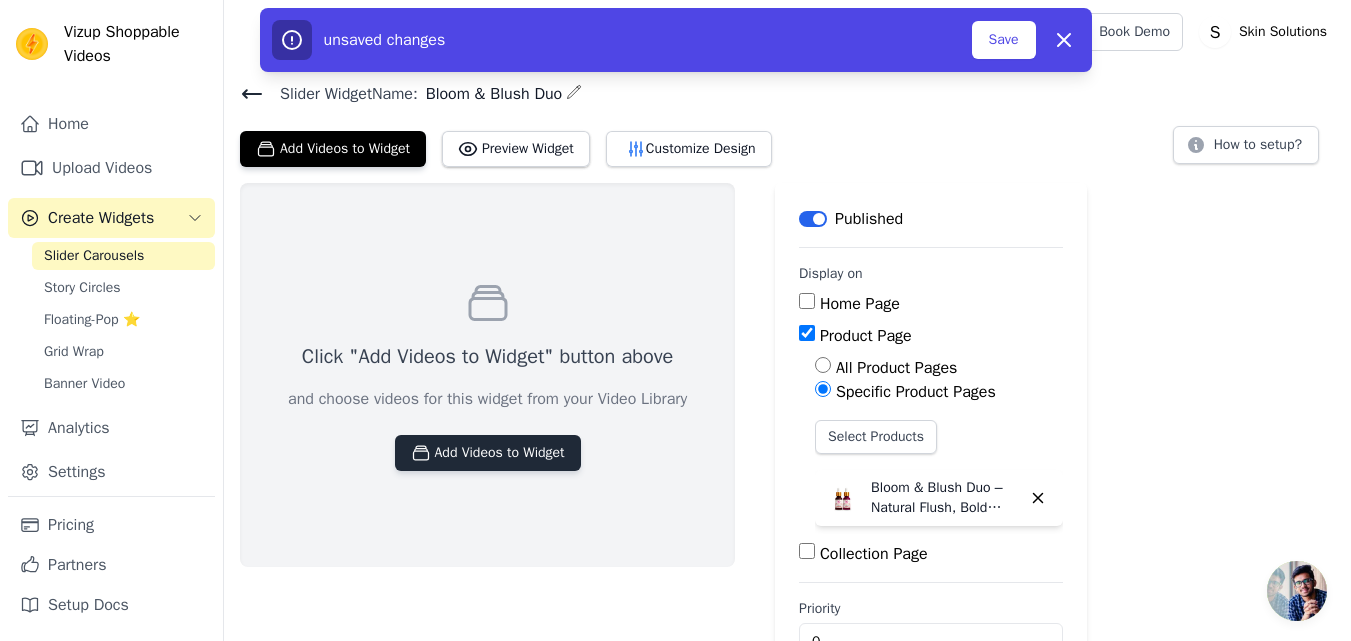 click on "Add Videos to Widget" at bounding box center (488, 453) 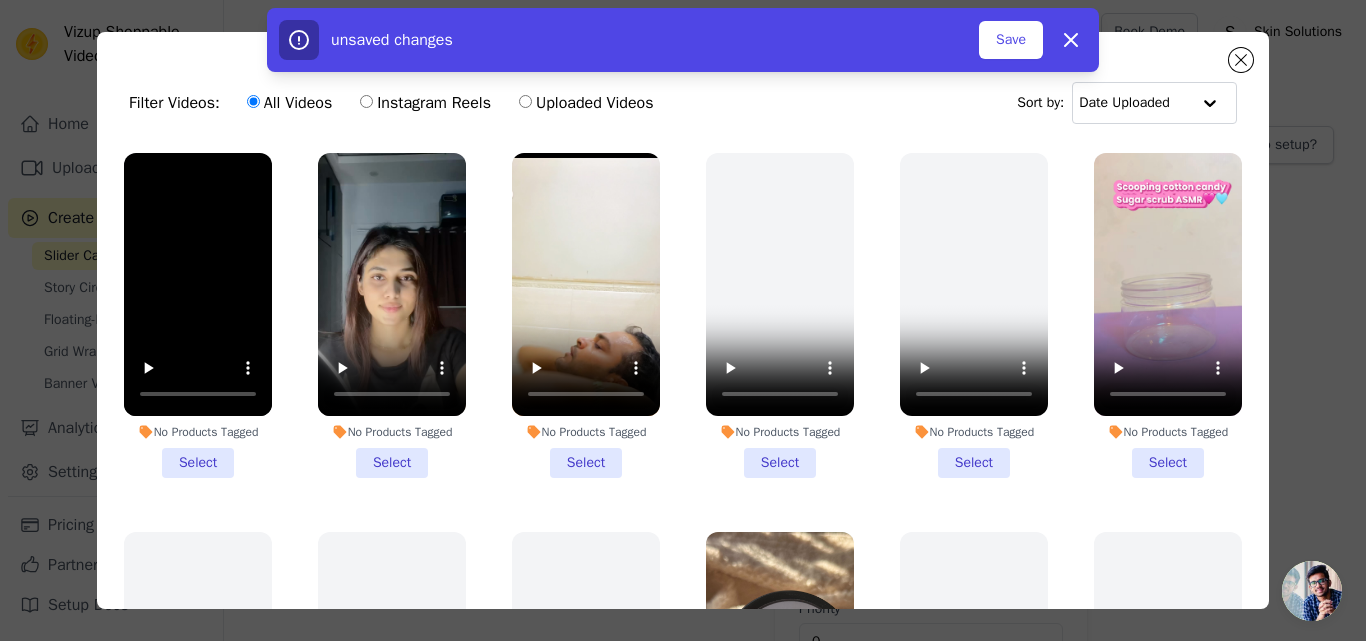 click on "No Products Tagged     Select" at bounding box center [198, 315] 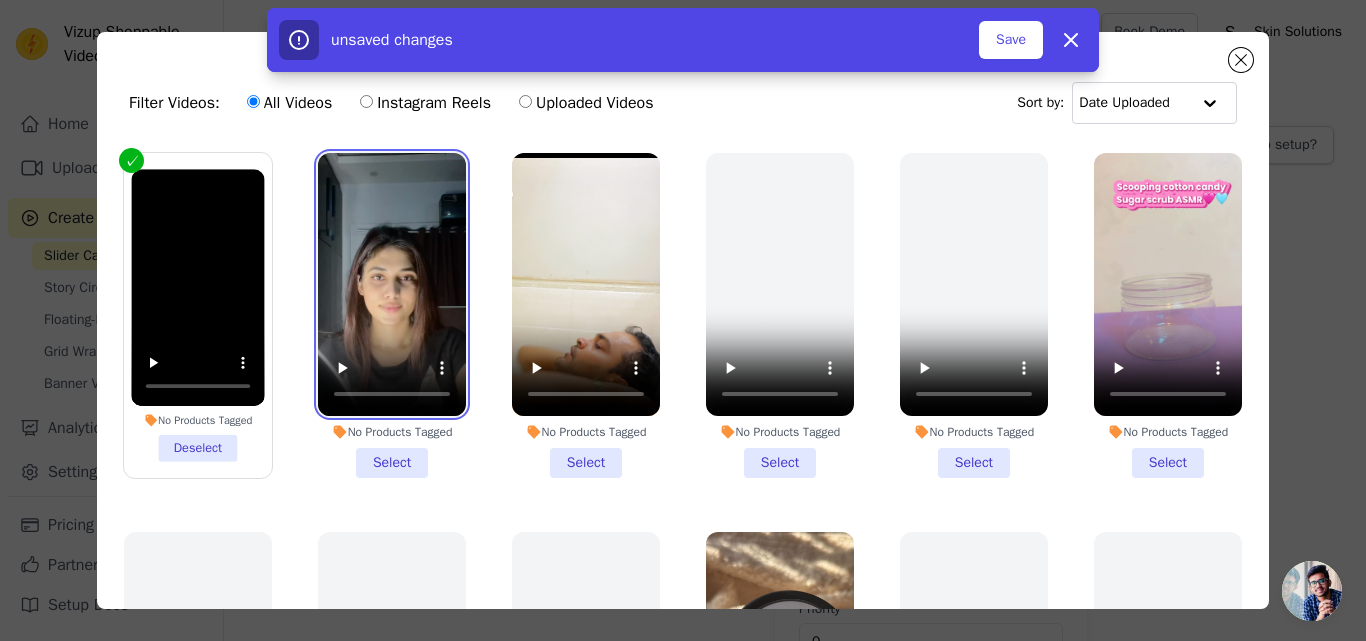 type 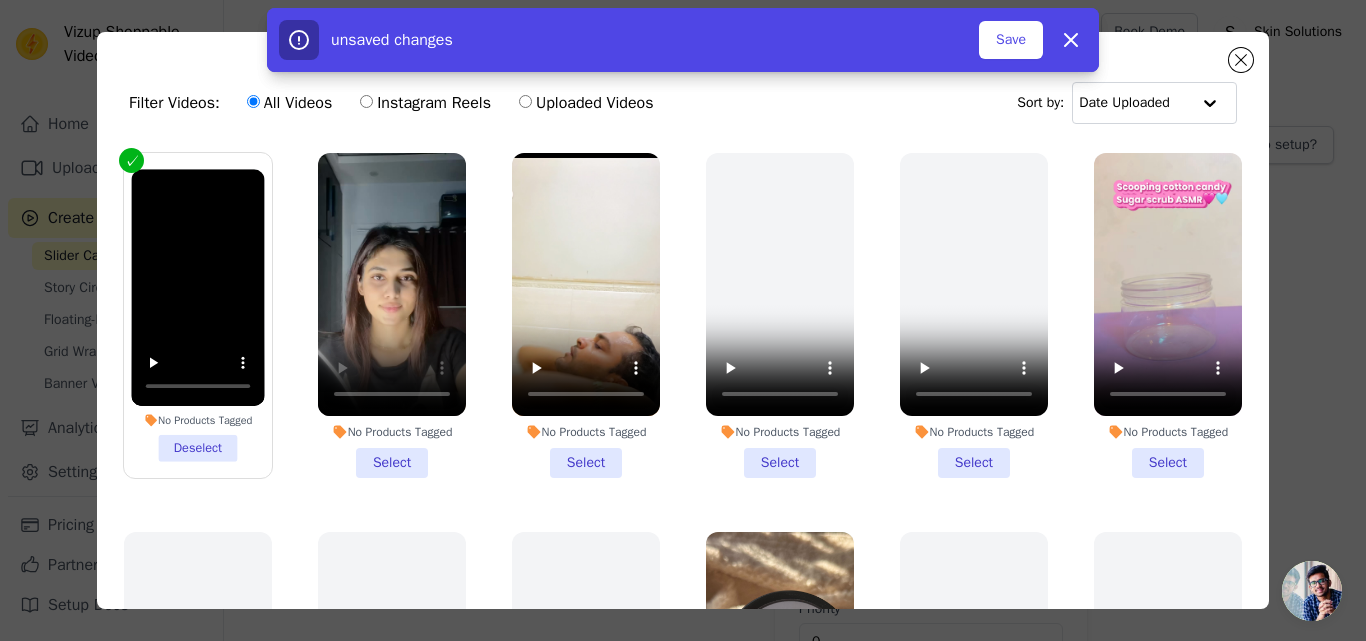 click on "No Products Tagged     Select" at bounding box center (392, 315) 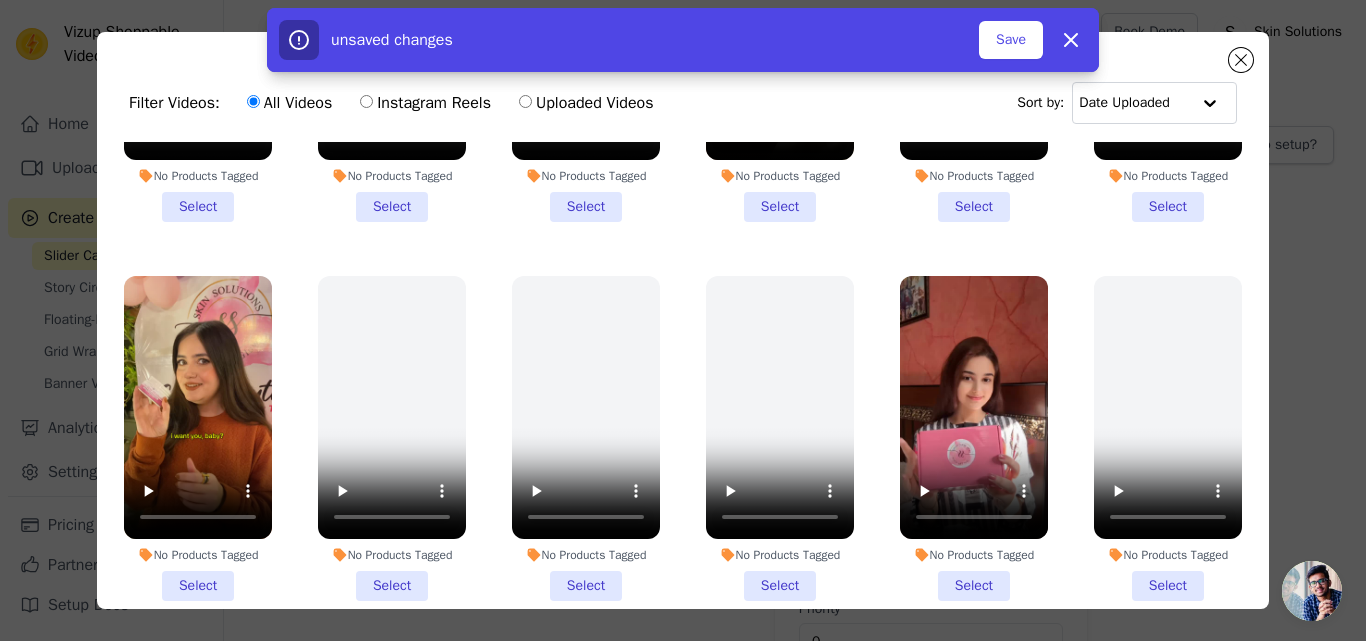 scroll, scrollTop: 700, scrollLeft: 0, axis: vertical 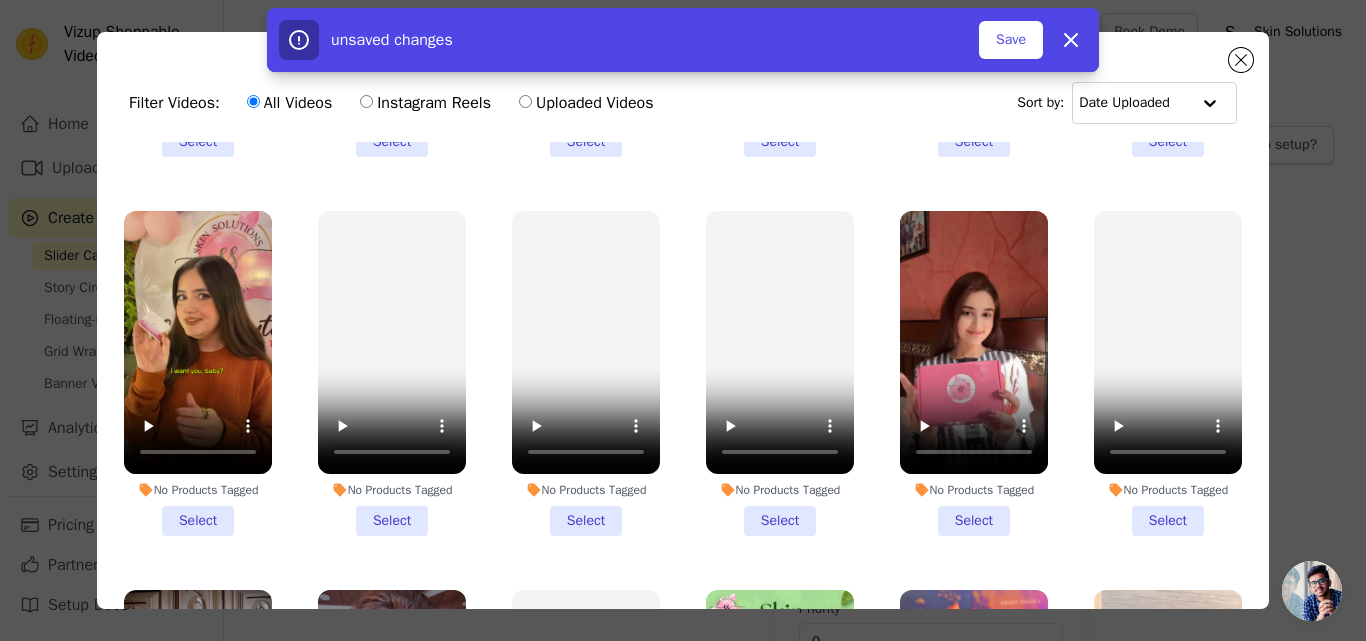 click on "No Products Tagged     Select" at bounding box center [198, 373] 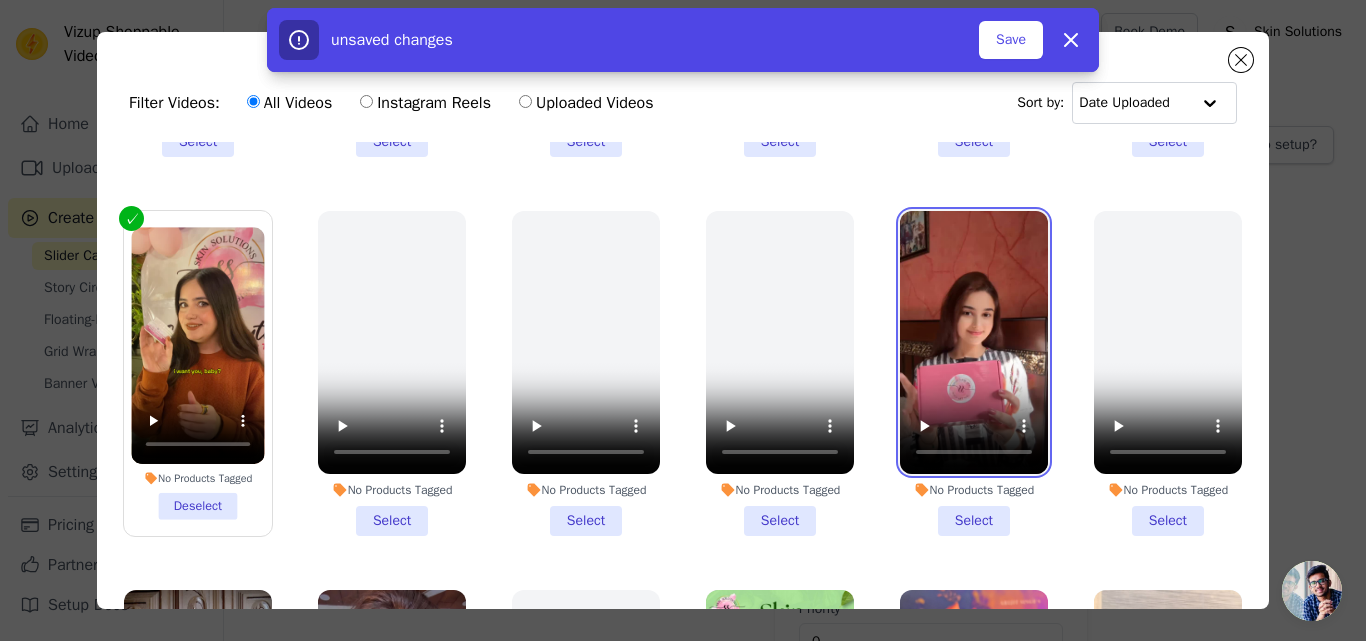 type 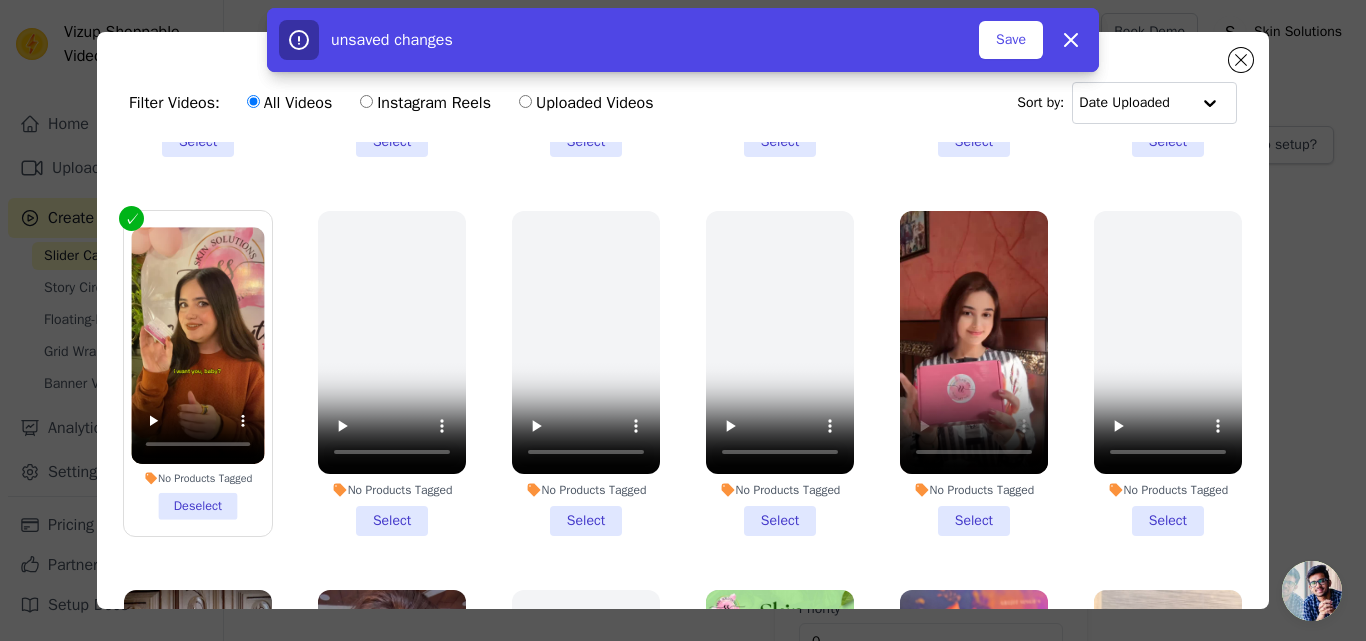 drag, startPoint x: 950, startPoint y: 484, endPoint x: 911, endPoint y: 409, distance: 84.53402 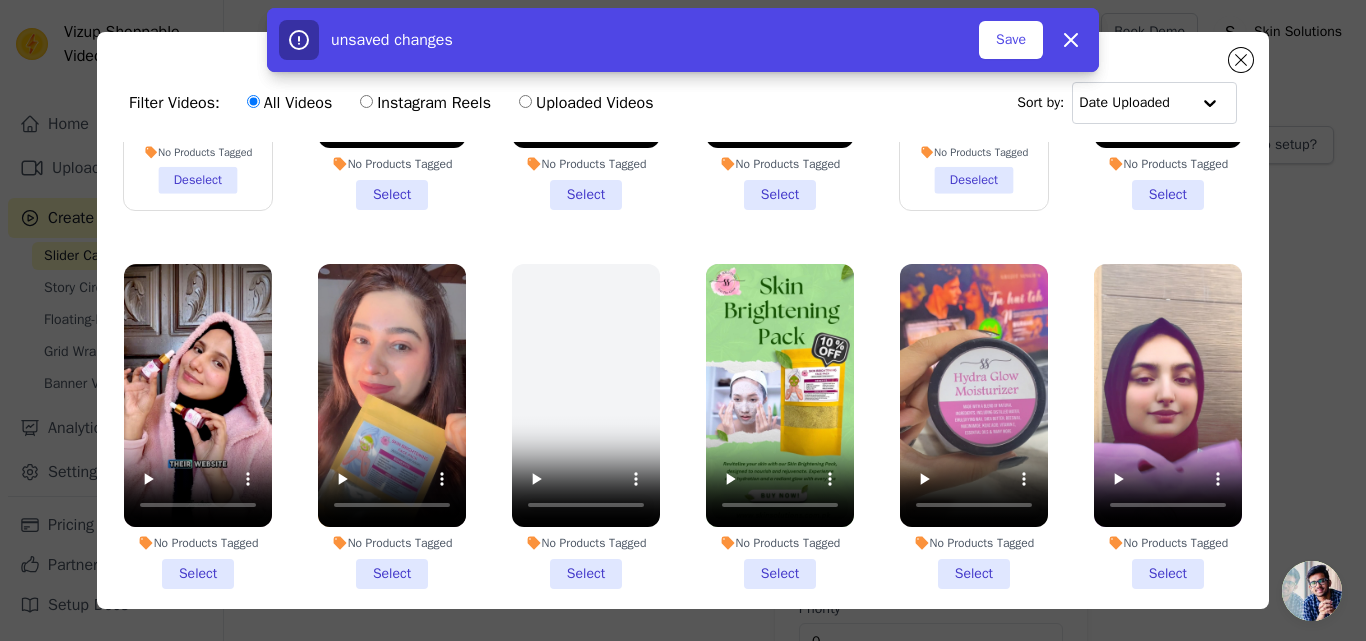 scroll, scrollTop: 1100, scrollLeft: 0, axis: vertical 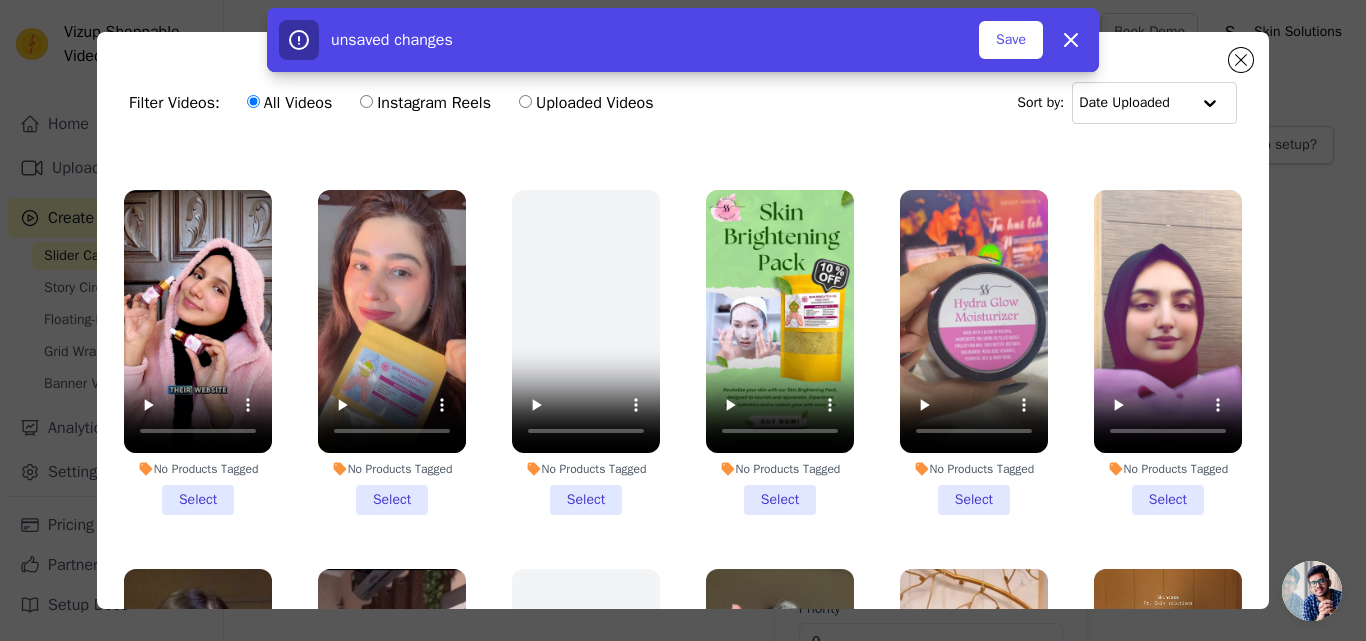 click on "No Products Tagged     Select" at bounding box center [198, 352] 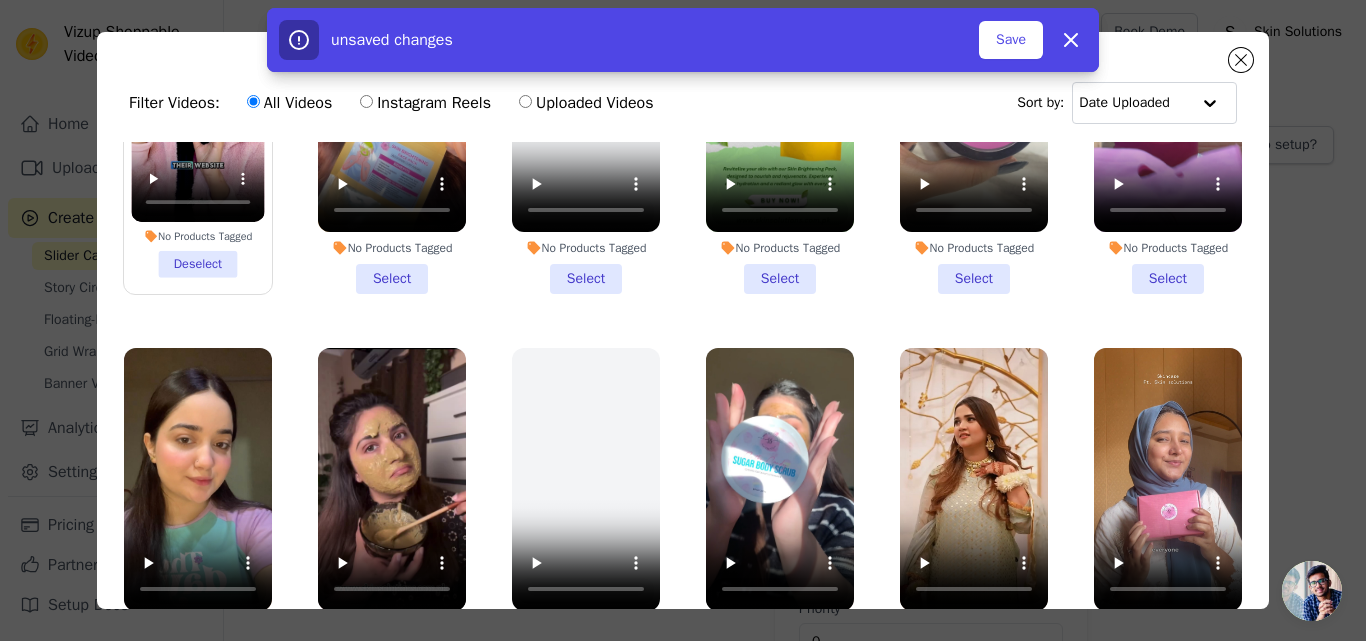 scroll, scrollTop: 1323, scrollLeft: 0, axis: vertical 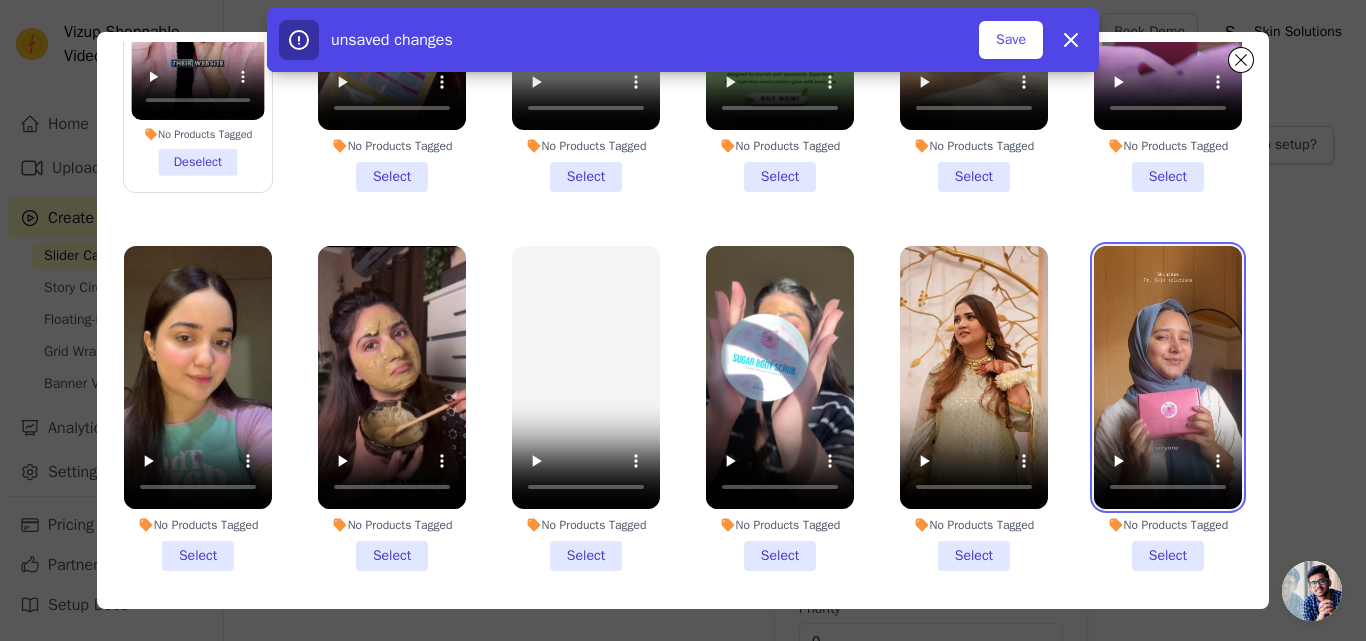 type 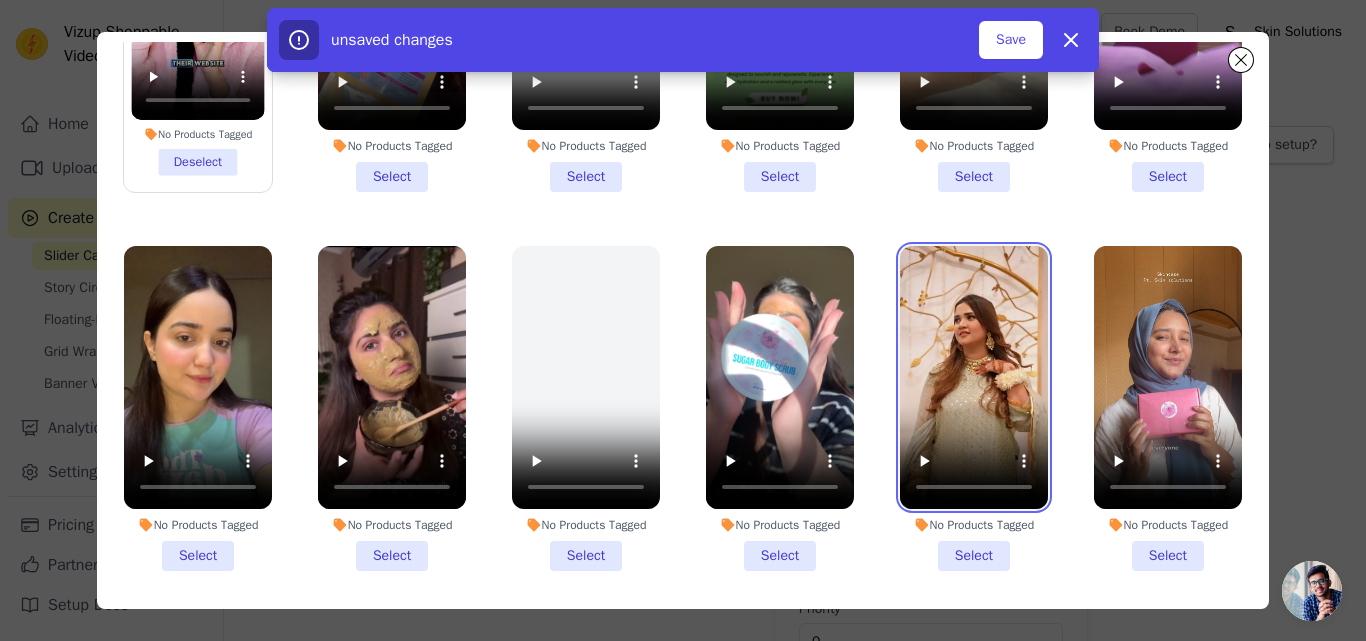 type 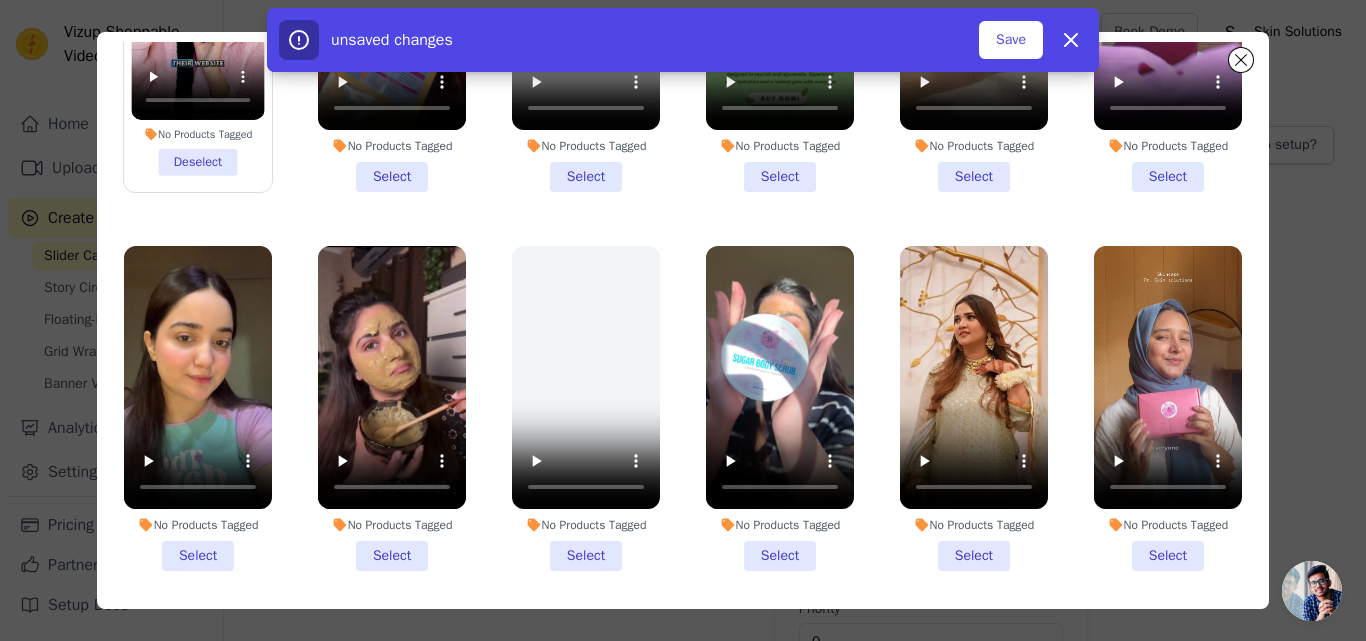 click on "No Products Tagged     Select" at bounding box center (198, 408) 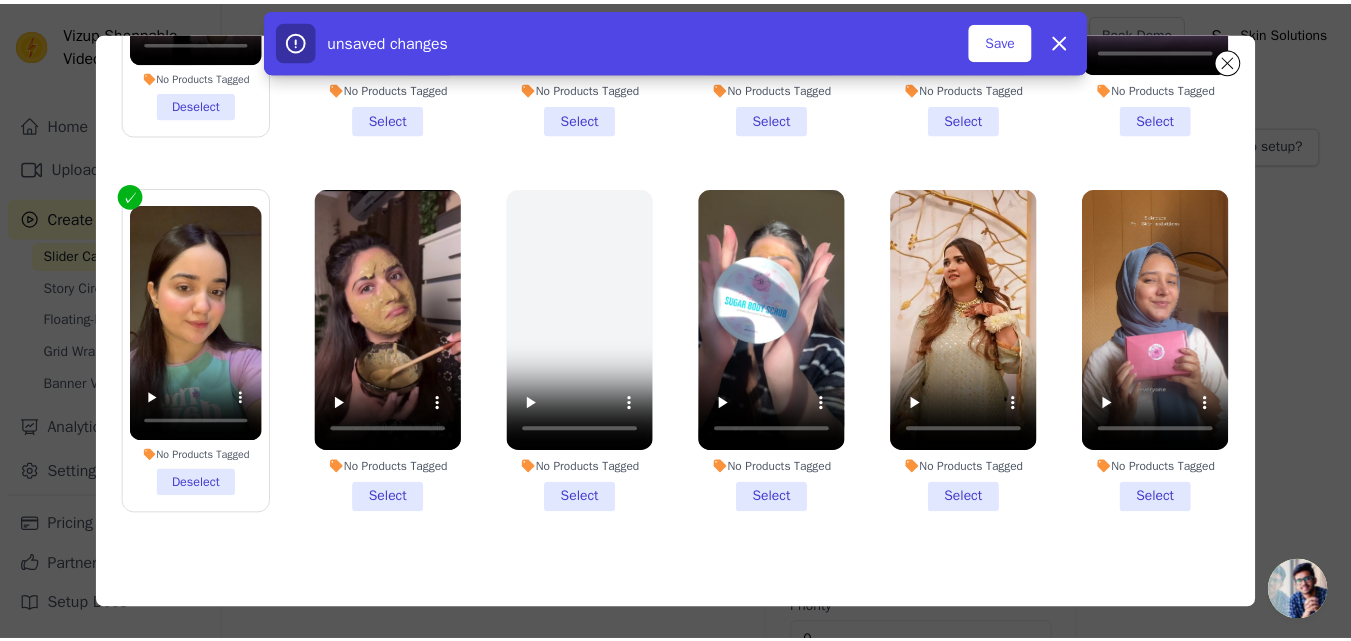 scroll, scrollTop: 174, scrollLeft: 0, axis: vertical 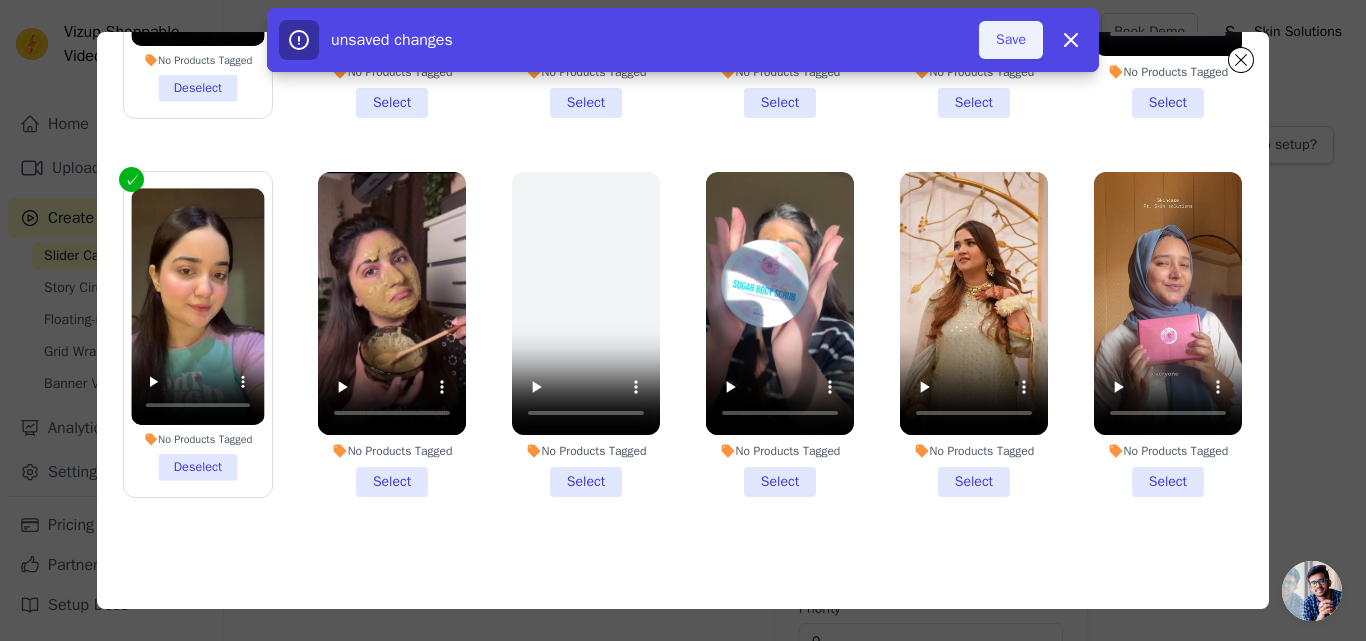 click on "Save" at bounding box center (1011, 40) 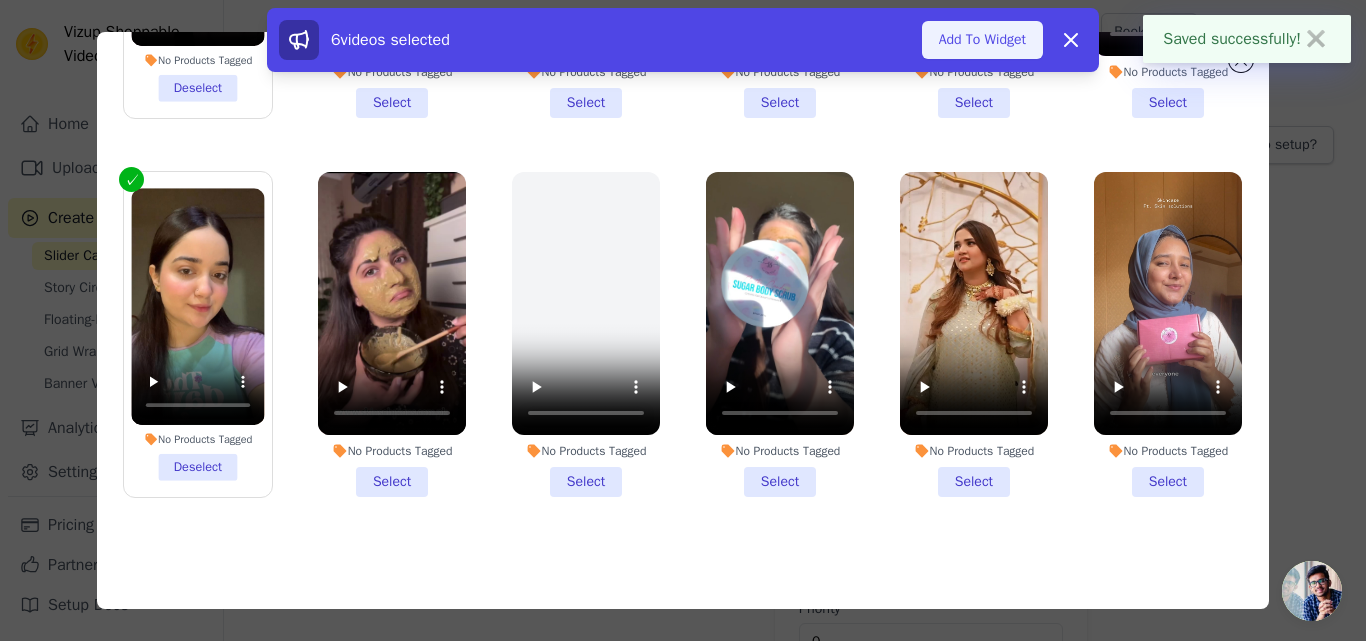 click on "Add To Widget" at bounding box center (982, 40) 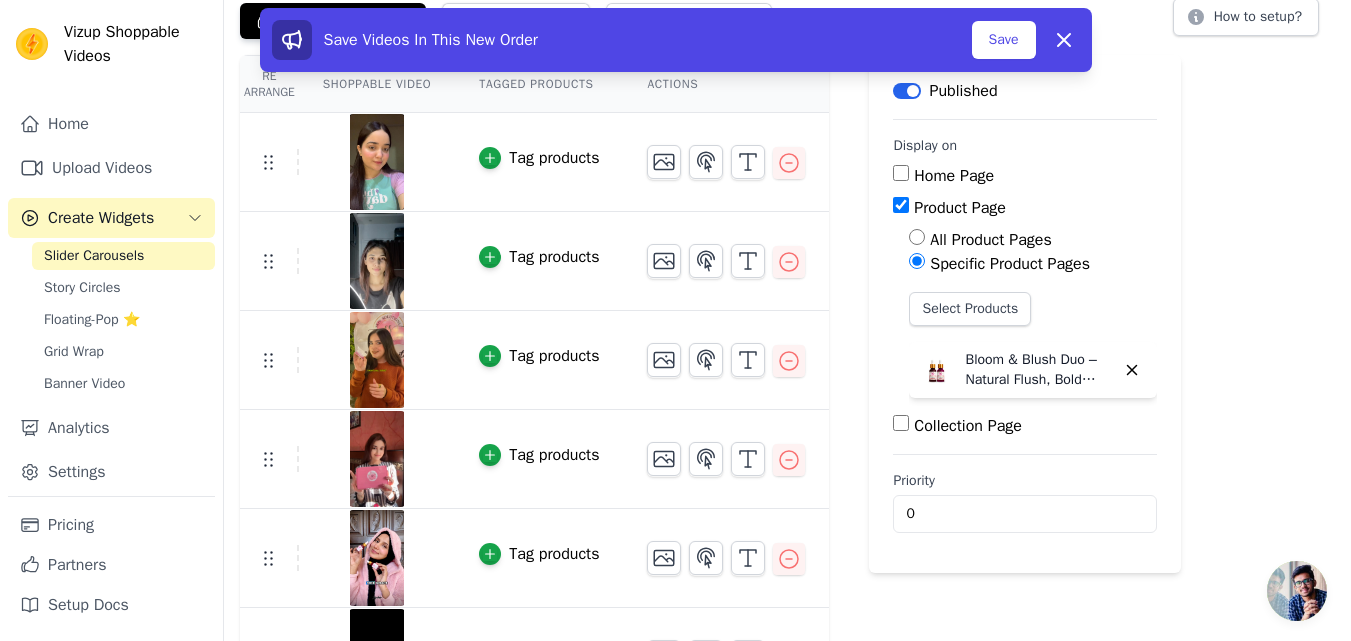 scroll, scrollTop: 93, scrollLeft: 0, axis: vertical 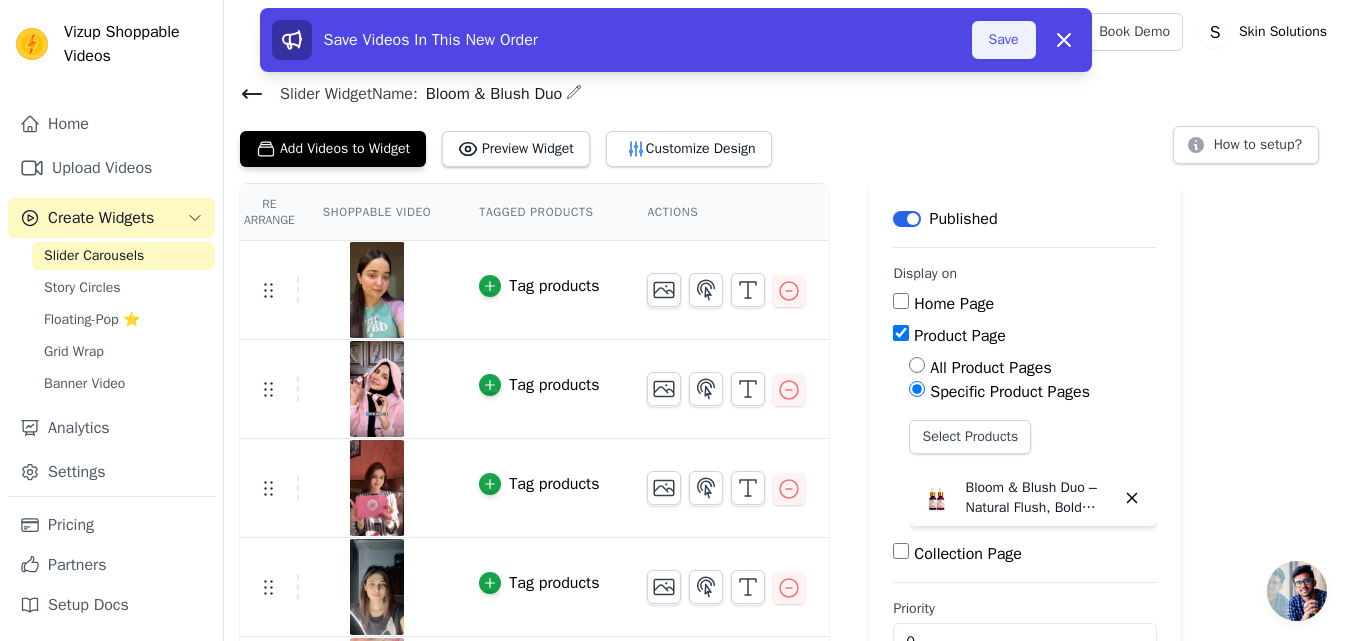 click on "Save" at bounding box center (1004, 40) 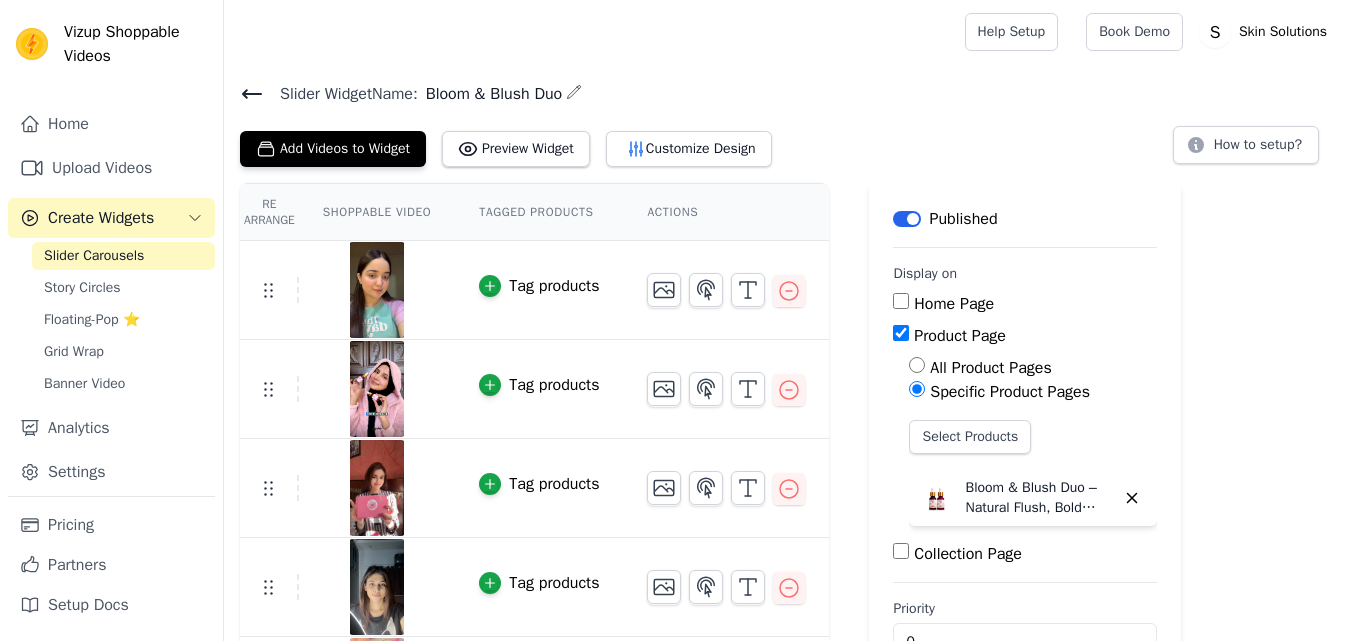 scroll, scrollTop: 0, scrollLeft: 0, axis: both 